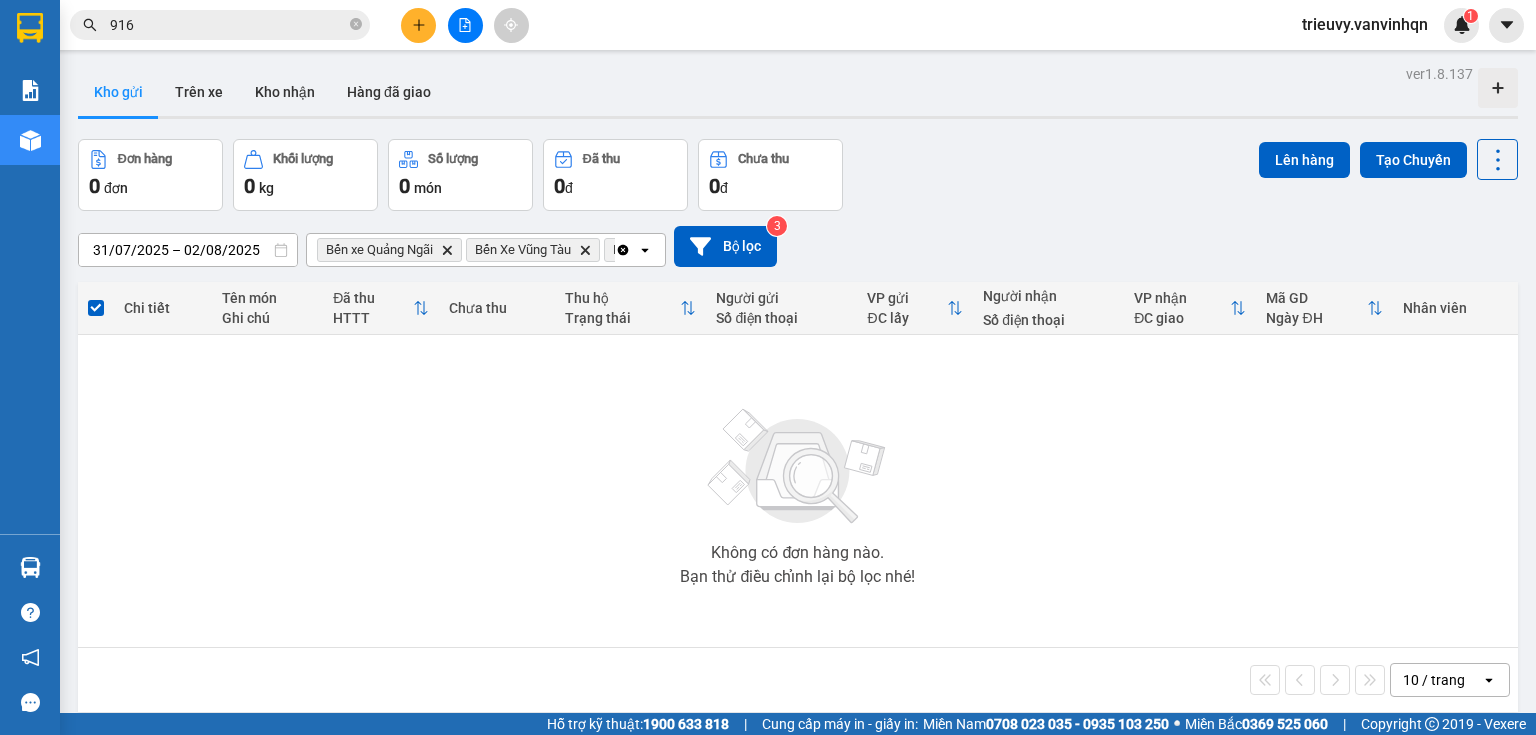 scroll, scrollTop: 0, scrollLeft: 0, axis: both 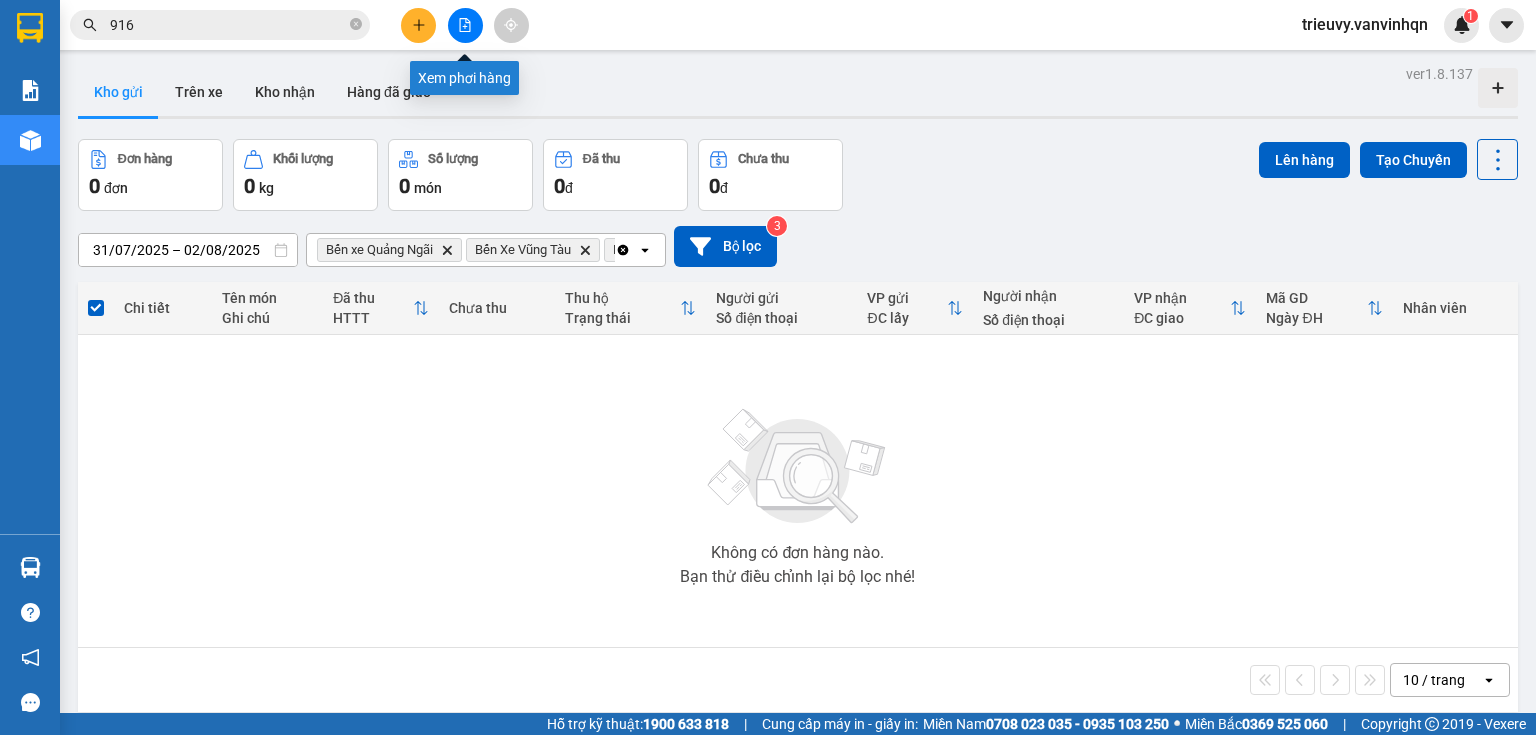 click 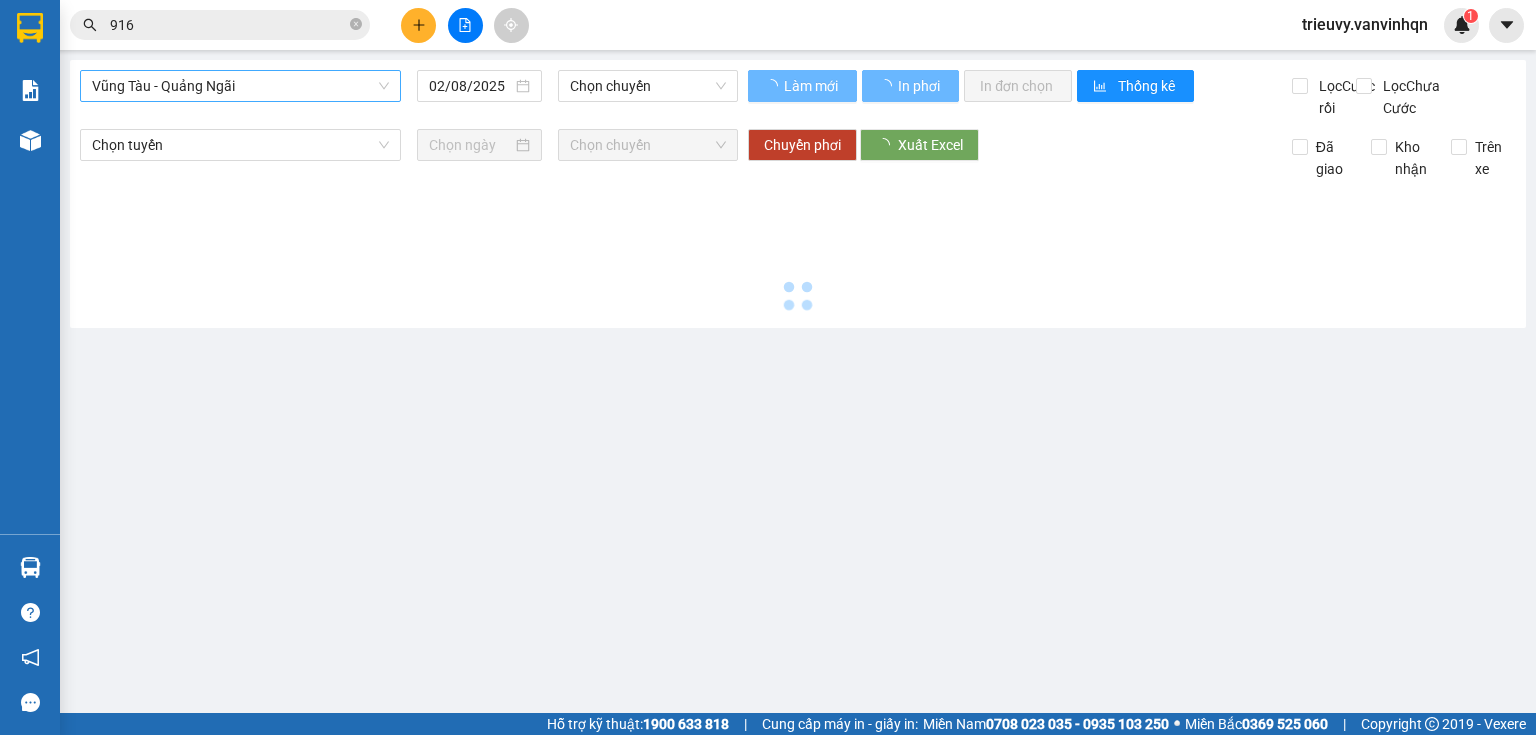 click on "Vũng Tàu - Quảng Ngãi" at bounding box center (240, 86) 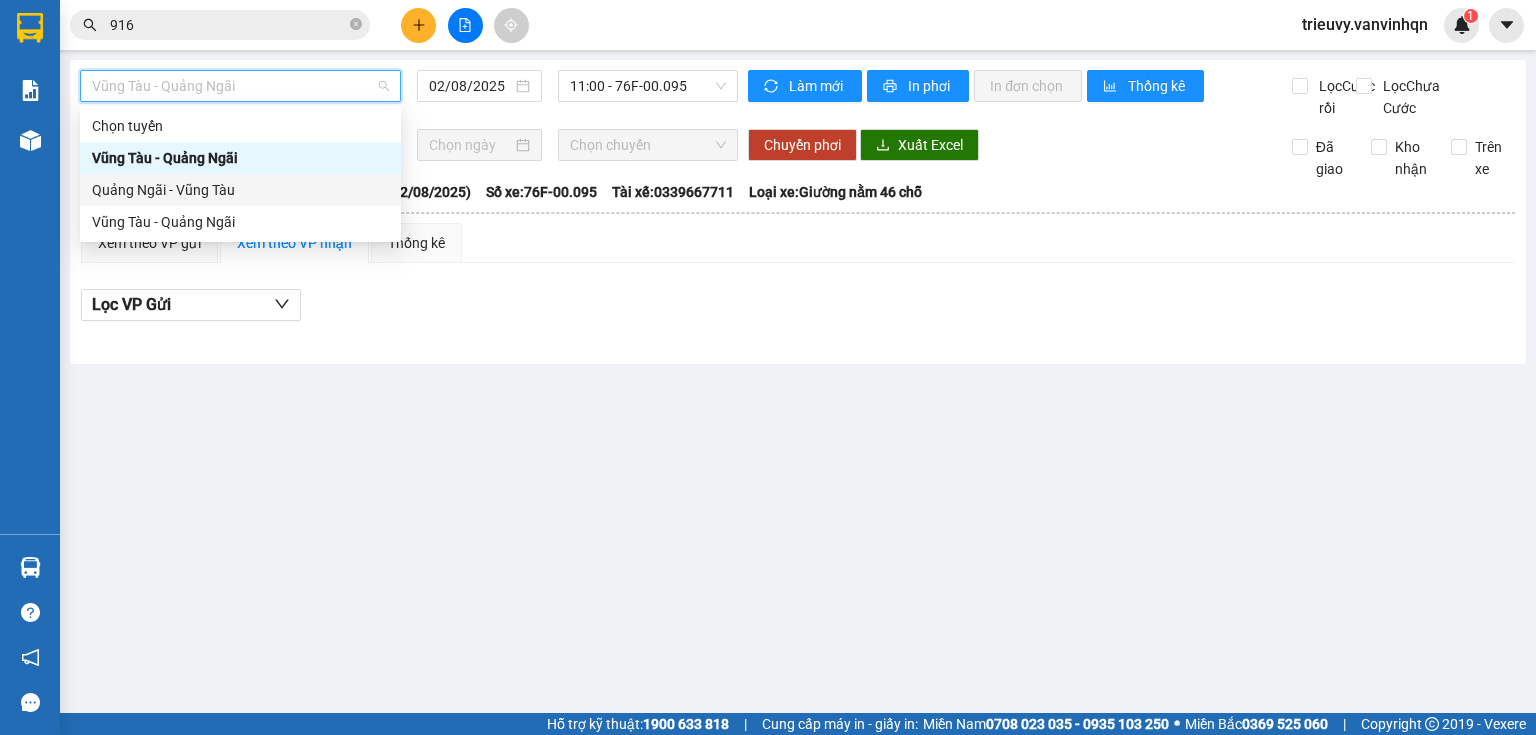 click on "Quảng Ngãi - Vũng Tàu" at bounding box center (240, 190) 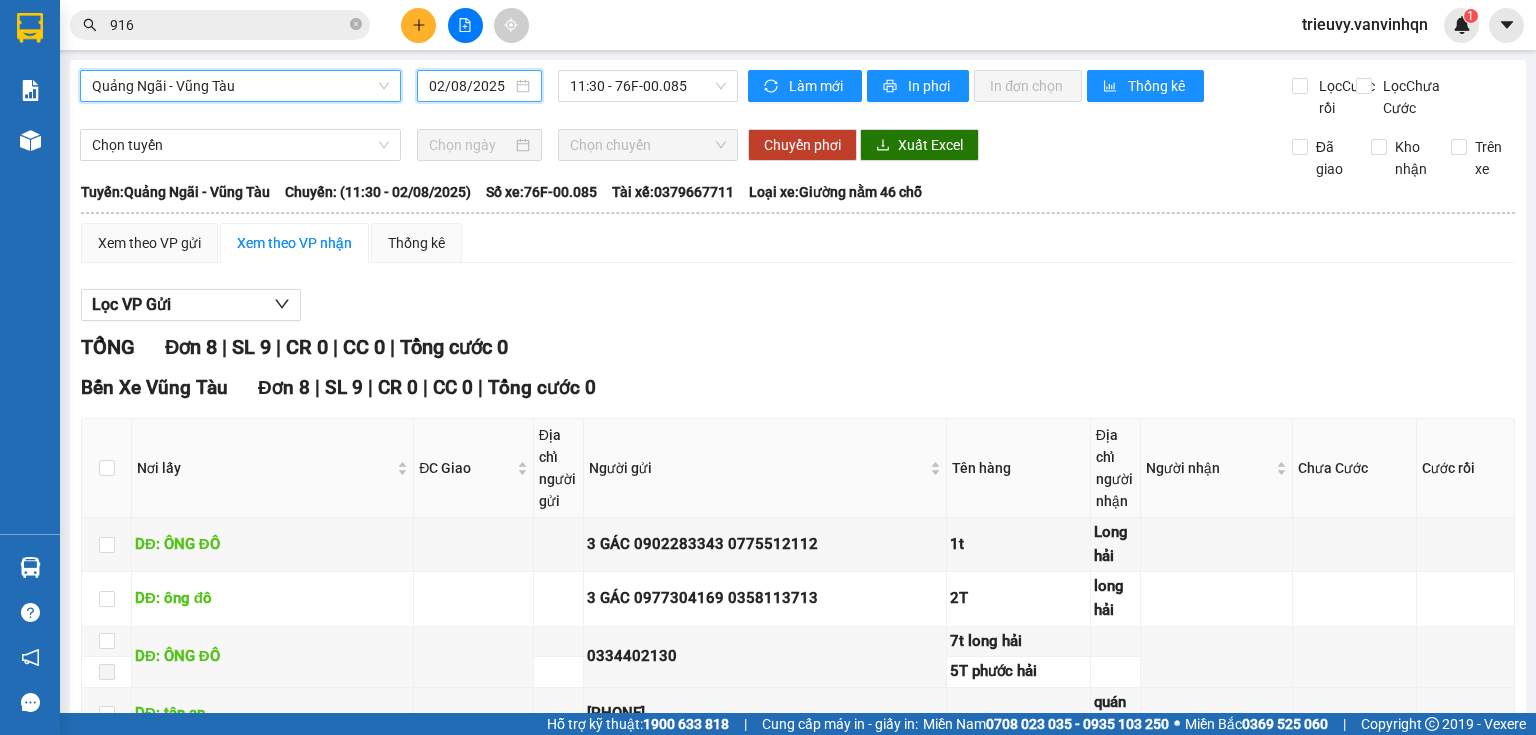 click on "02/08/2025" at bounding box center [470, 86] 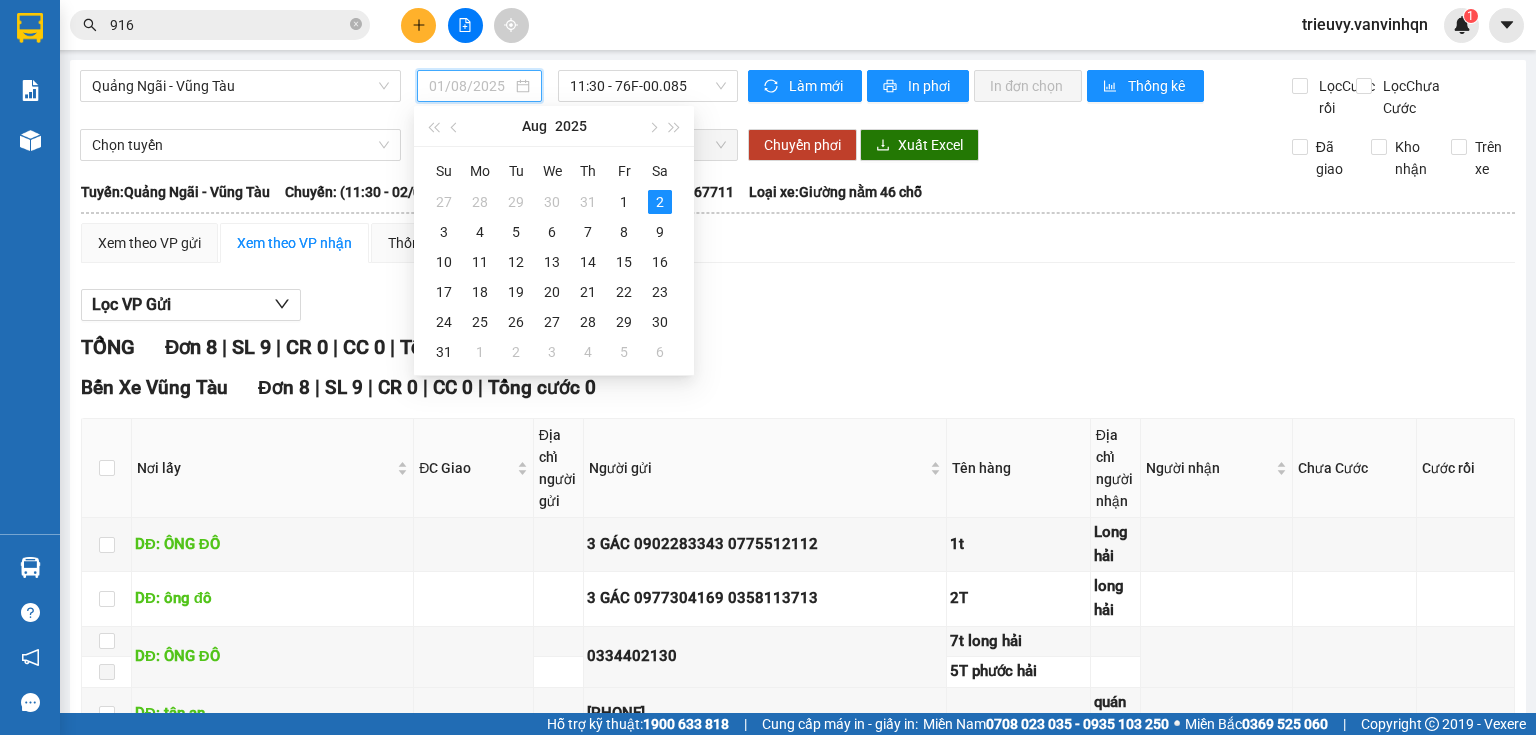 type on "02/08/2025" 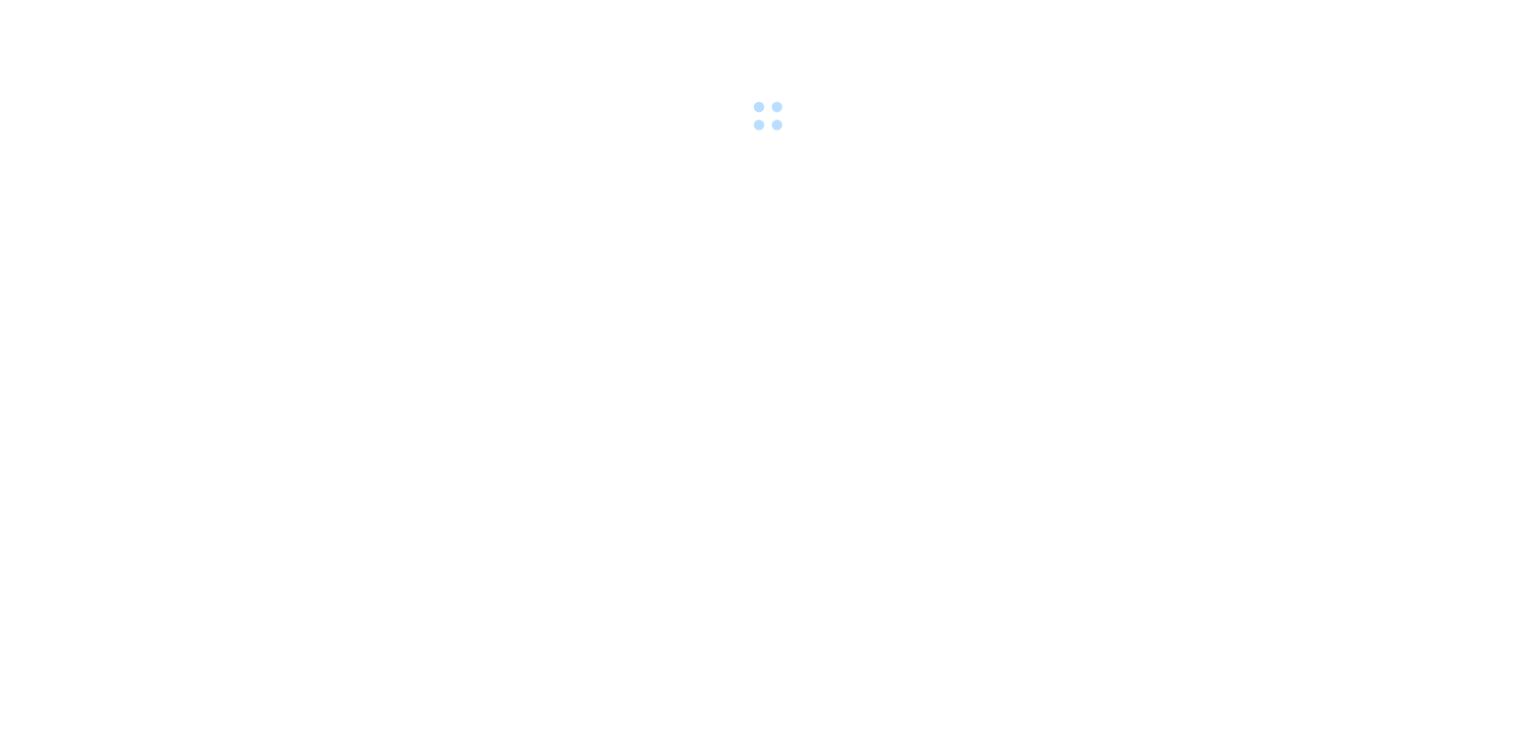 scroll, scrollTop: 0, scrollLeft: 0, axis: both 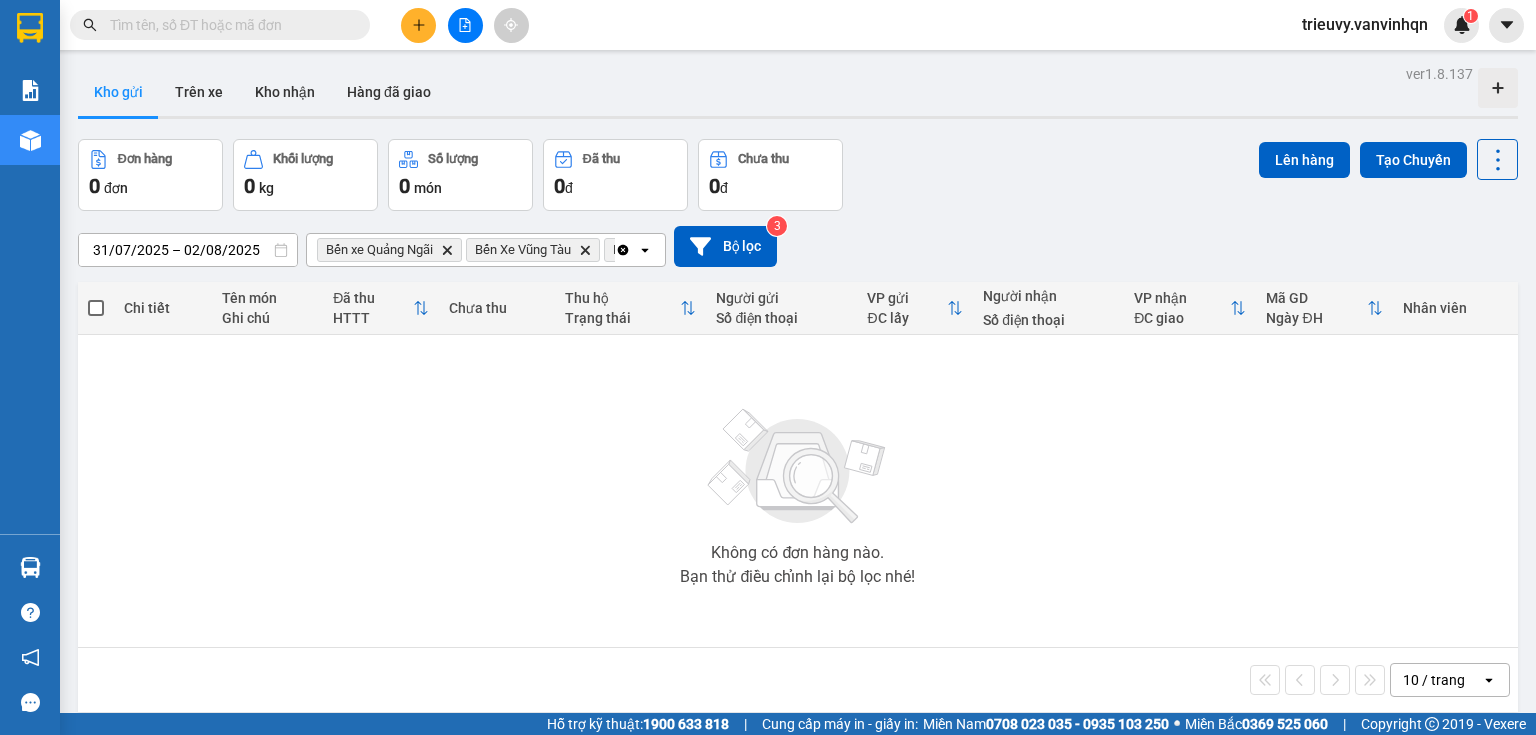 click 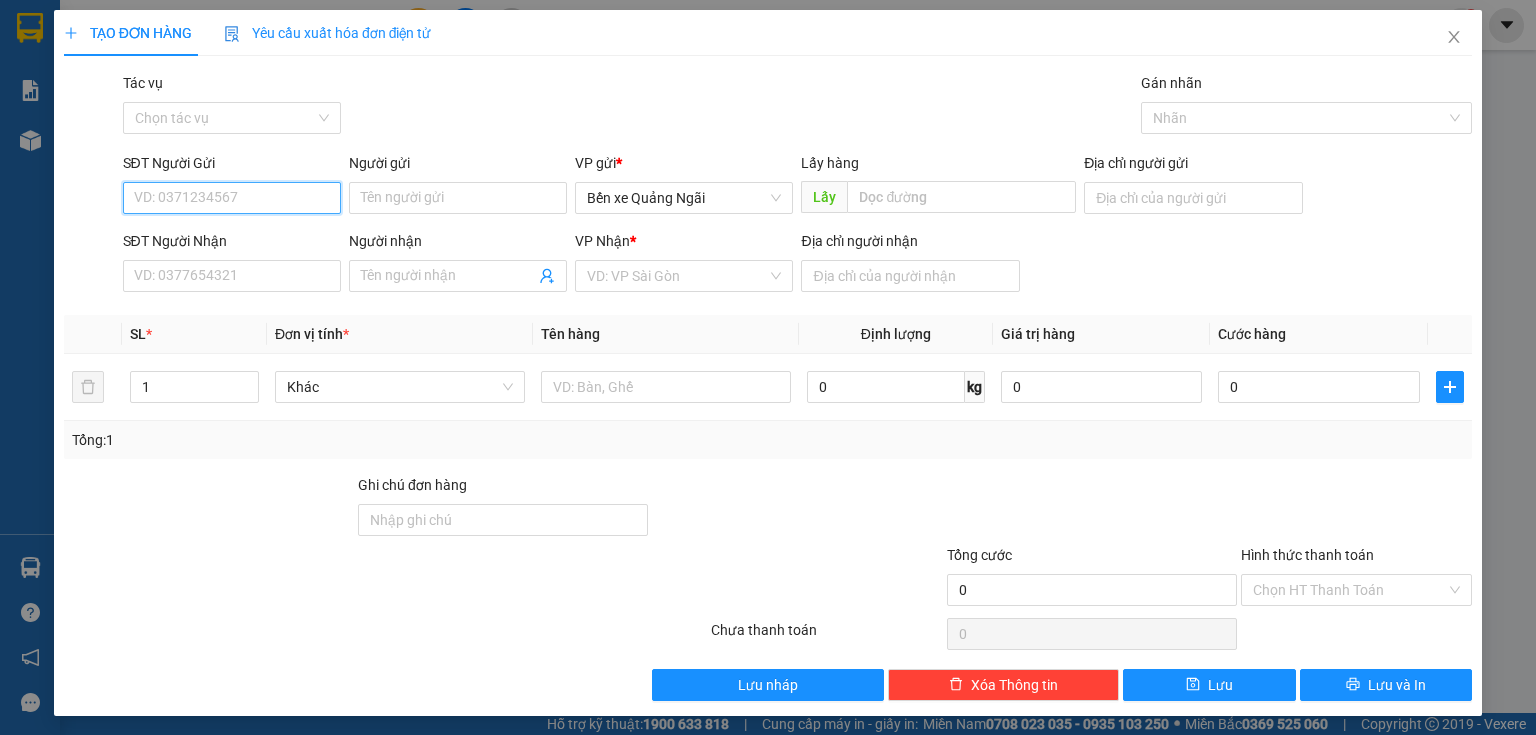 click on "SĐT Người Gửi" at bounding box center [232, 198] 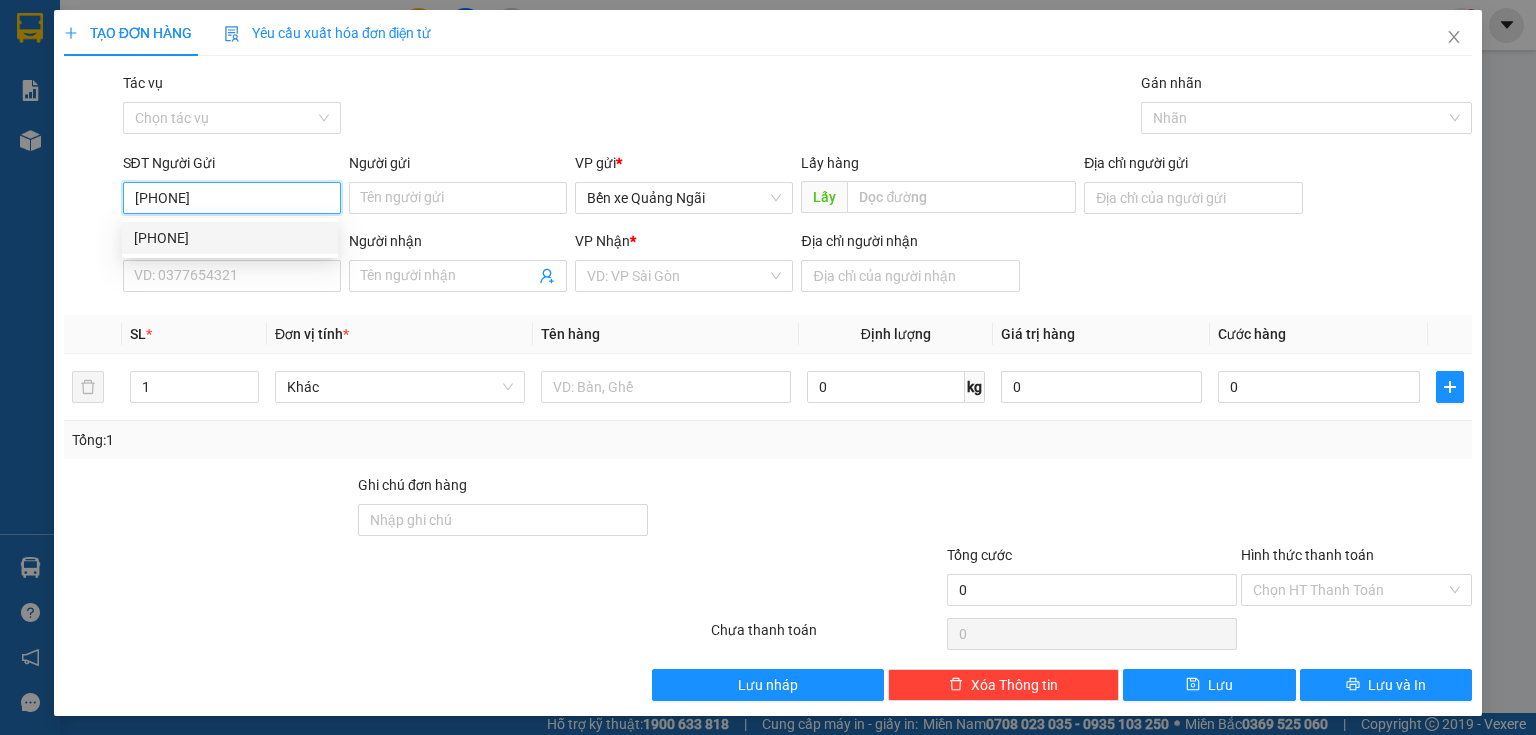 click on "[PHONE]" at bounding box center (230, 238) 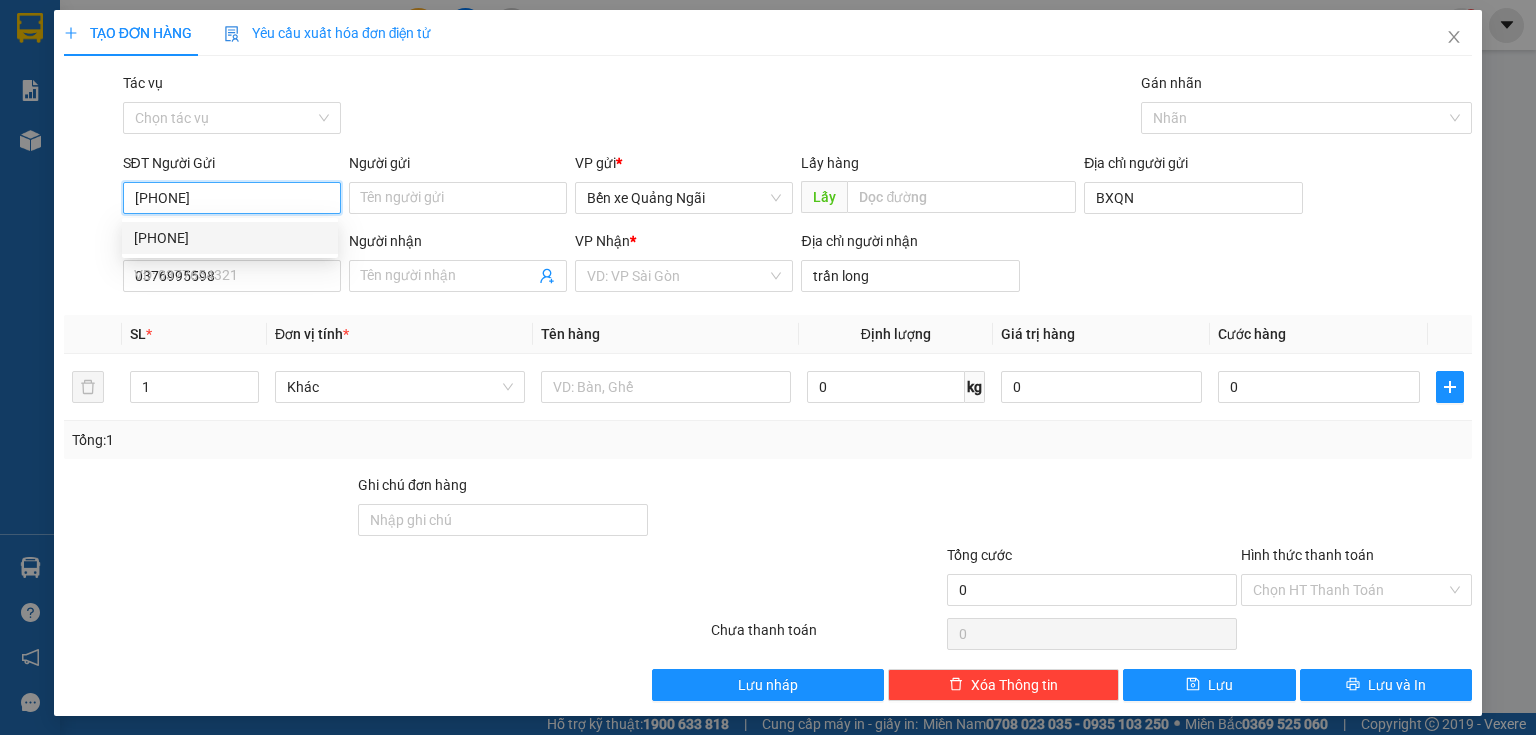 type on "80.000" 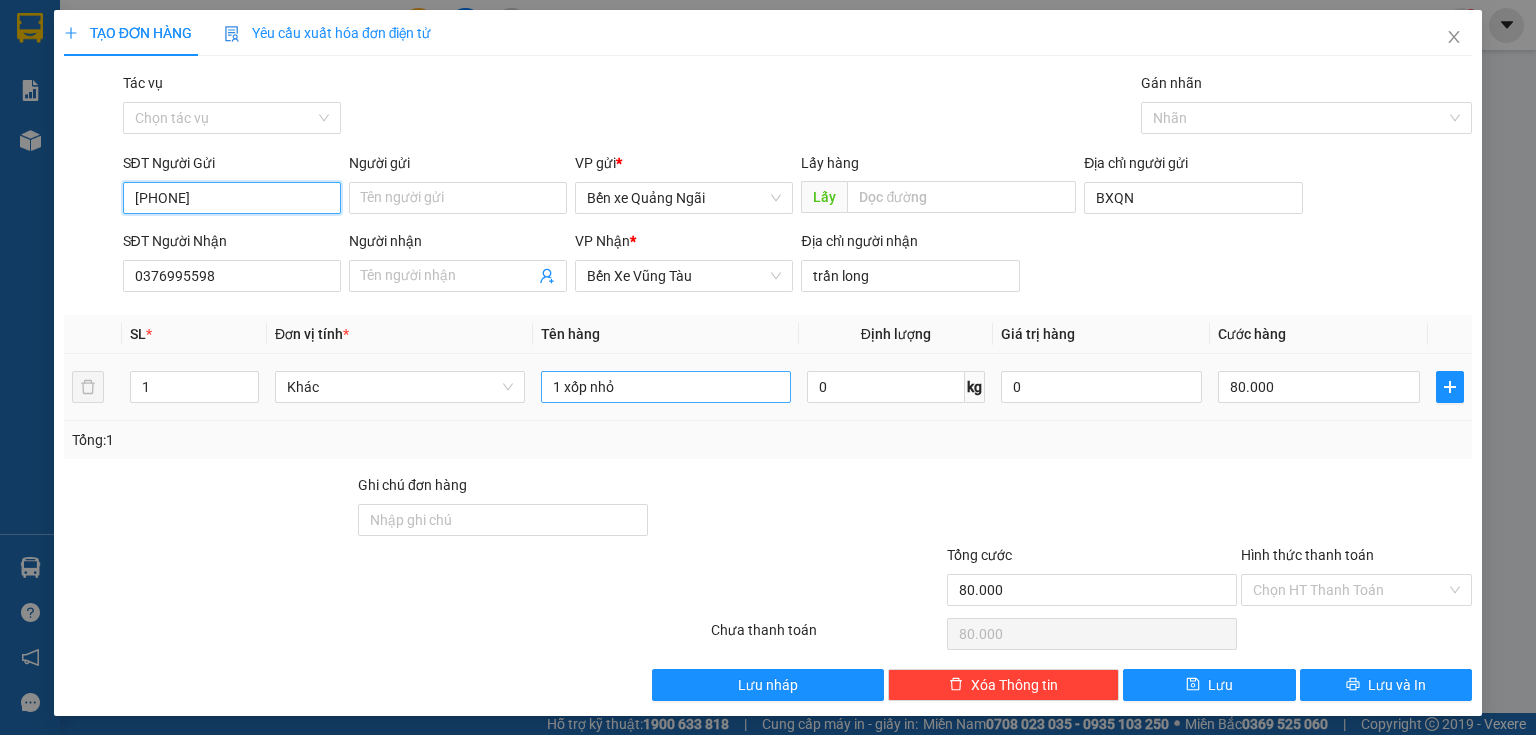 type on "[PHONE]" 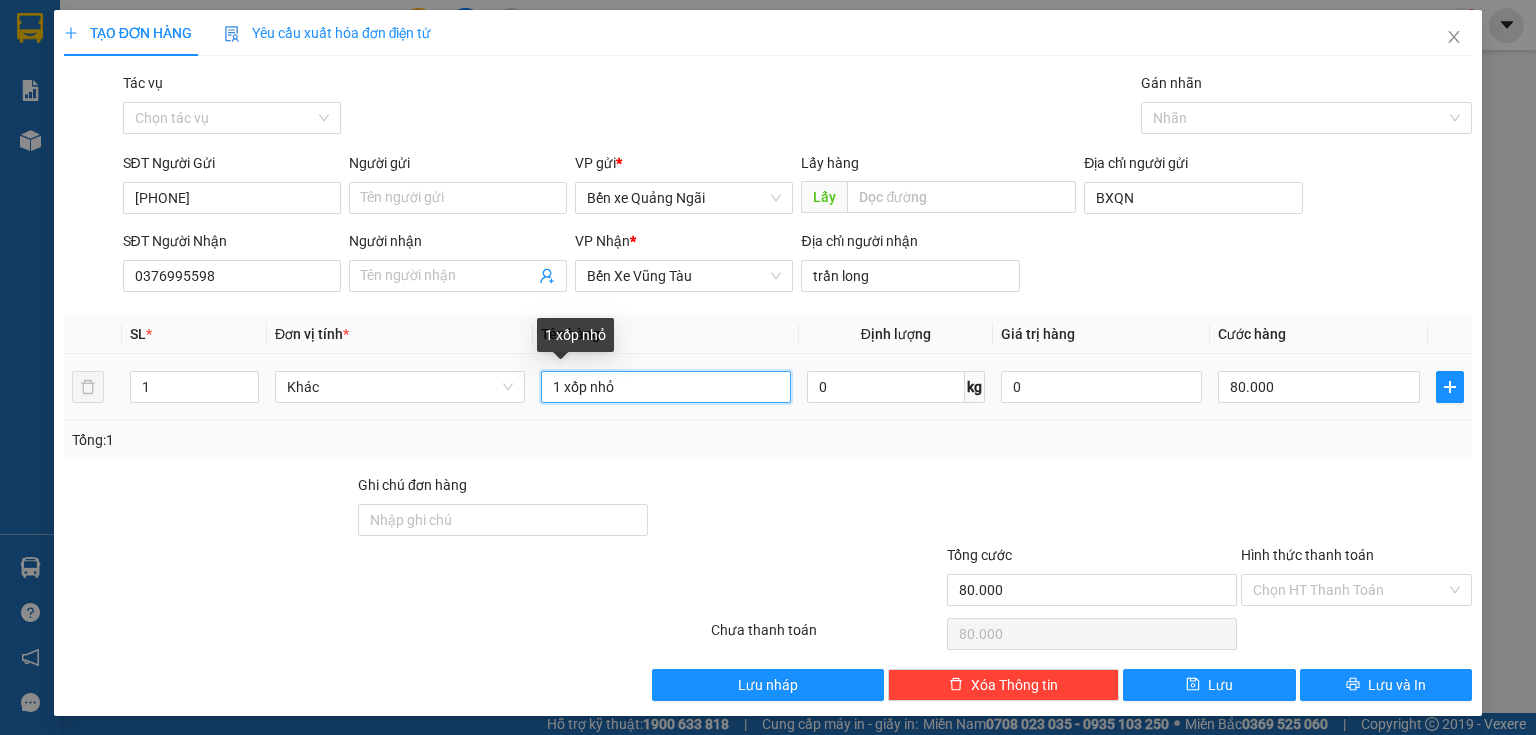 click on "1 xốp nhỏ" at bounding box center [666, 387] 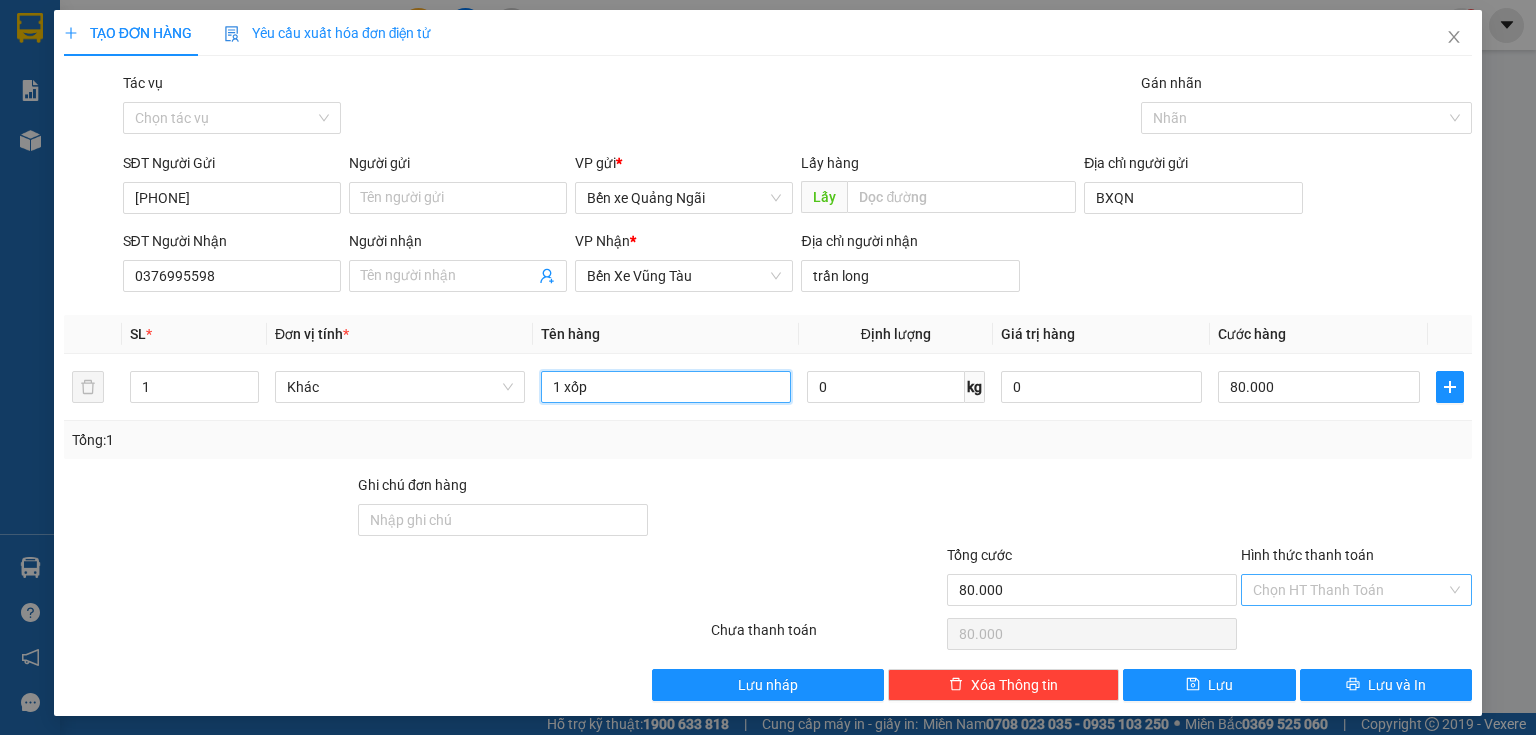 type on "1 xốp" 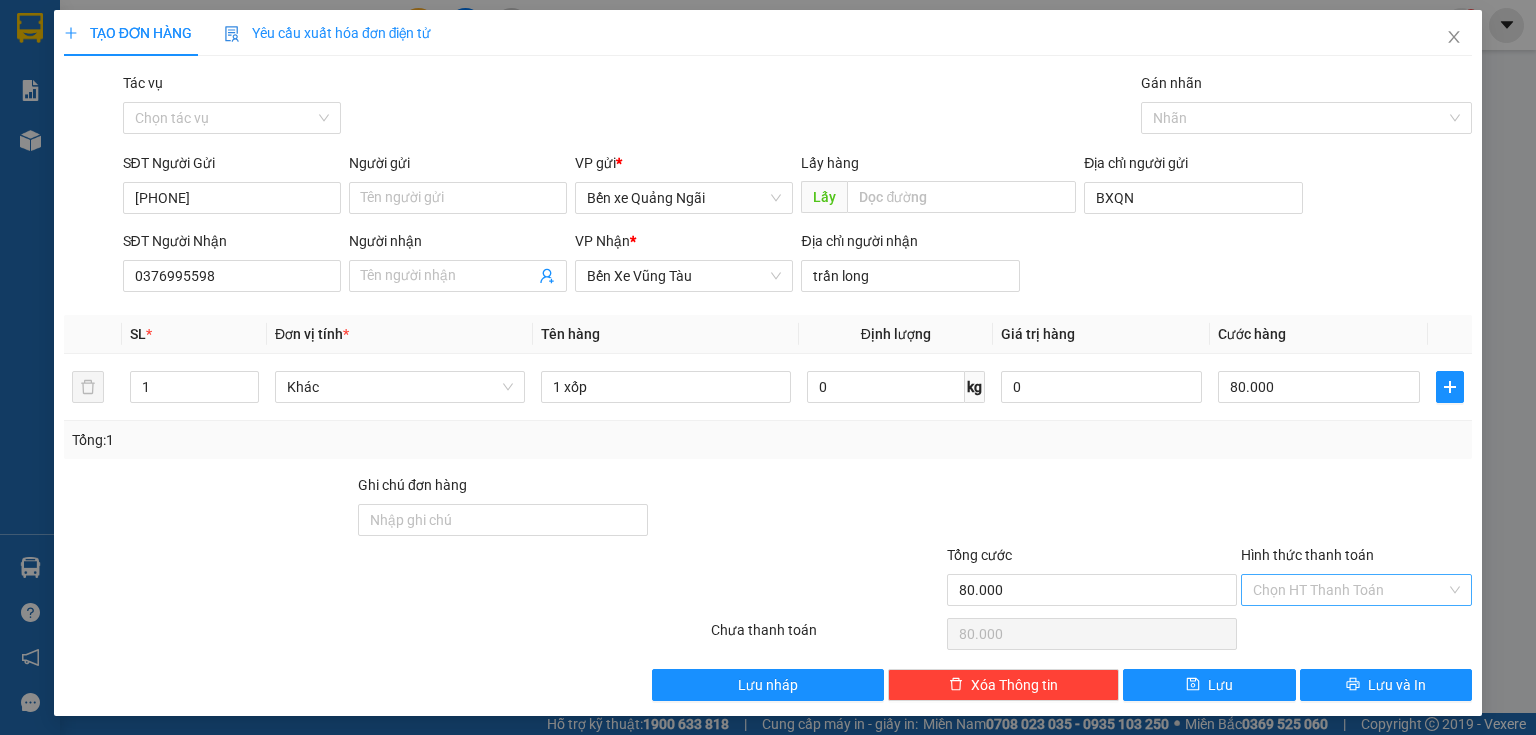 click on "Hình thức thanh toán" at bounding box center [1349, 590] 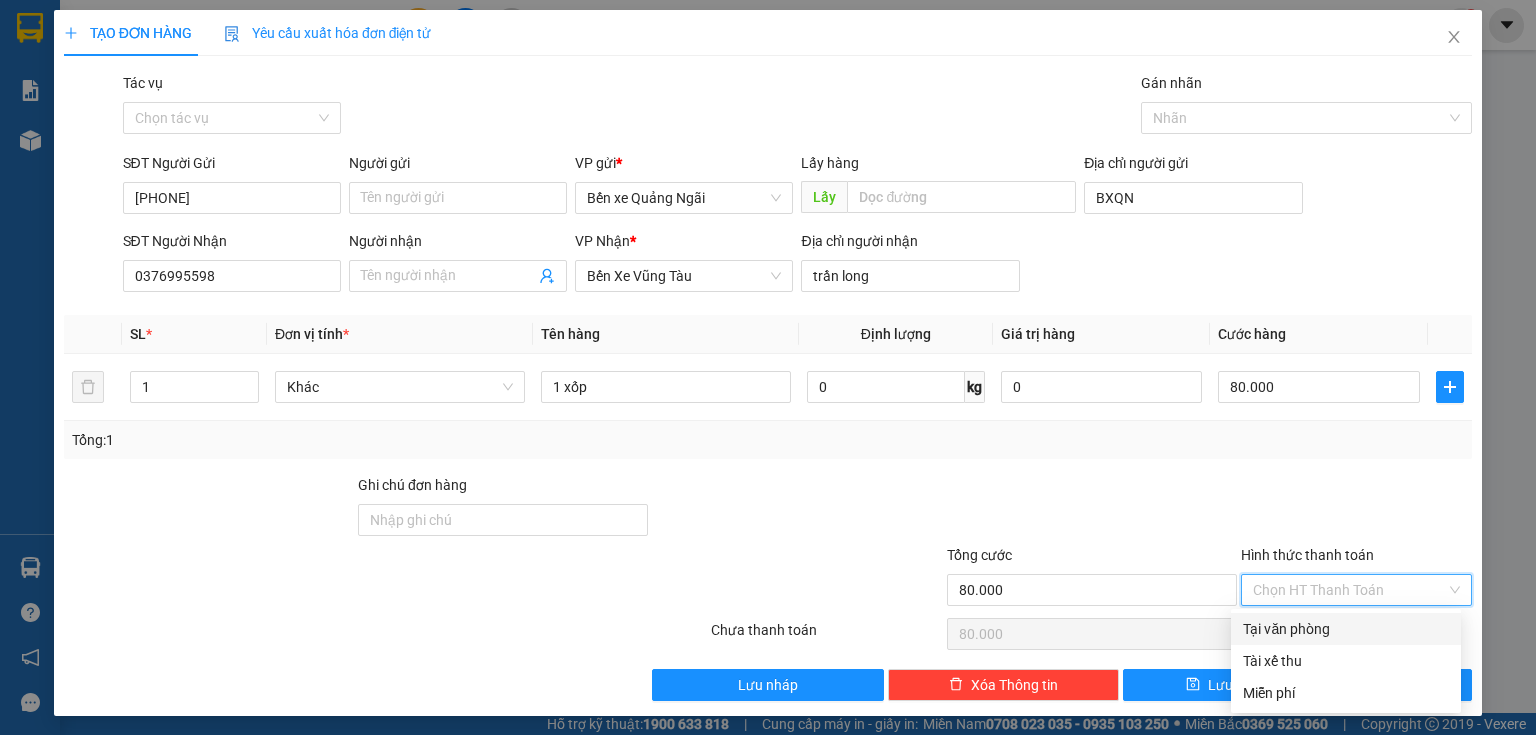 click on "Tại văn phòng" at bounding box center [1346, 629] 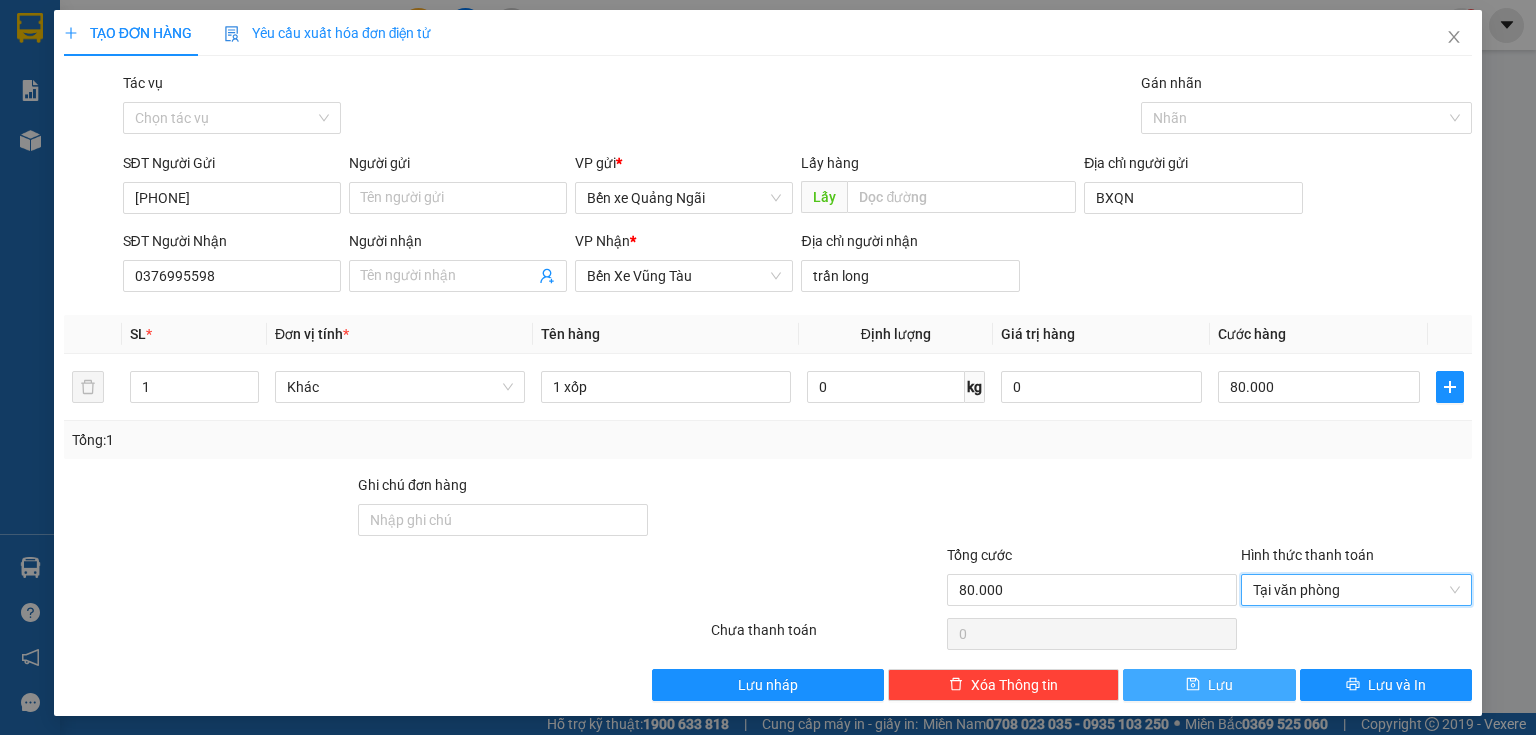click on "Lưu" at bounding box center (1209, 685) 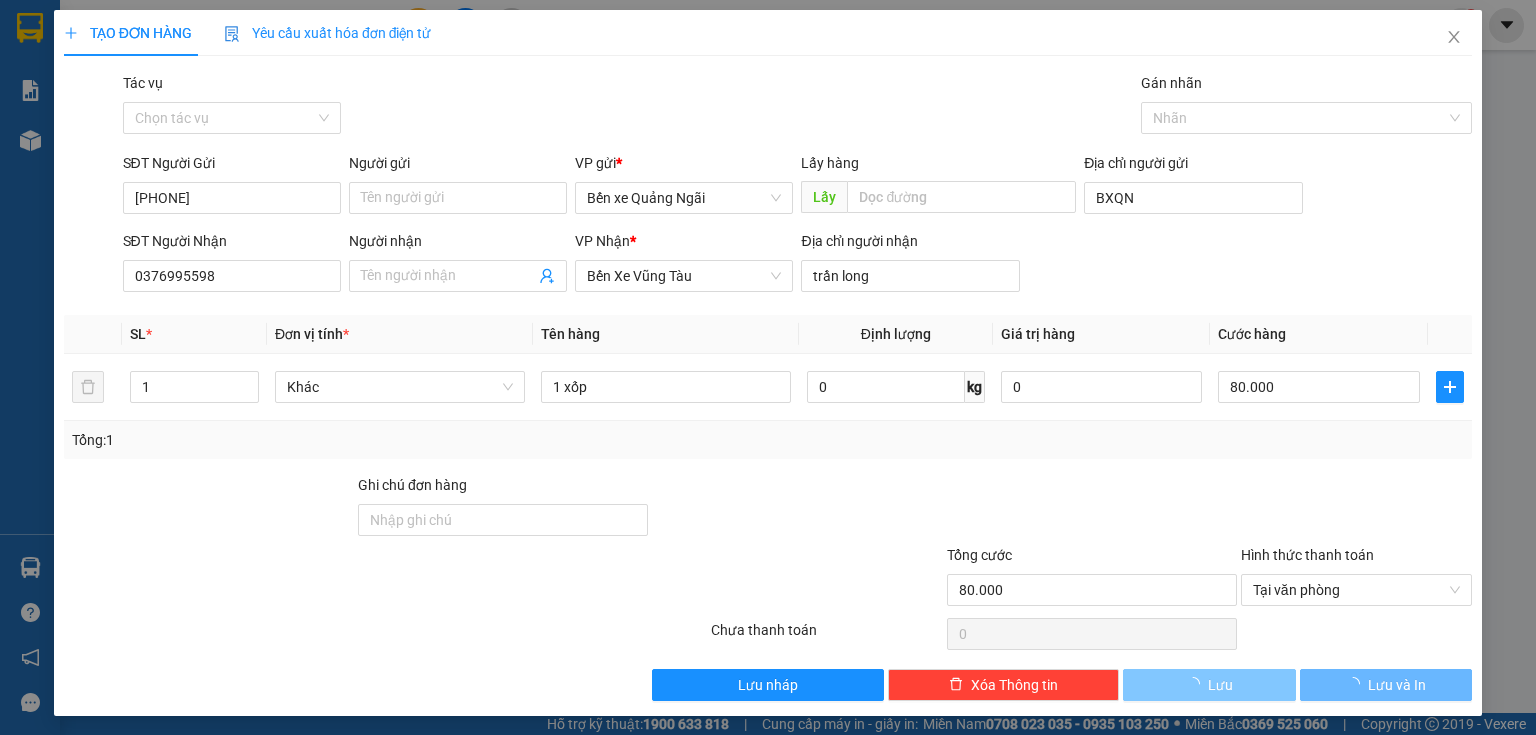 type 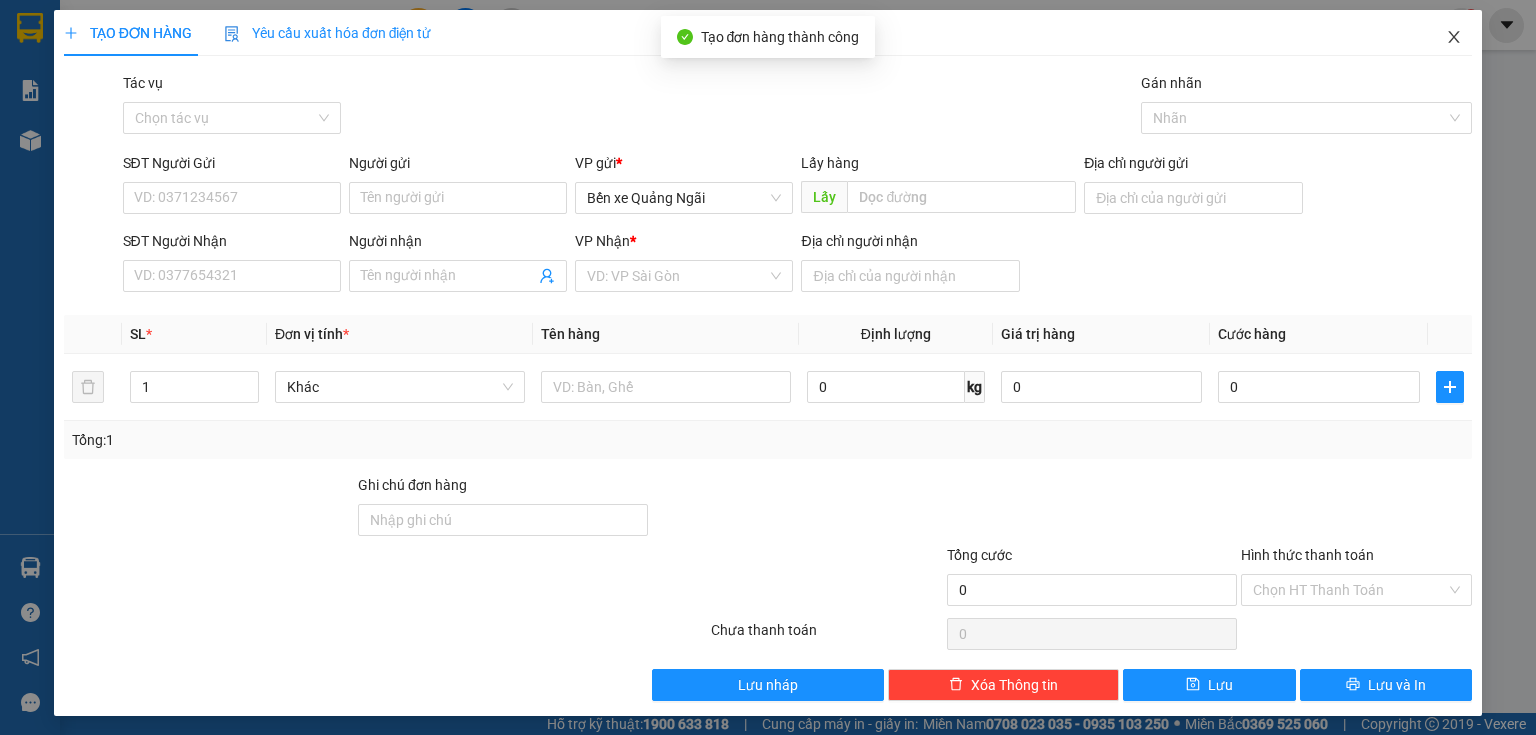click 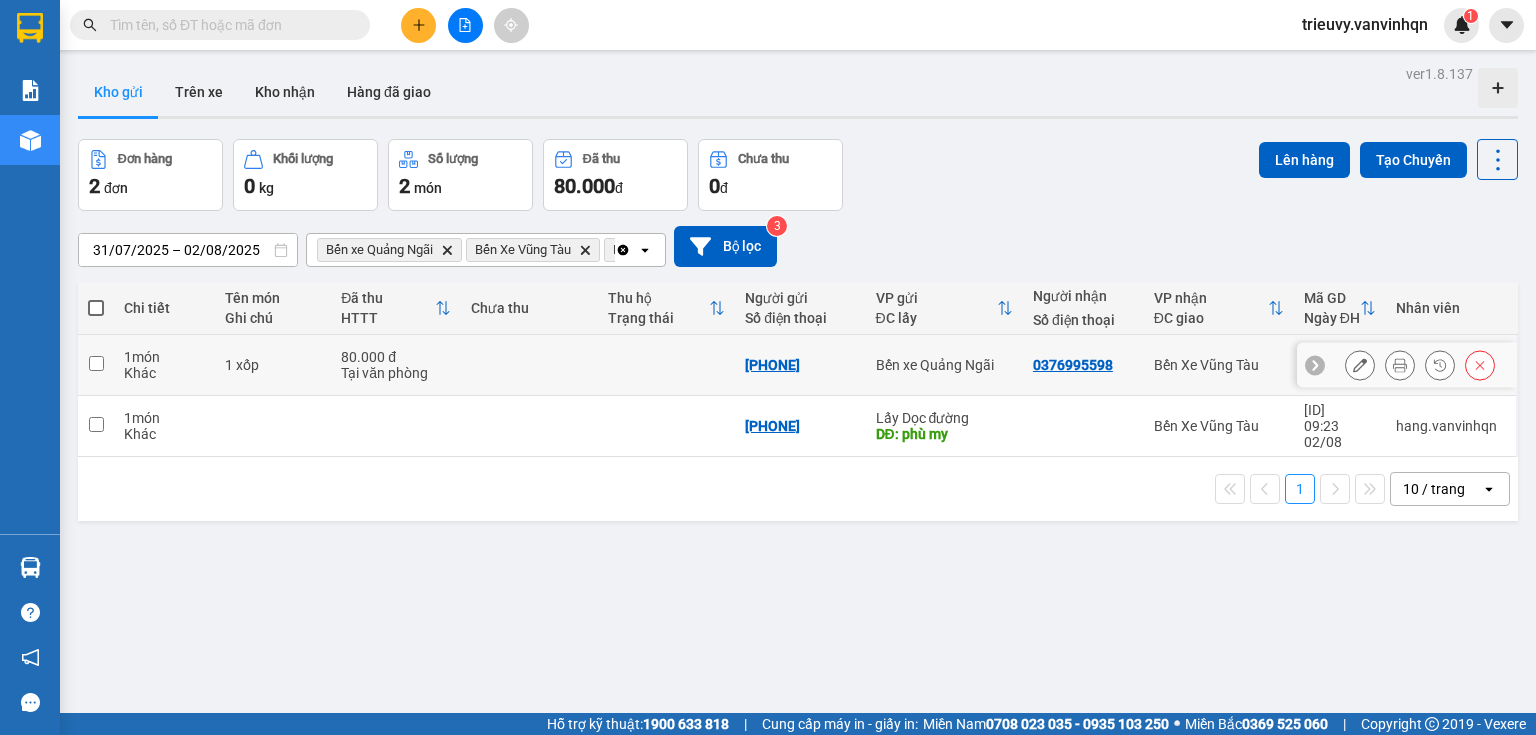 click on "80.000 đ Tại văn phòng" at bounding box center [396, 365] 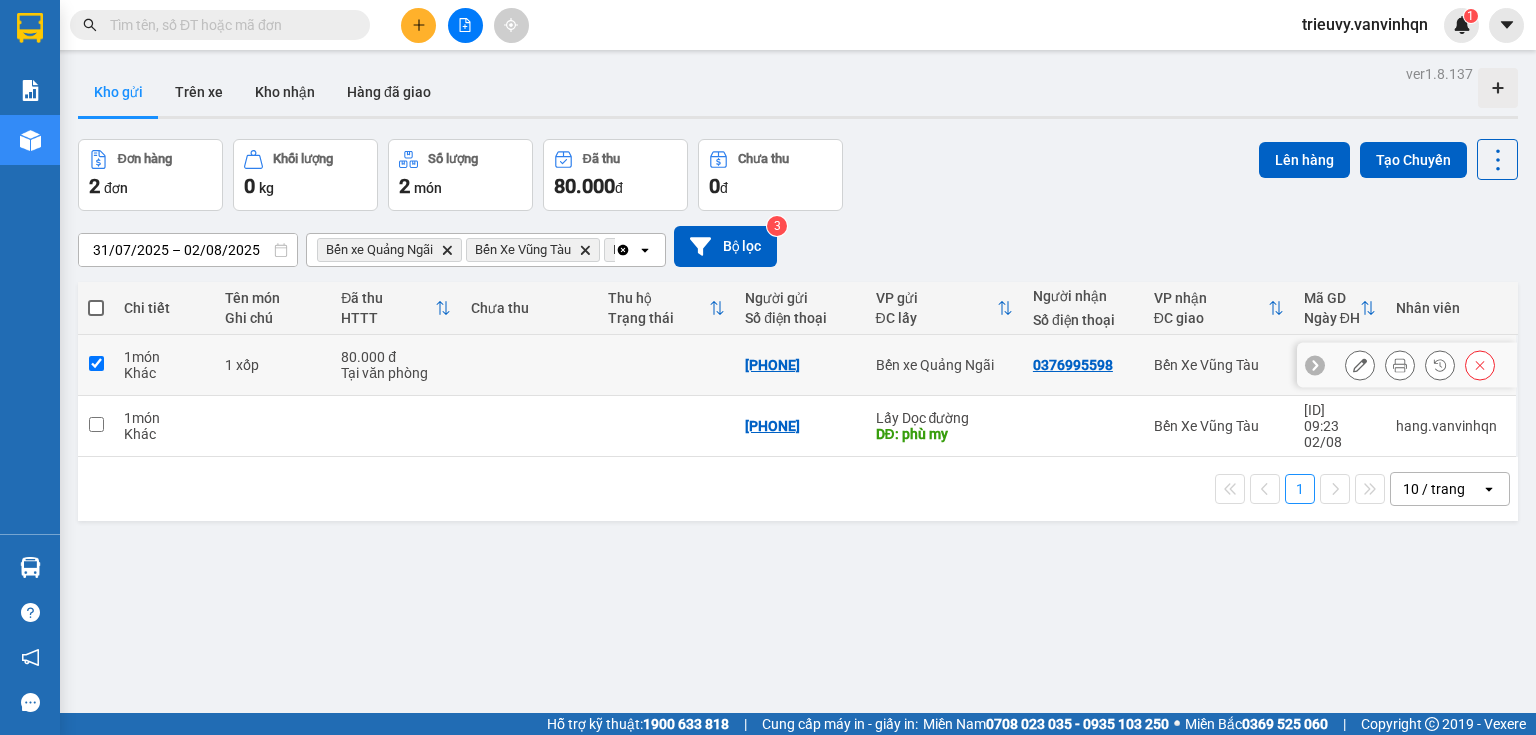 checkbox on "true" 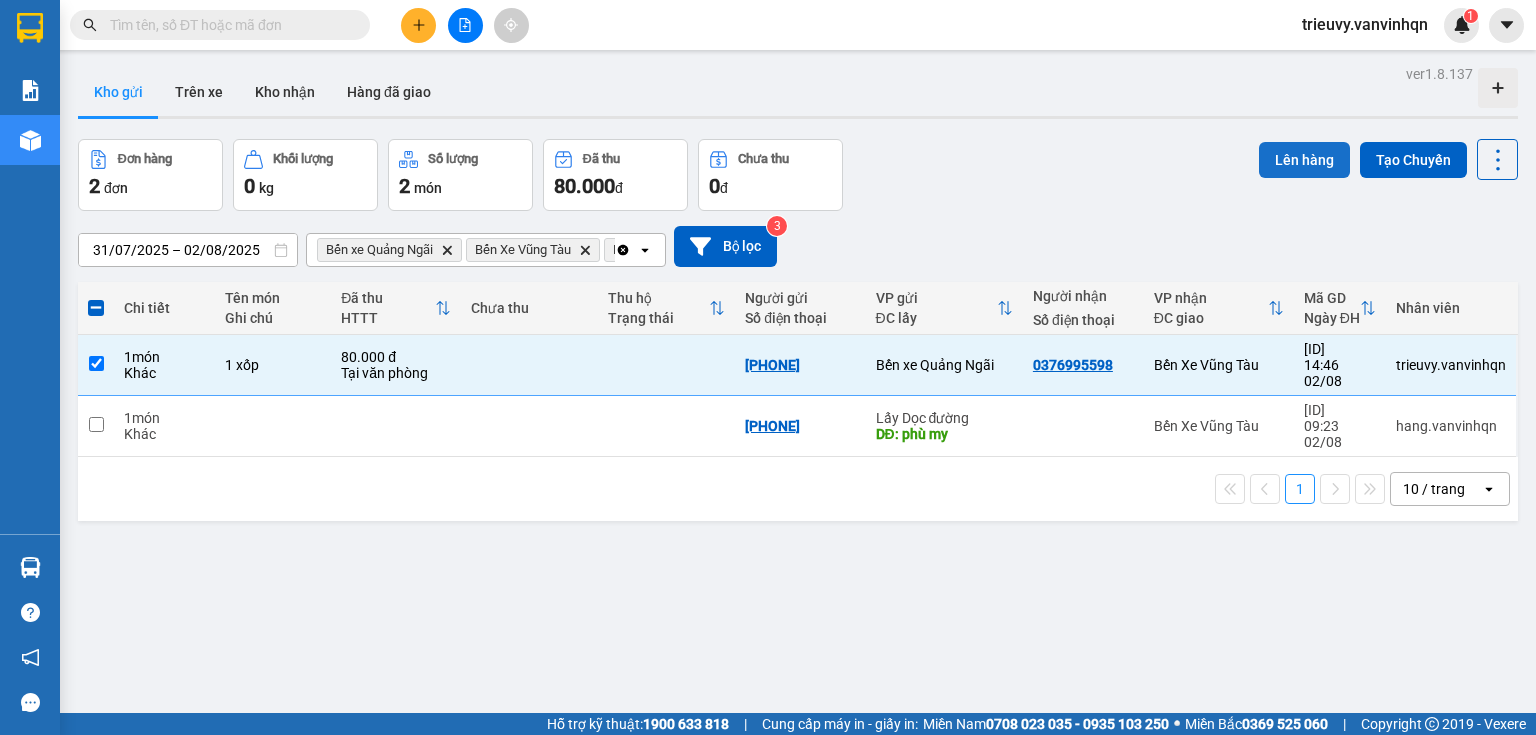 click on "Lên hàng" at bounding box center (1304, 160) 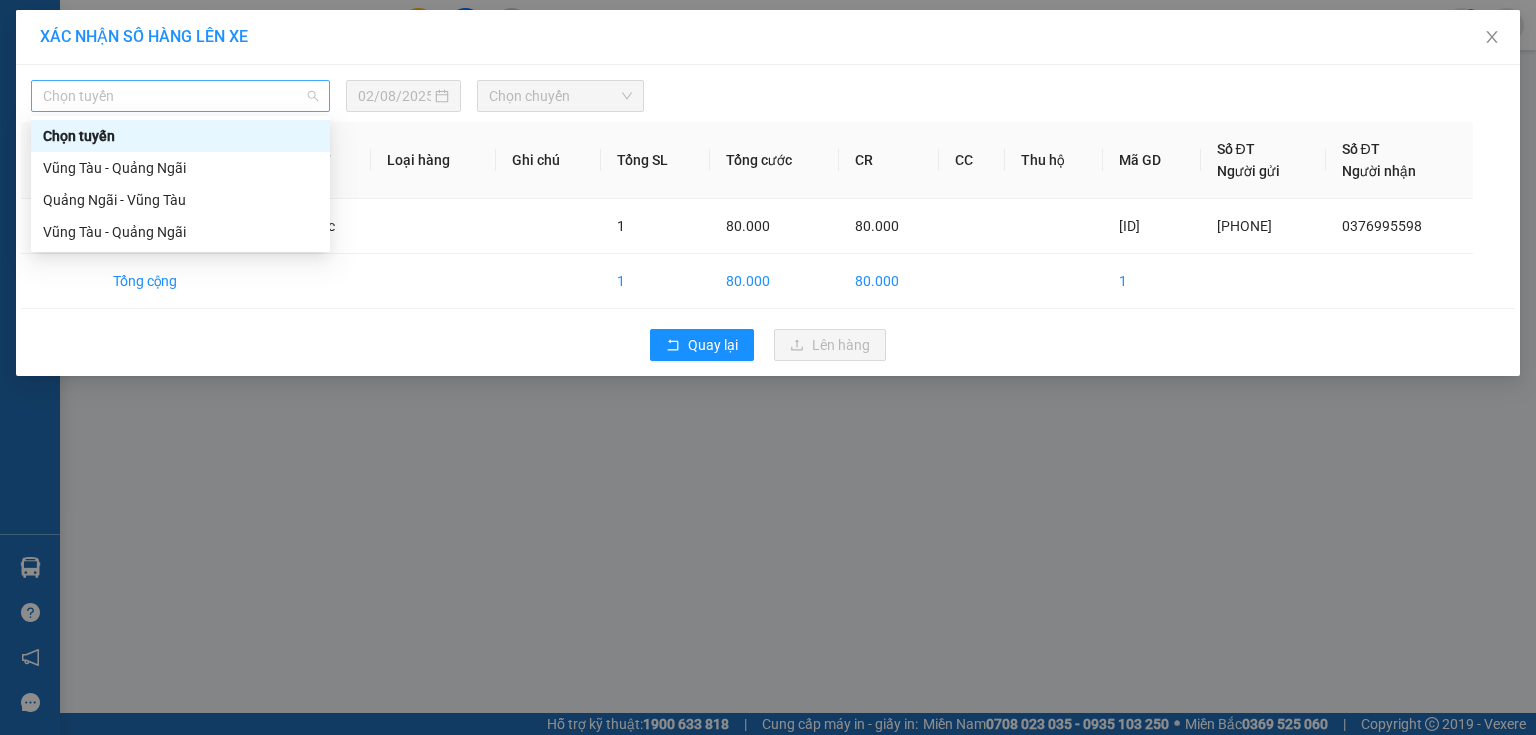 click on "Chọn tuyến" at bounding box center [180, 96] 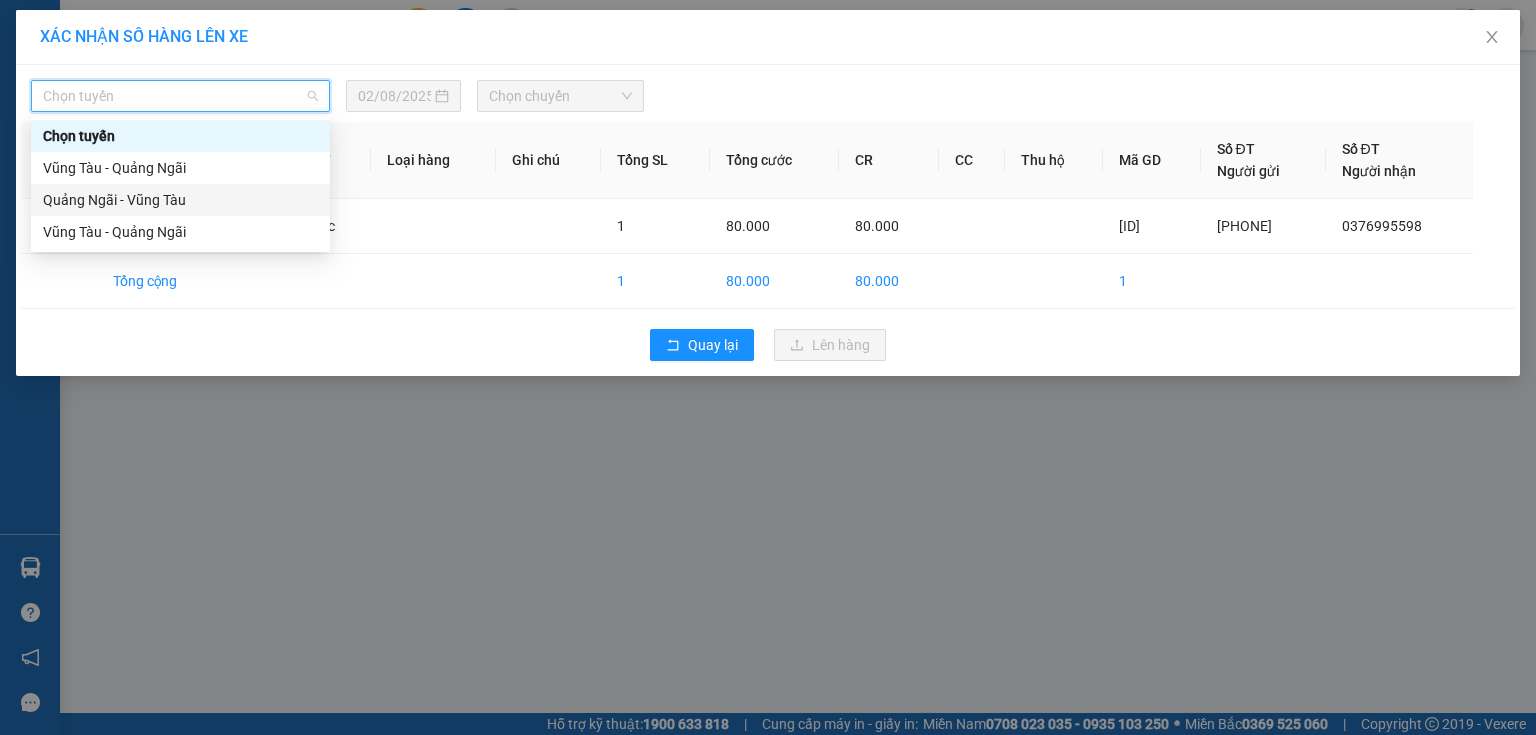 click on "Quảng Ngãi - Vũng Tàu" at bounding box center (180, 200) 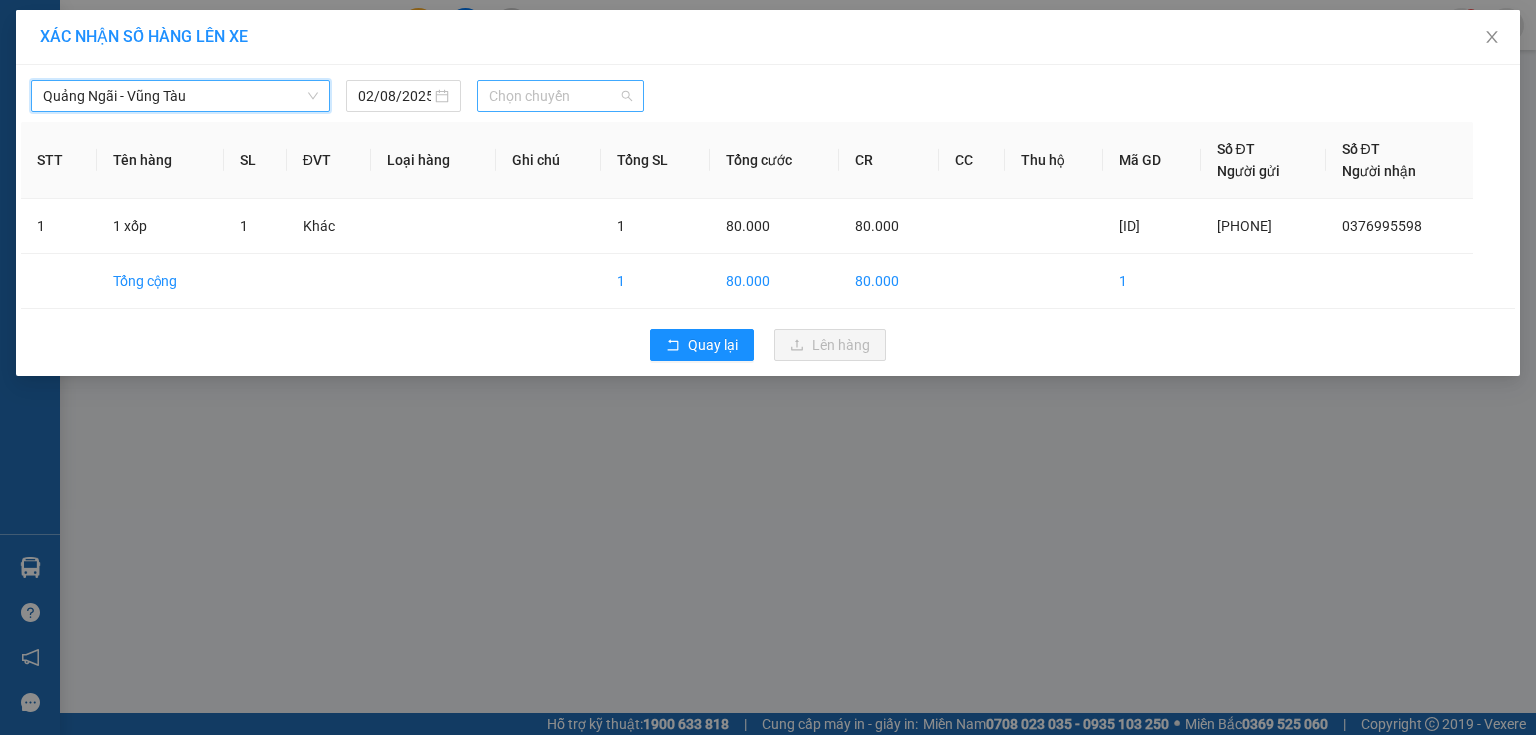 click on "Chọn chuyến" at bounding box center (561, 96) 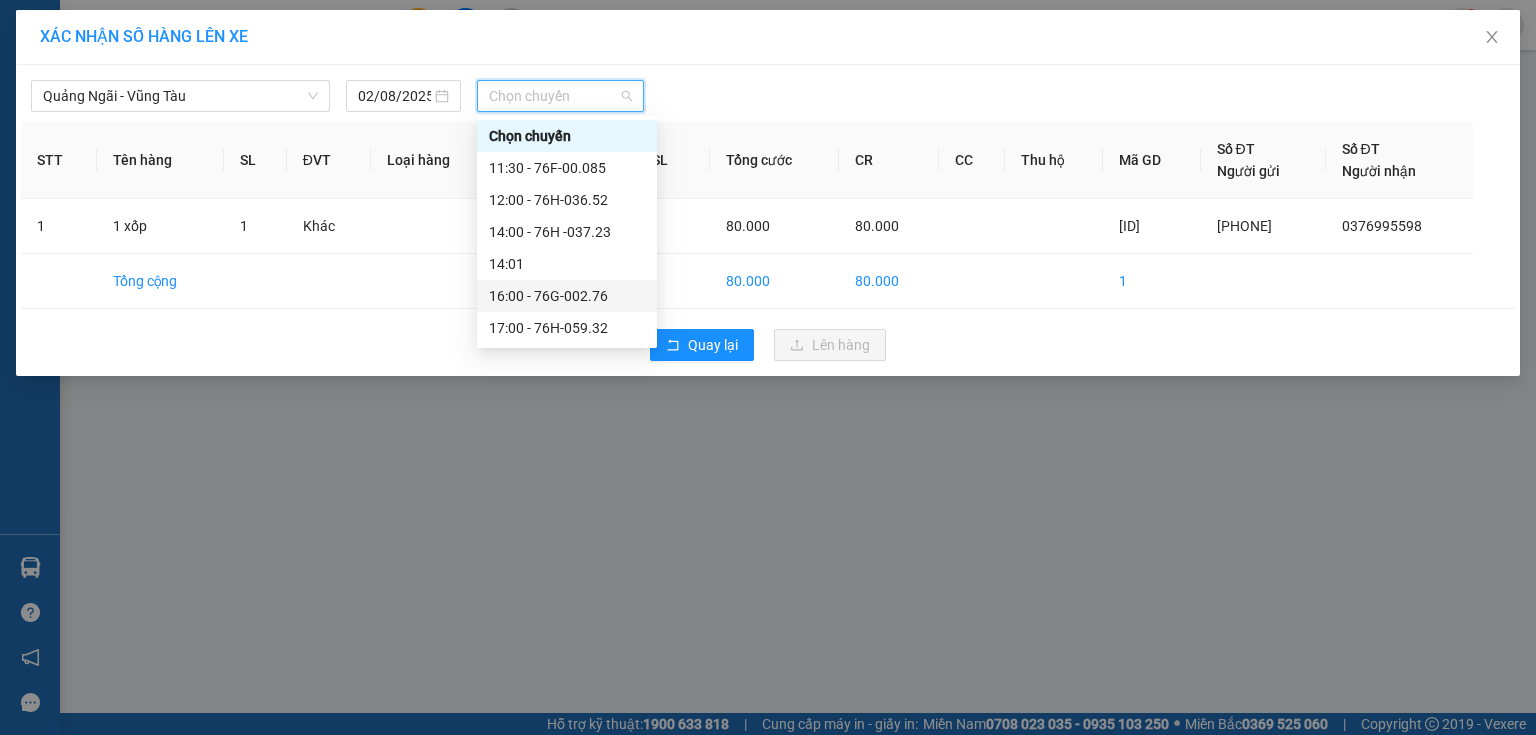 click on "16:00     - 76G-002.76" at bounding box center [567, 296] 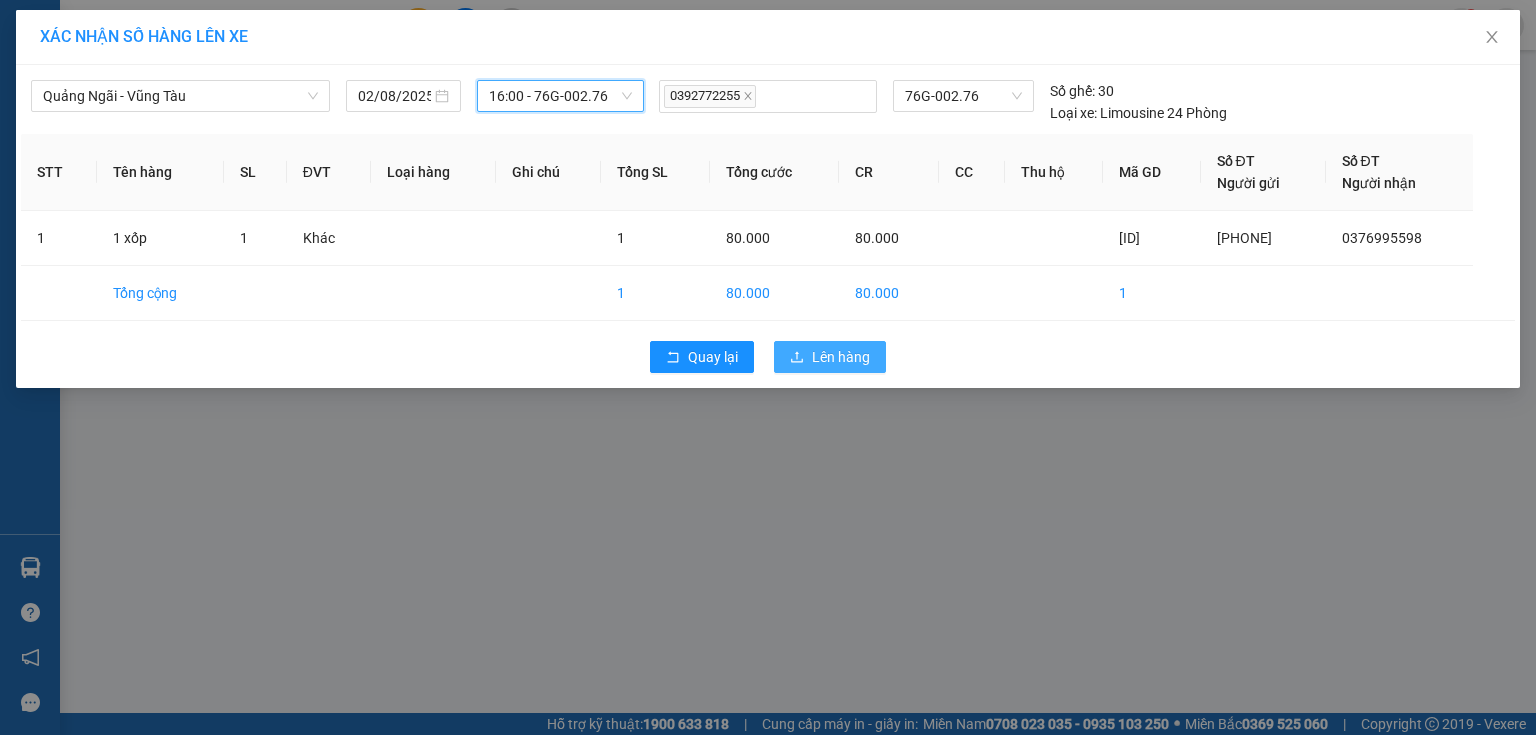 click on "Lên hàng" at bounding box center [830, 357] 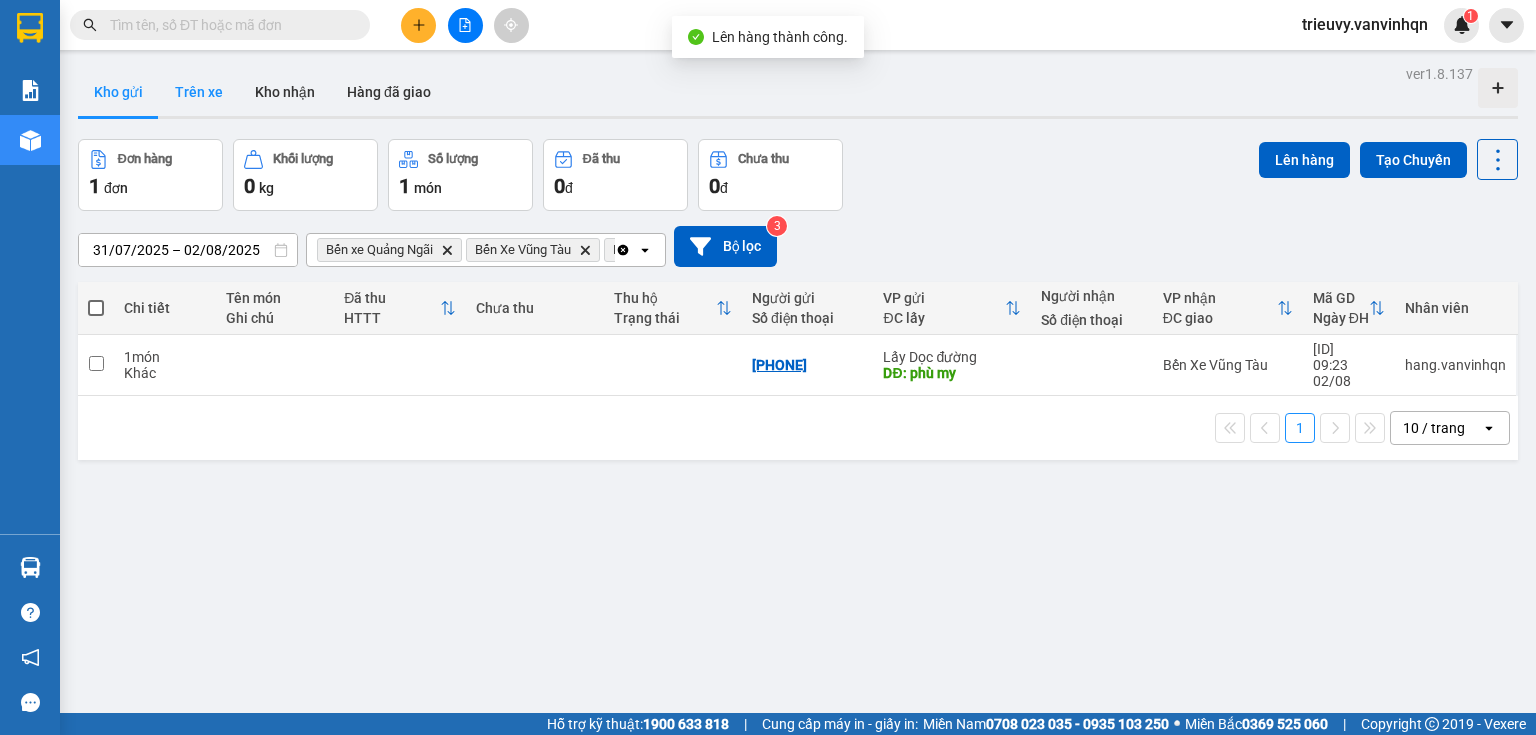 click on "Trên xe" at bounding box center (199, 92) 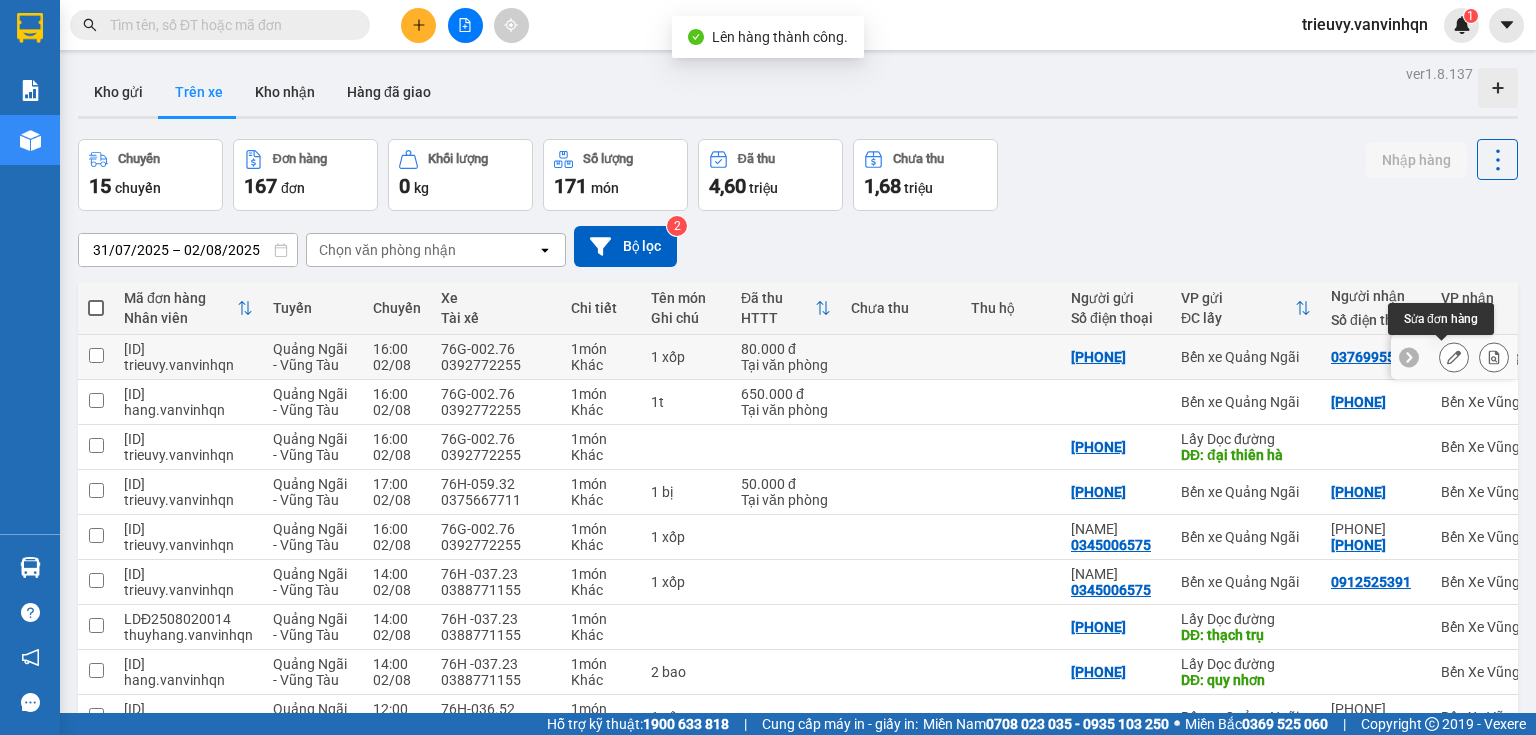 click 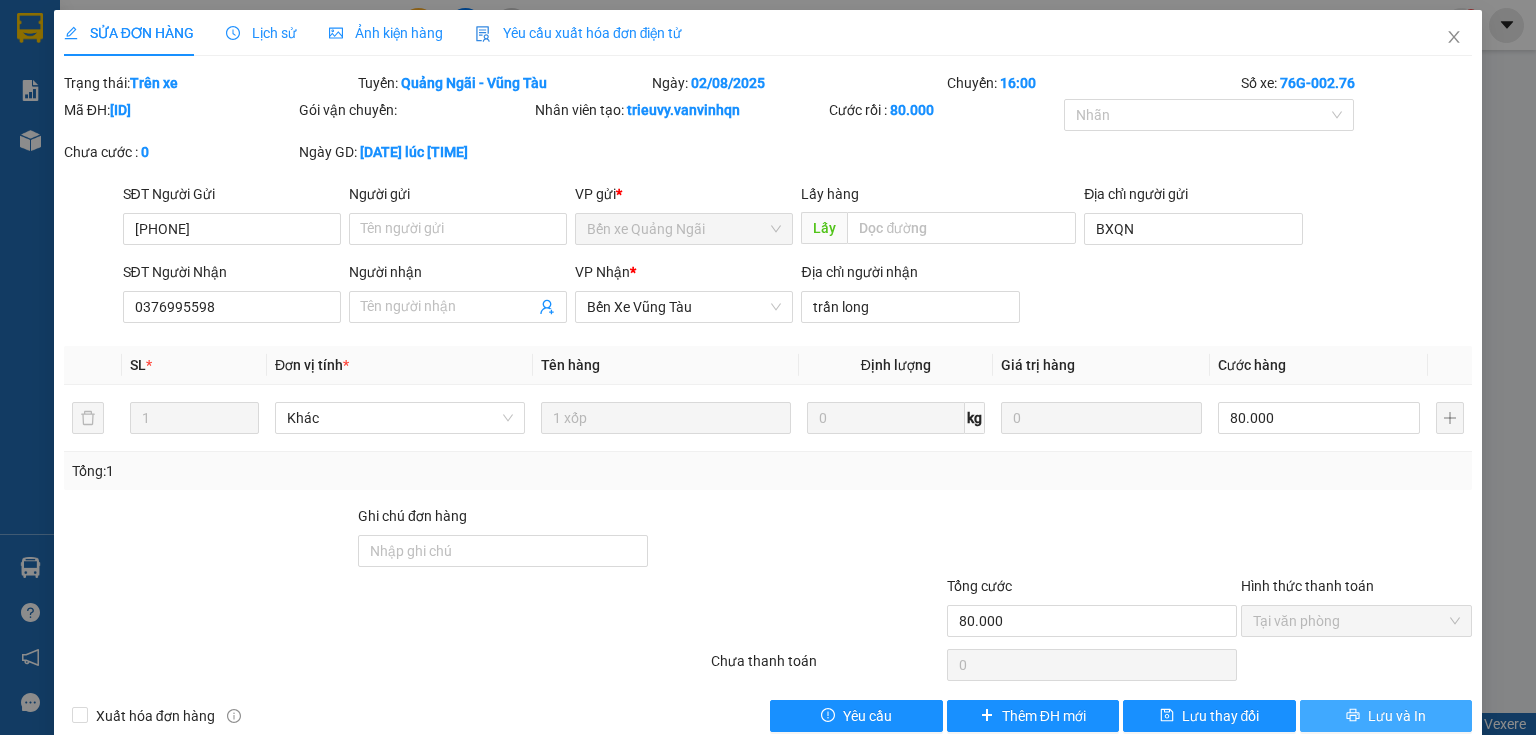 click on "Lưu và In" at bounding box center (1397, 716) 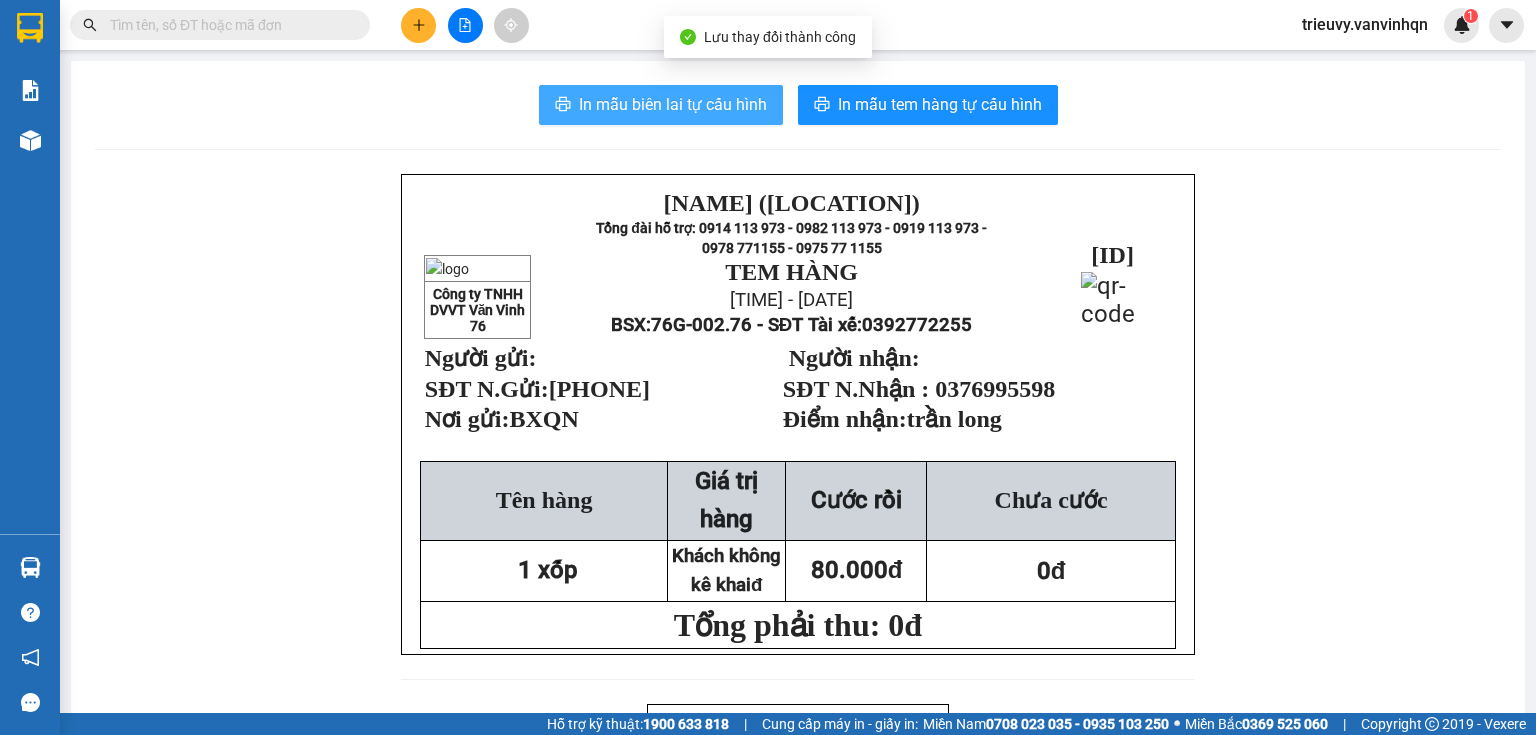 click on "In mẫu biên lai tự cấu hình" at bounding box center [673, 104] 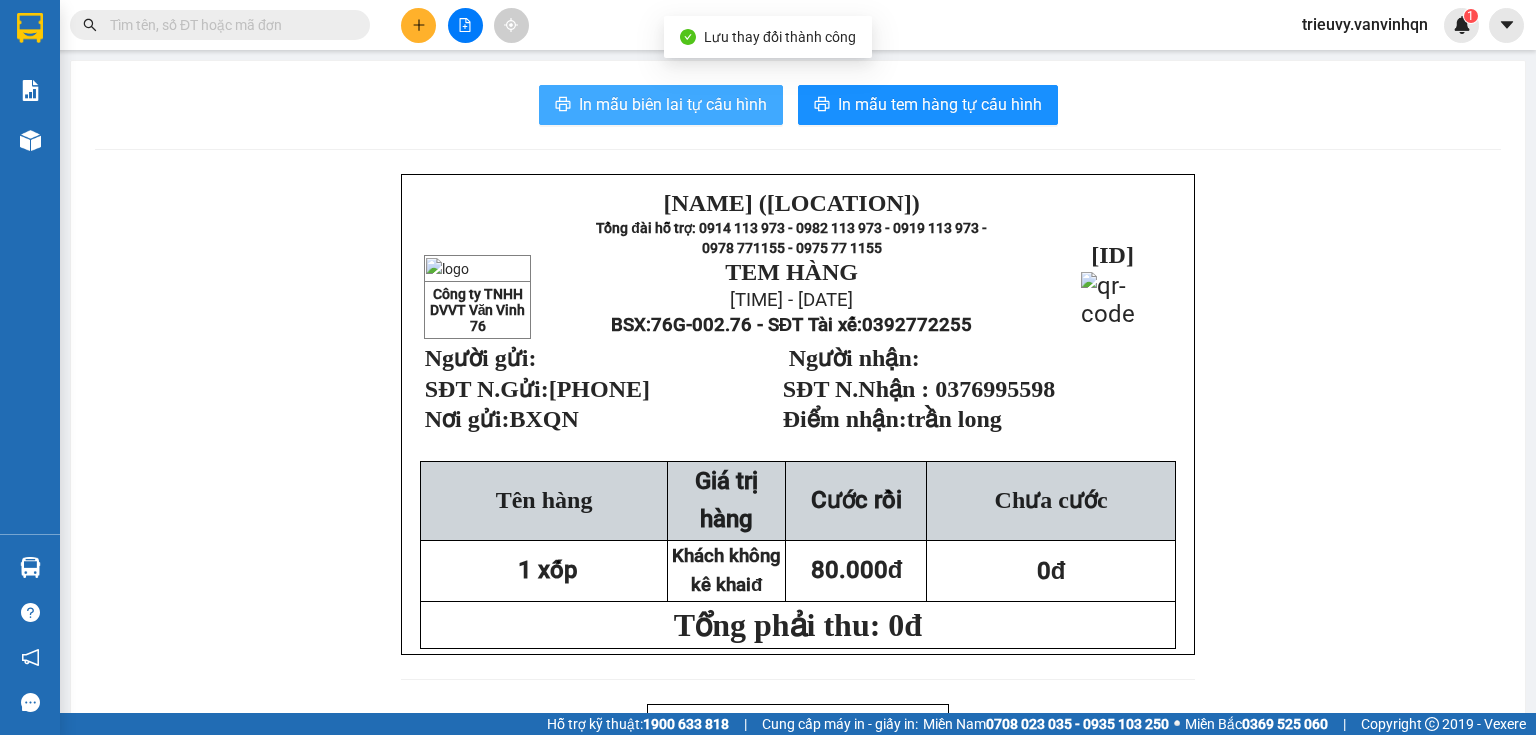 scroll, scrollTop: 0, scrollLeft: 0, axis: both 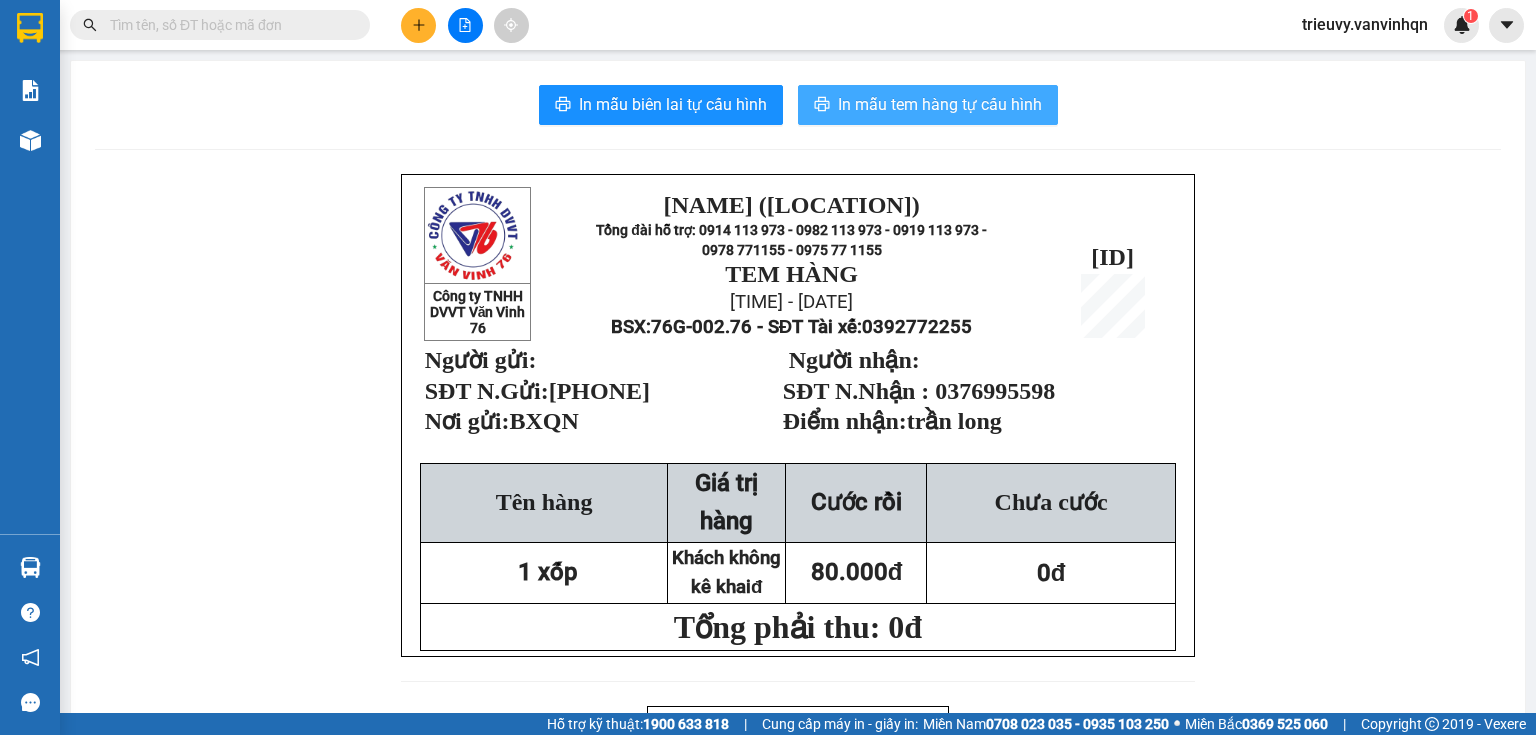 click on "In mẫu tem hàng tự cấu hình" at bounding box center [940, 104] 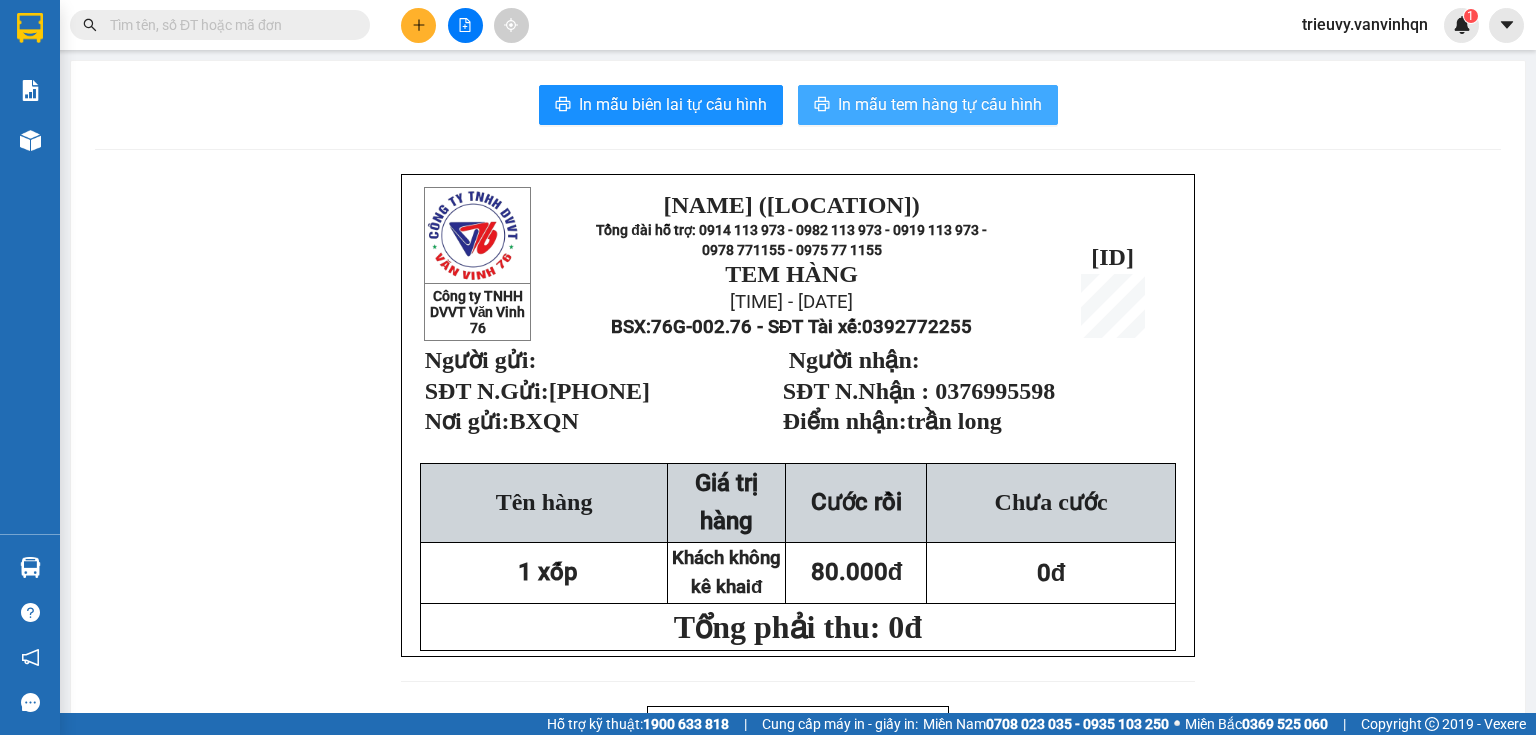scroll, scrollTop: 0, scrollLeft: 0, axis: both 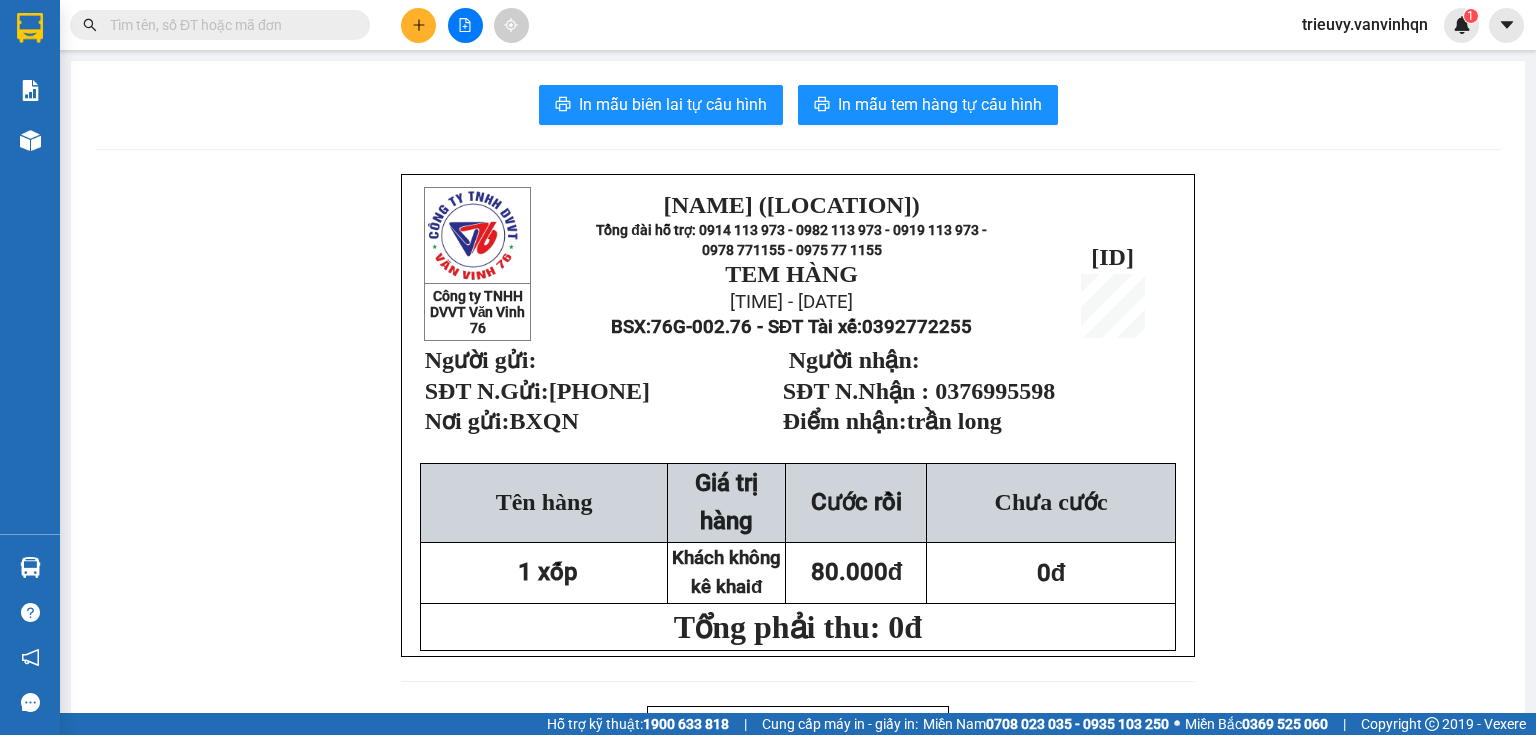 click at bounding box center (465, 25) 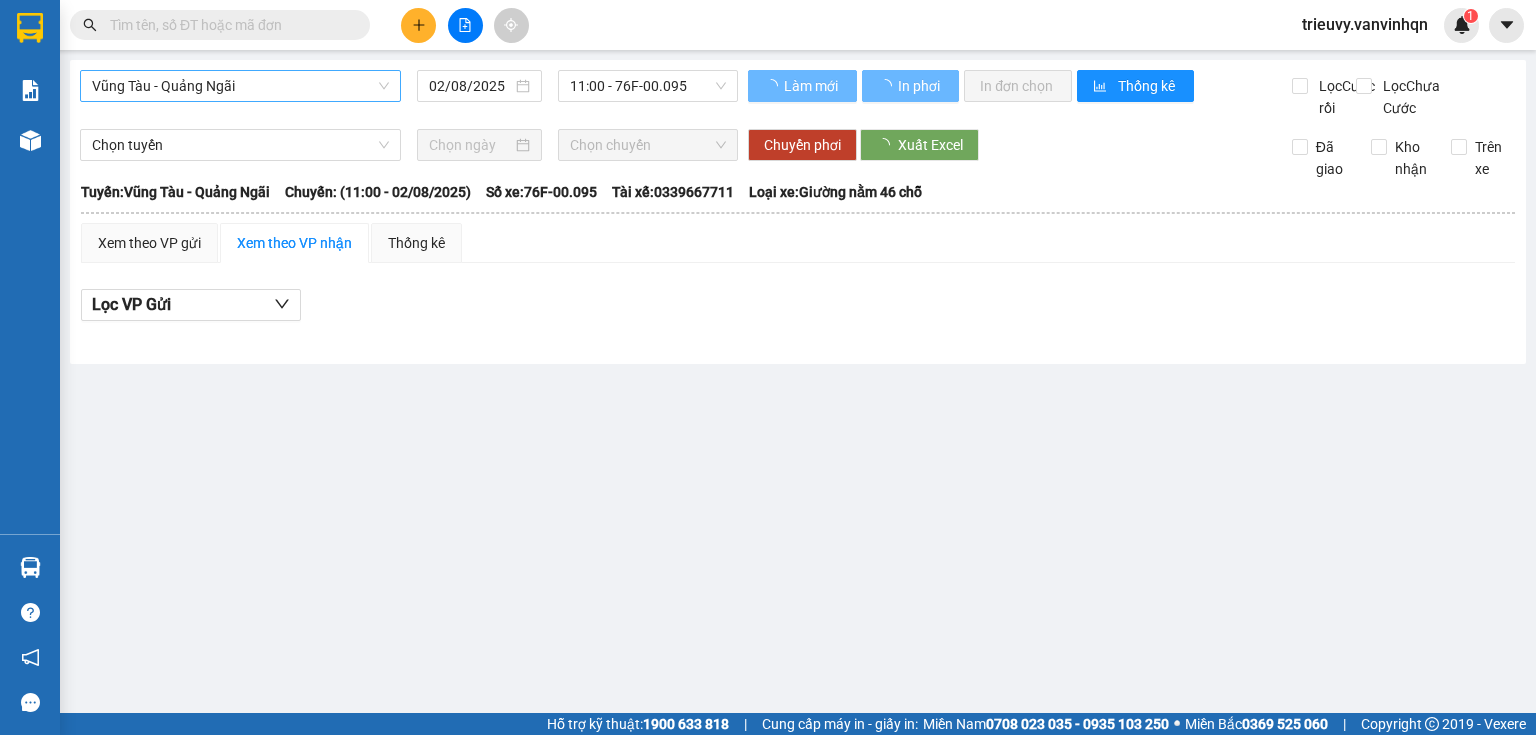 click on "Vũng Tàu - Quảng Ngãi" at bounding box center (240, 86) 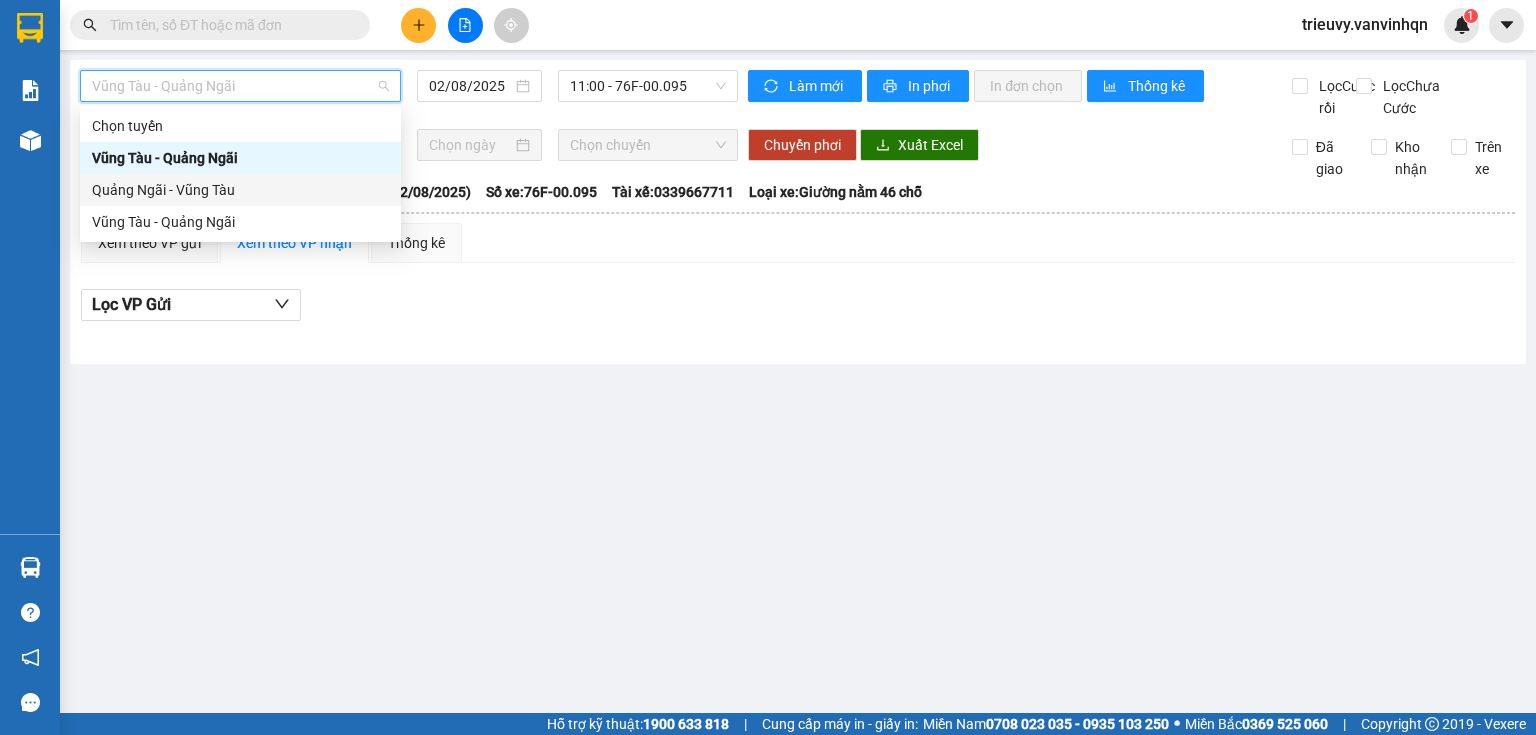 drag, startPoint x: 227, startPoint y: 192, endPoint x: 399, endPoint y: 147, distance: 177.7892 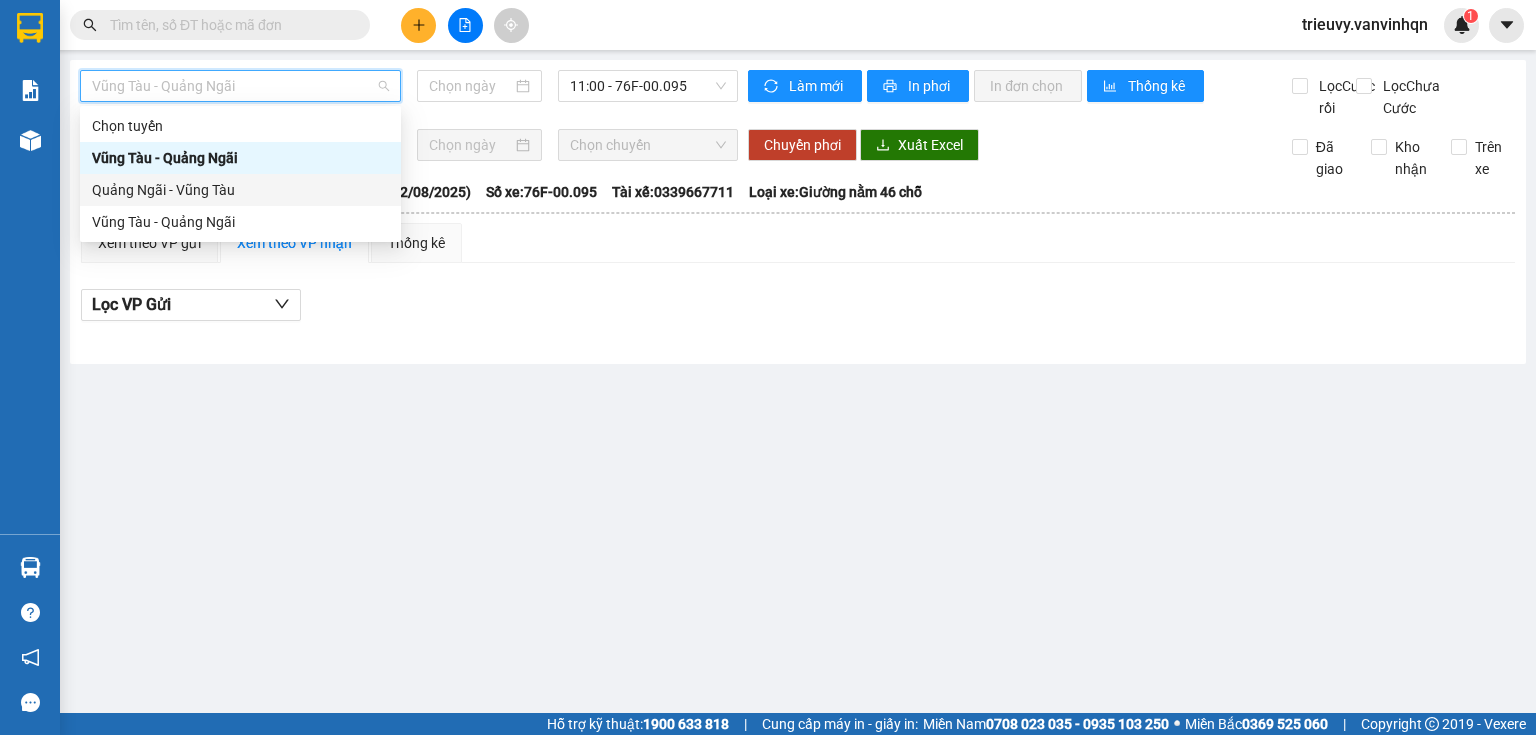 type on "02/08/2025" 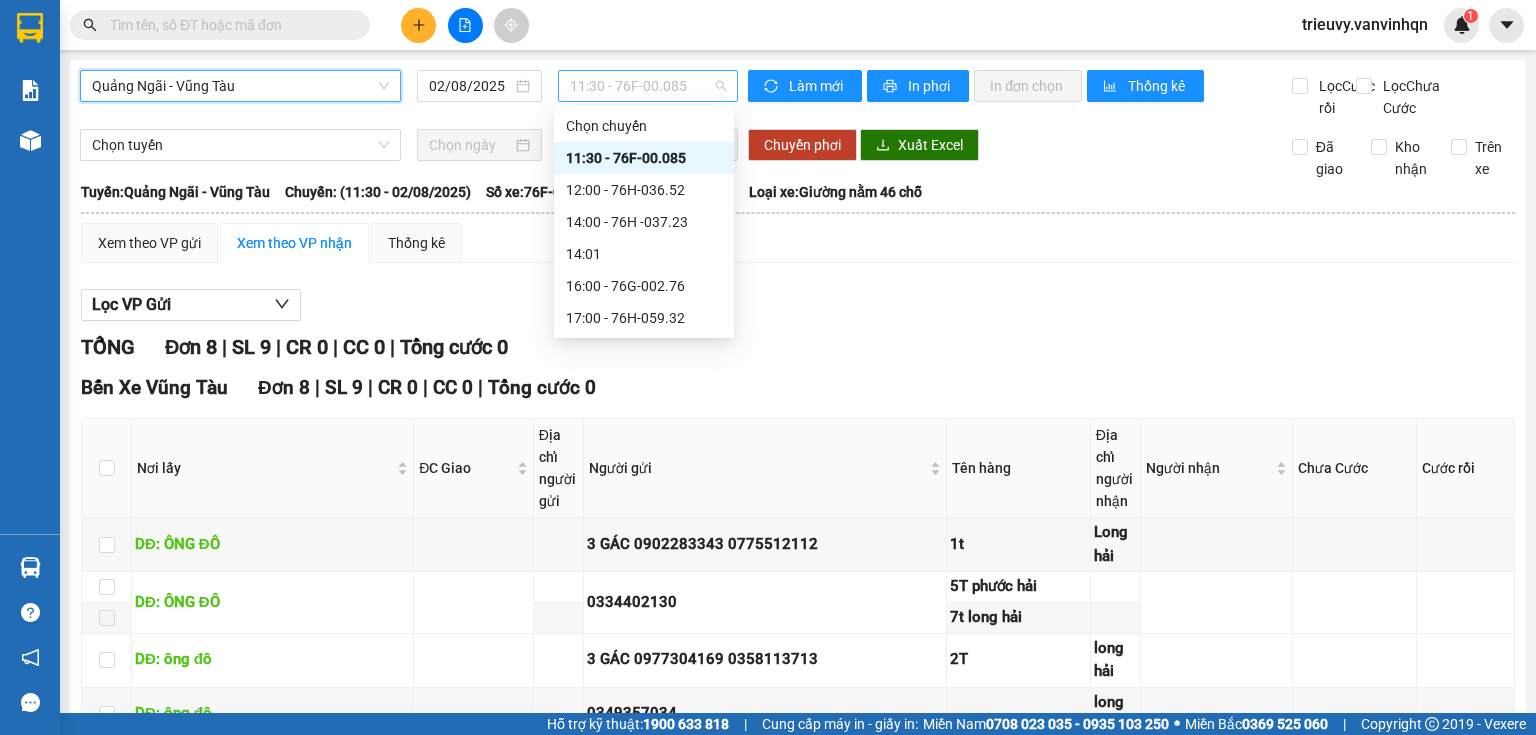 click on "11:30     - 76F-00.085" at bounding box center (648, 86) 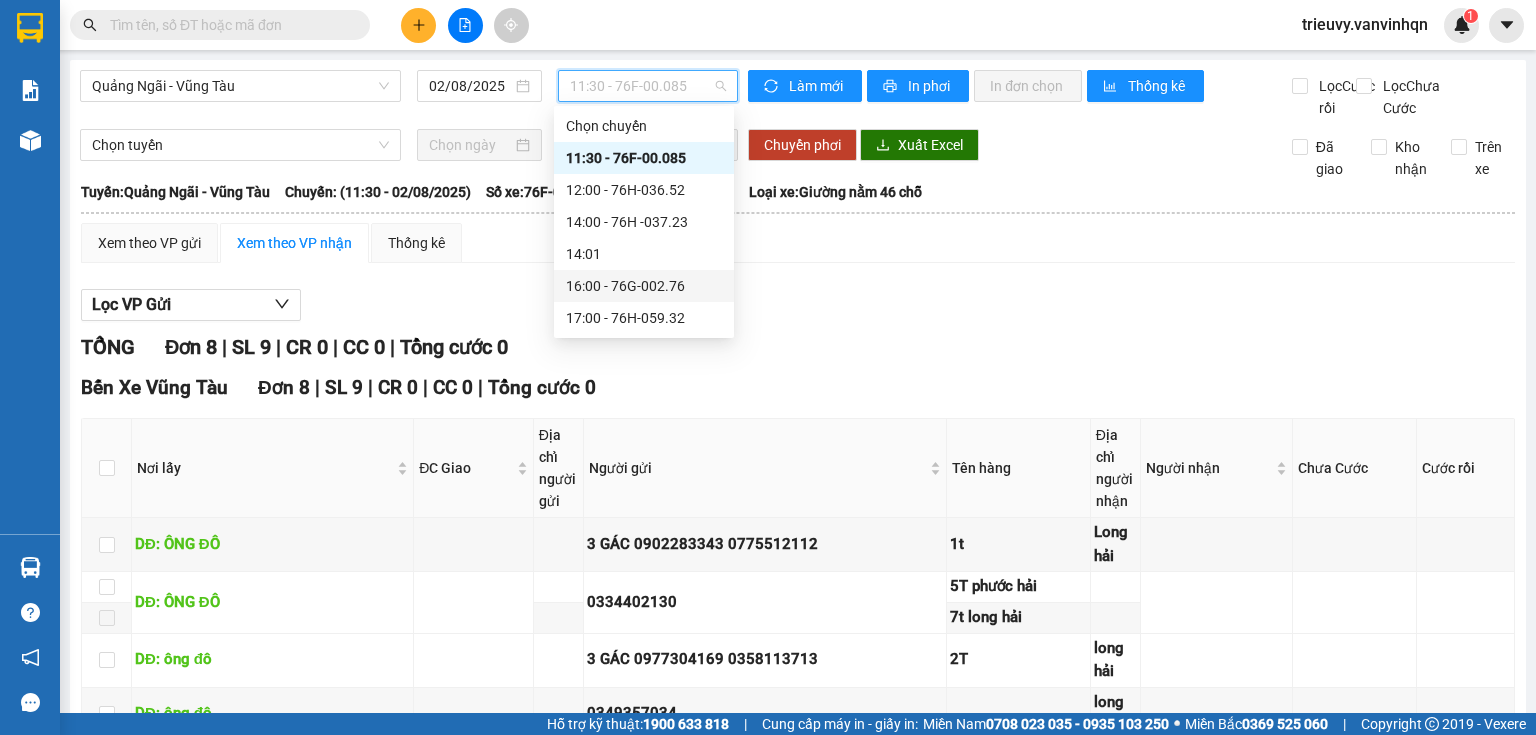 click on "16:00     - 76G-002.76" at bounding box center (644, 286) 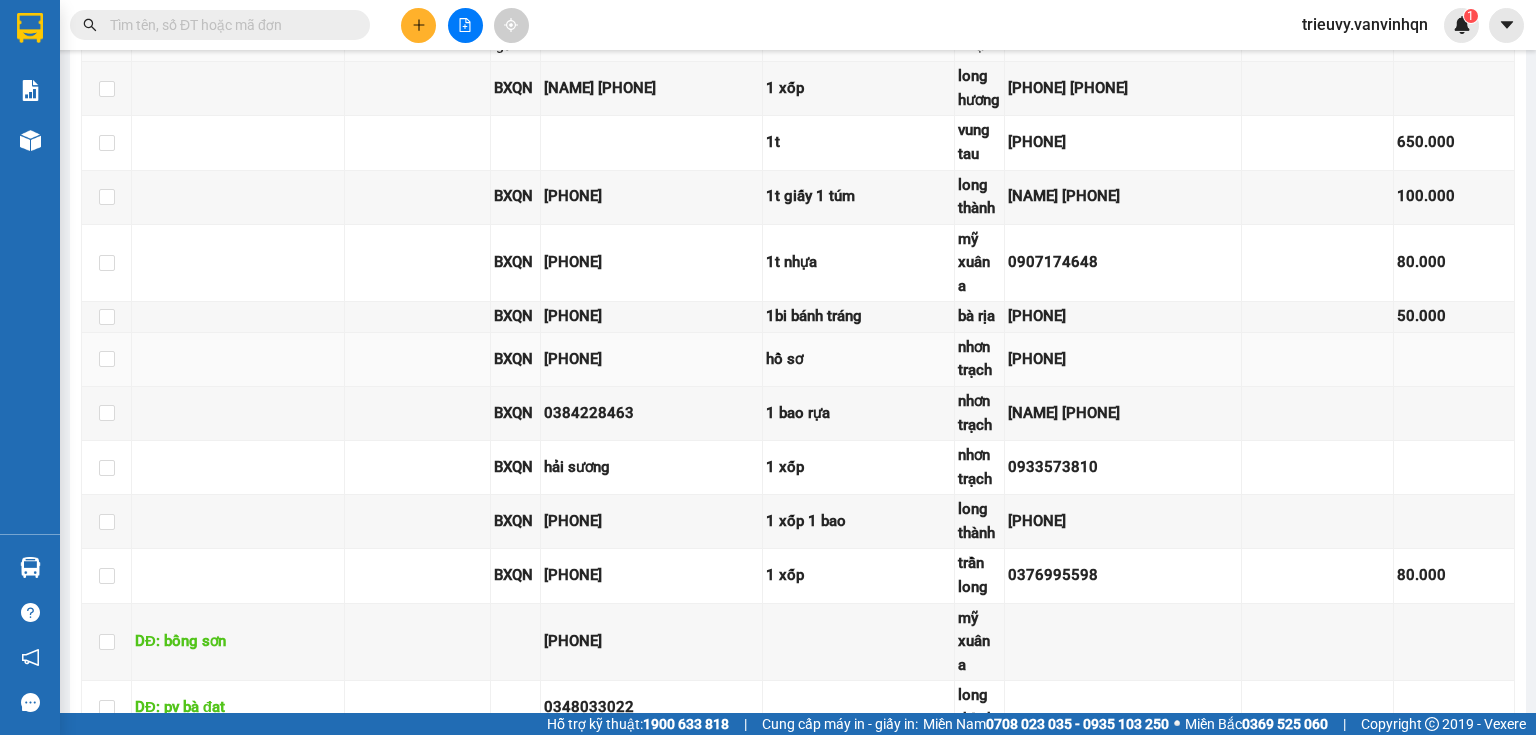 scroll, scrollTop: 582, scrollLeft: 0, axis: vertical 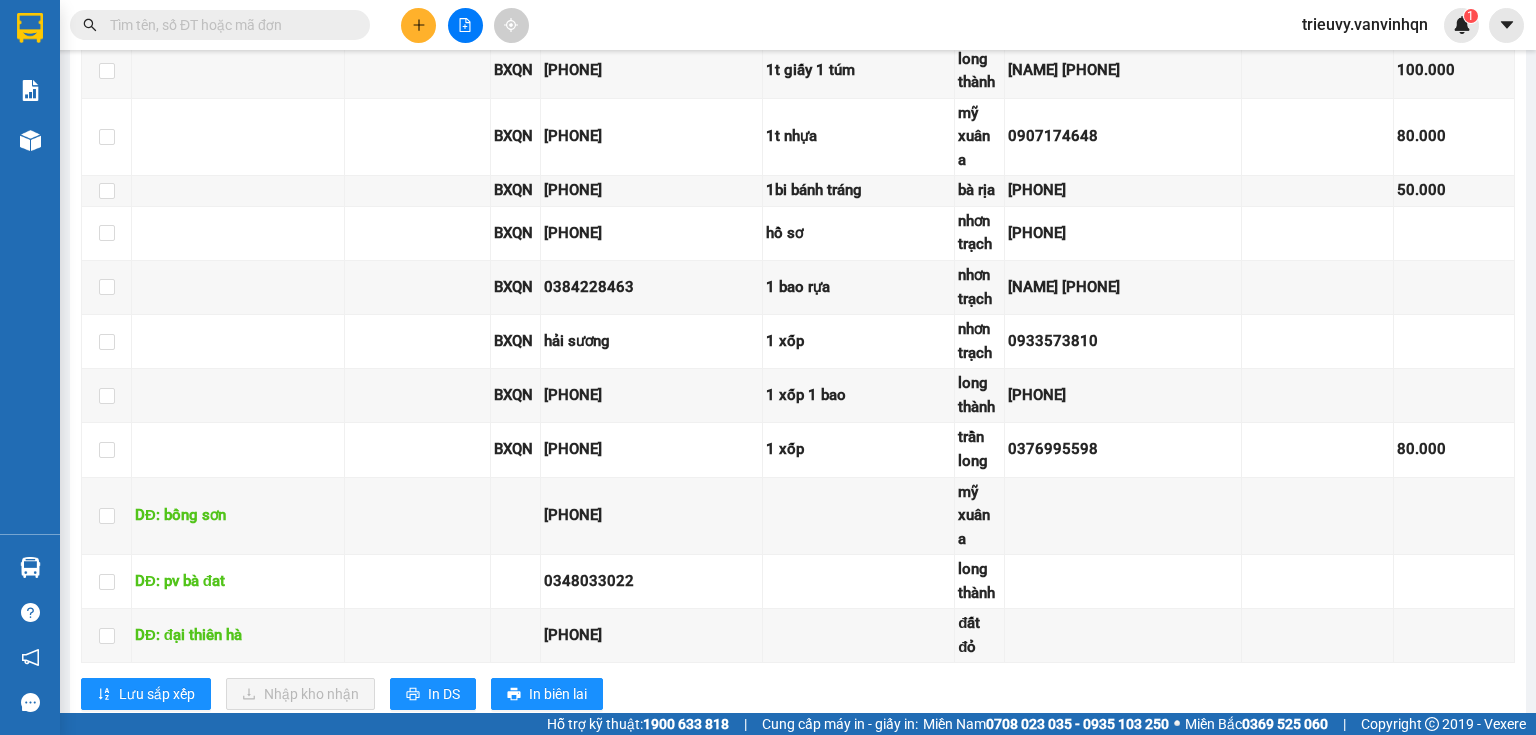 click at bounding box center (228, 25) 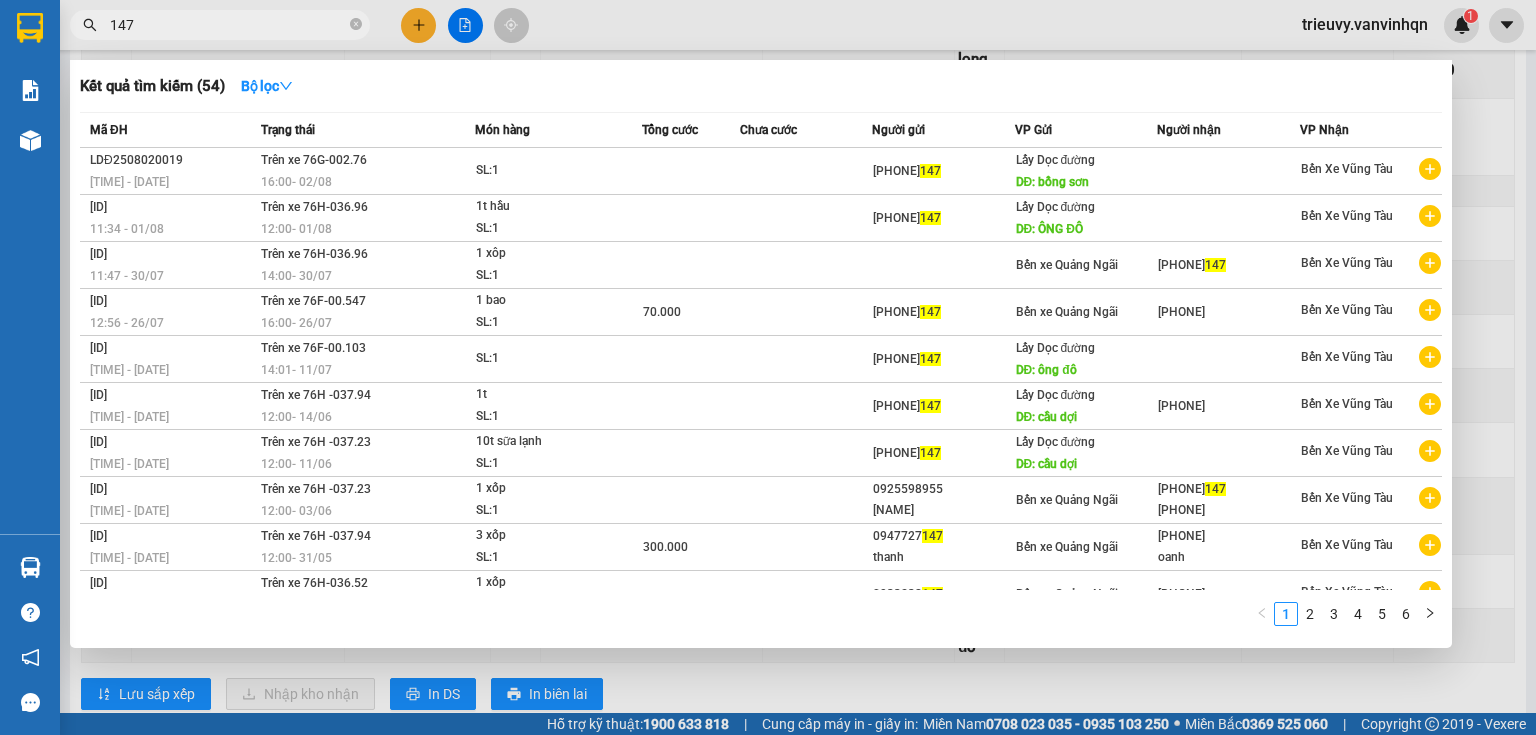 type on "147" 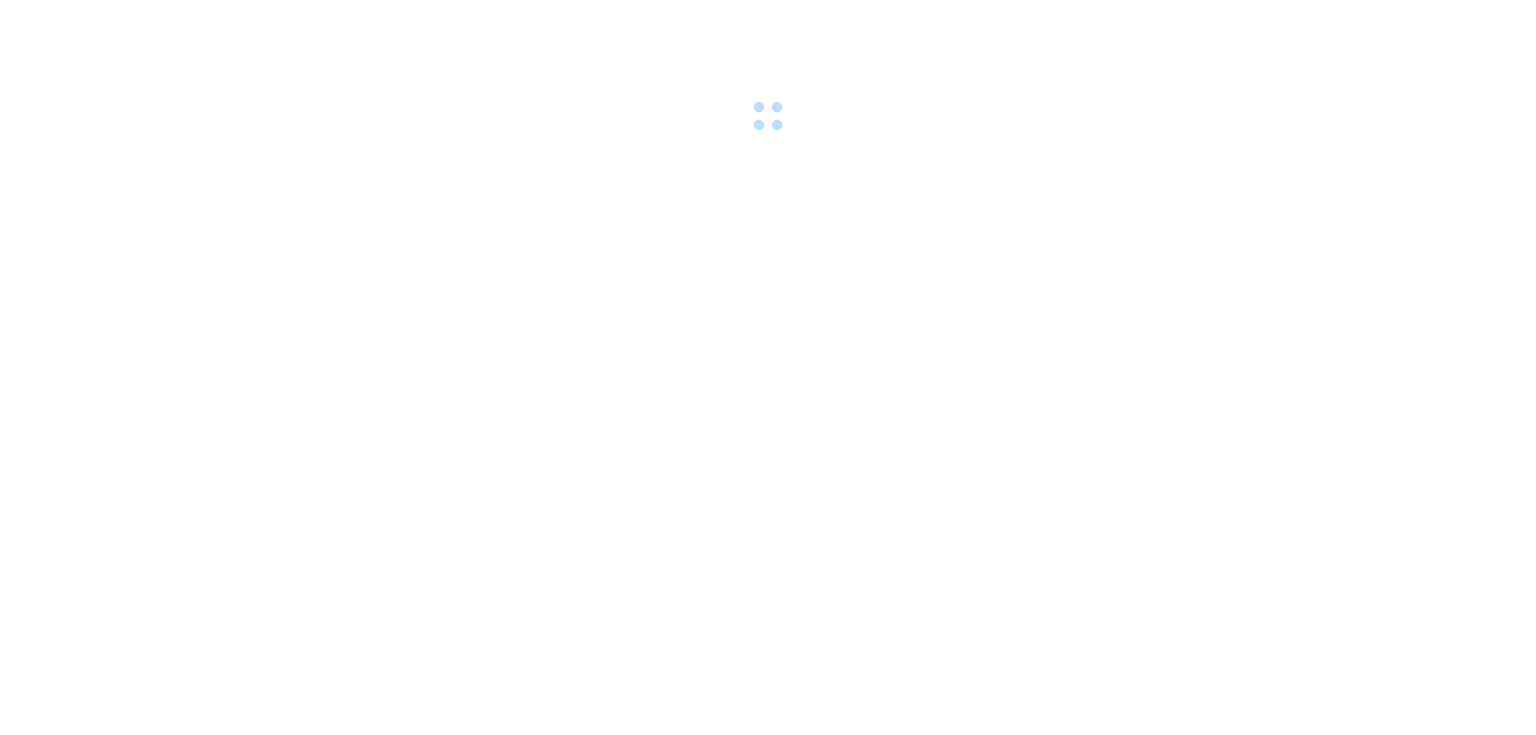 scroll, scrollTop: 0, scrollLeft: 0, axis: both 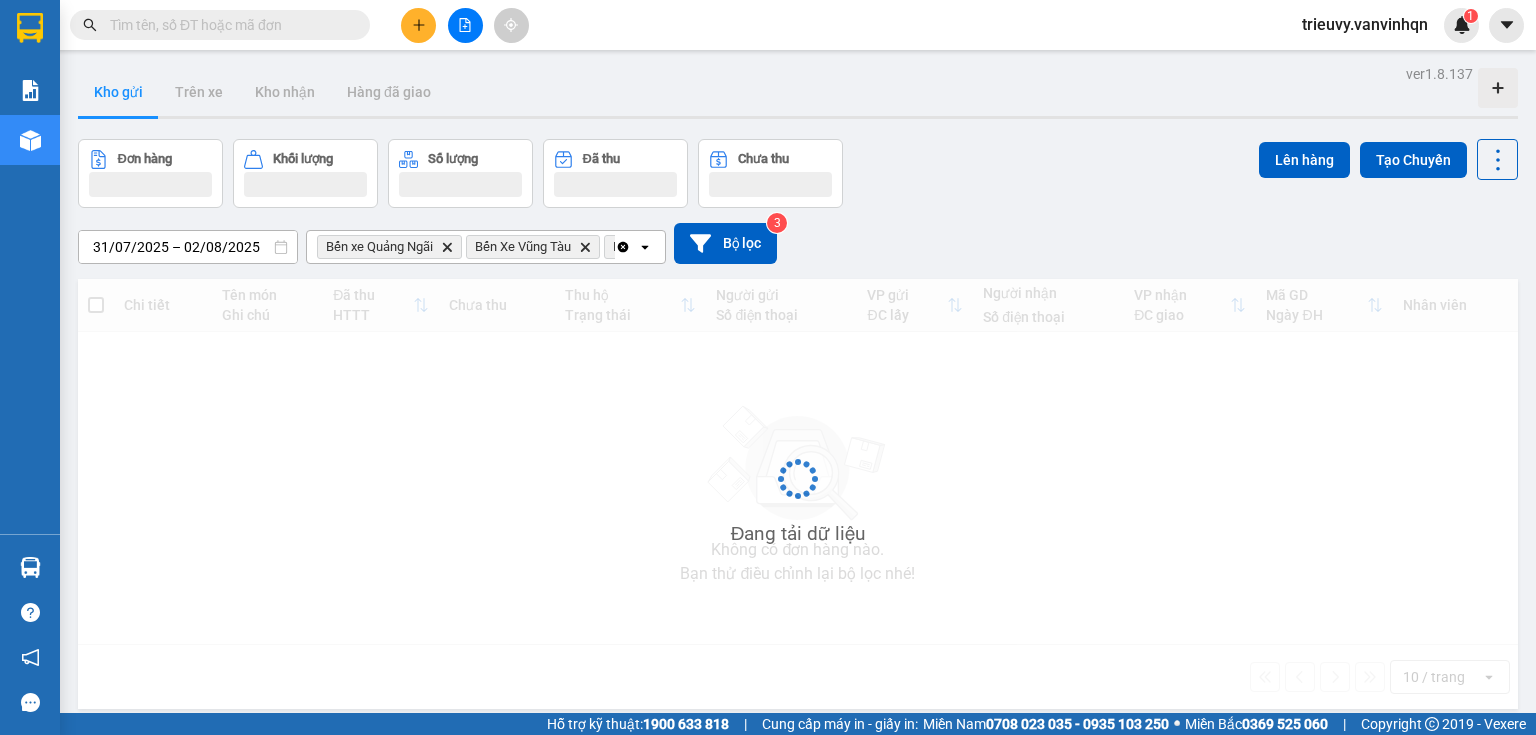 click 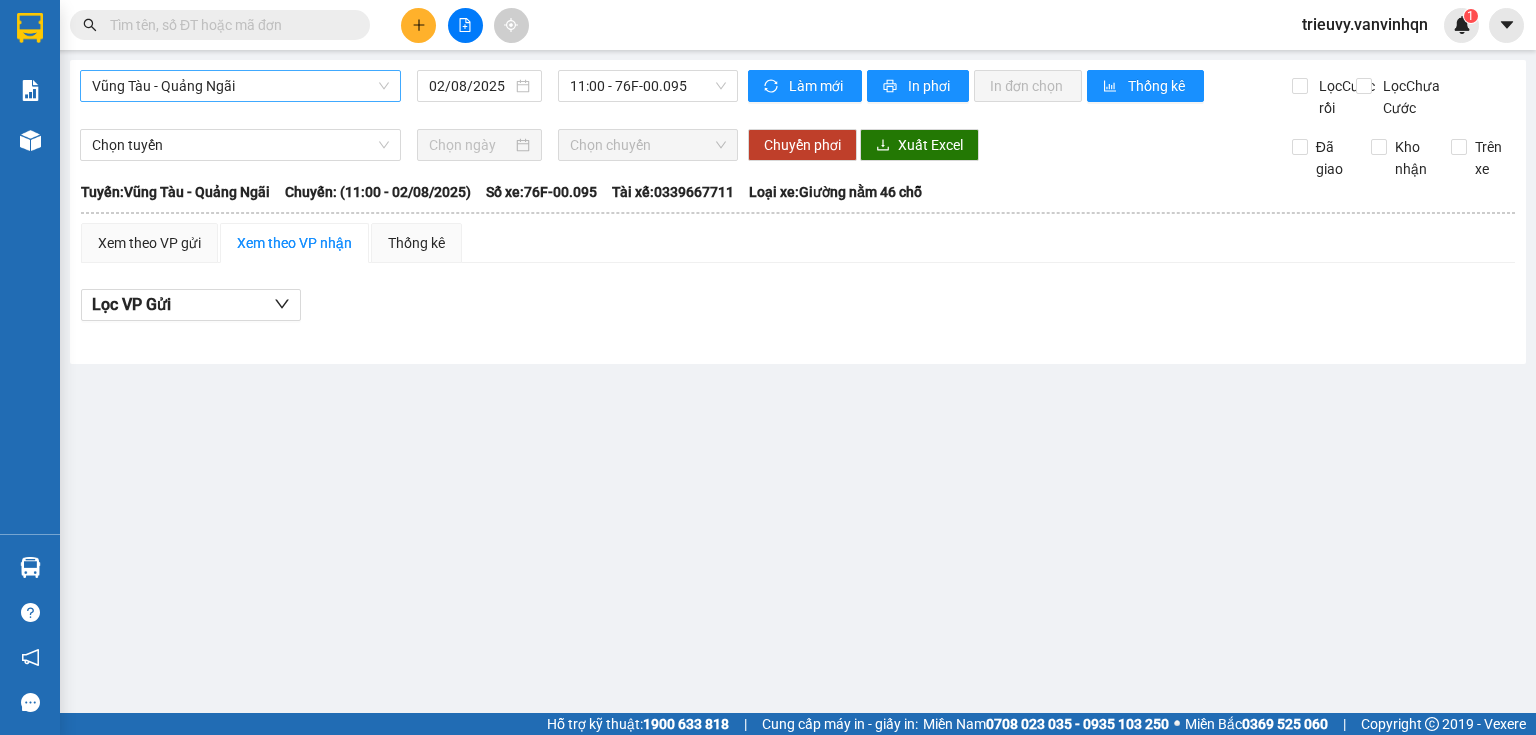 click on "Vũng Tàu - Quảng Ngãi" at bounding box center [240, 86] 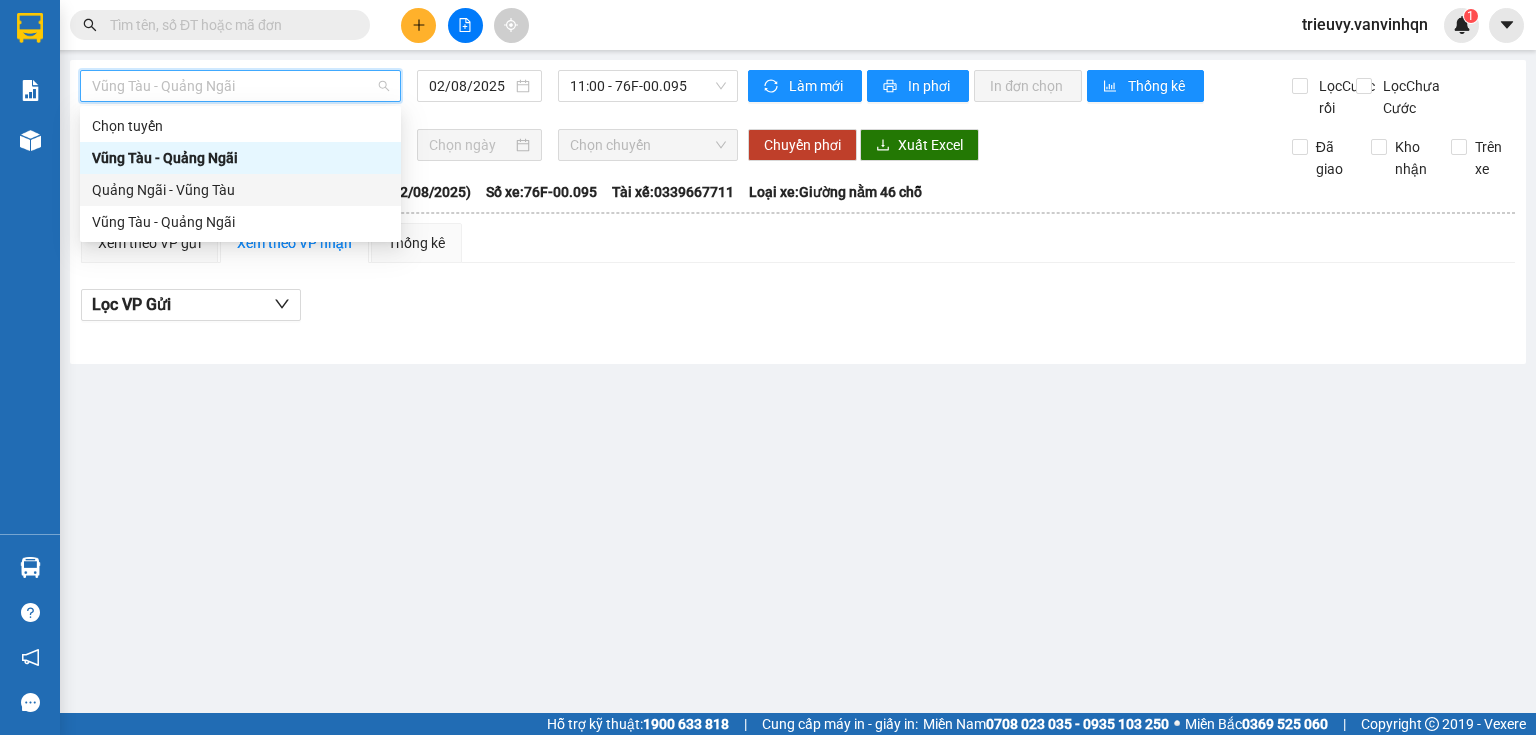 click on "Quảng Ngãi - Vũng Tàu" at bounding box center (240, 190) 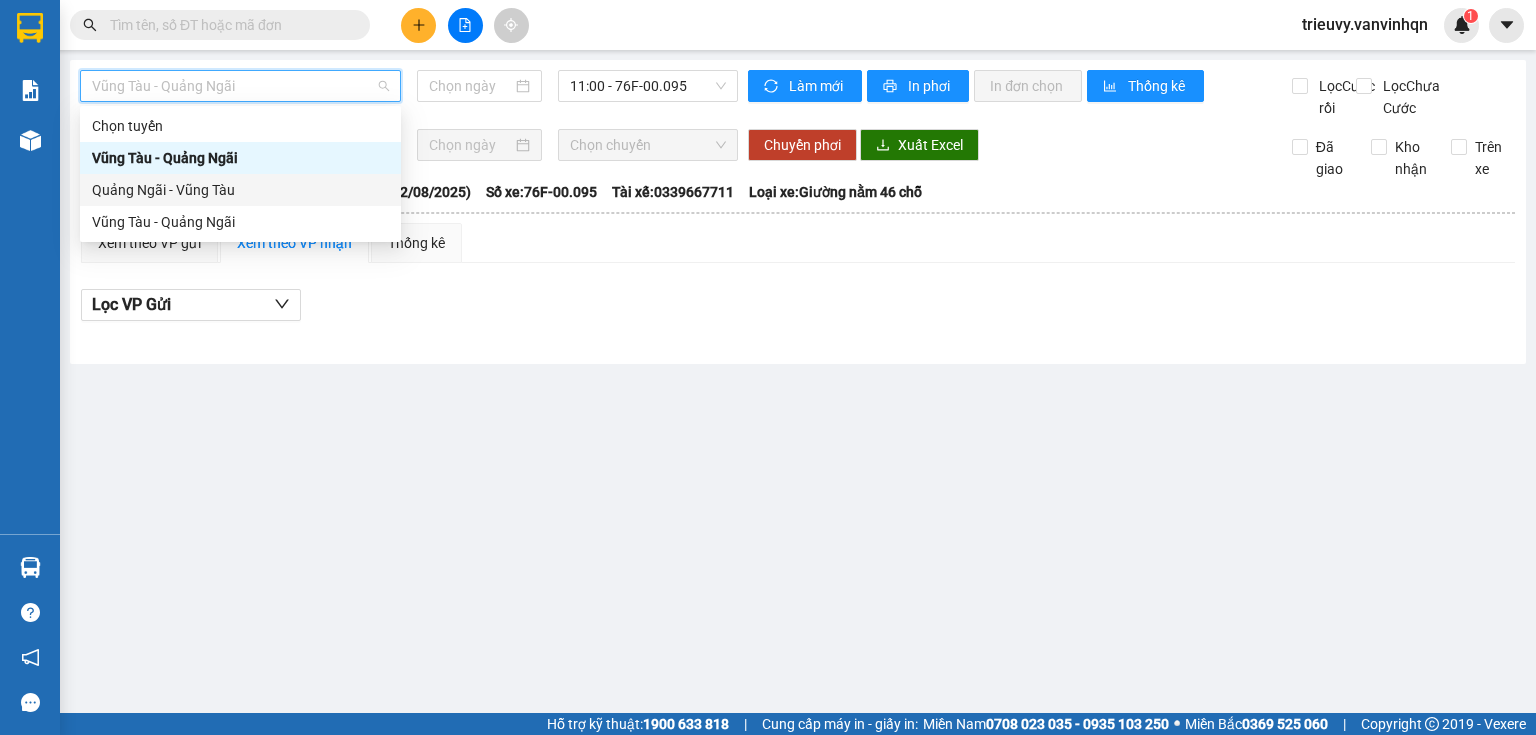 type on "02/08/2025" 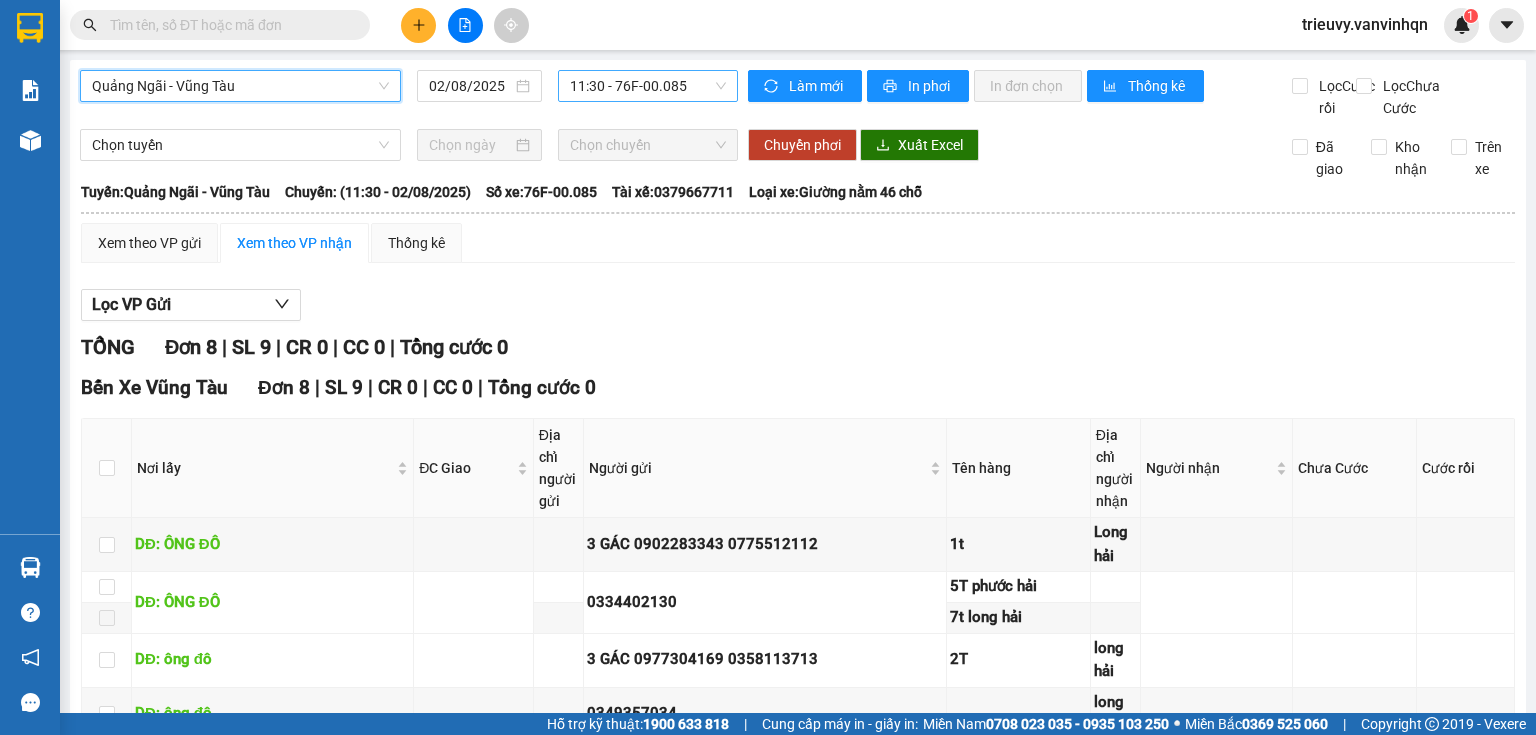 click on "11:30     - 76F-00.085" at bounding box center (648, 86) 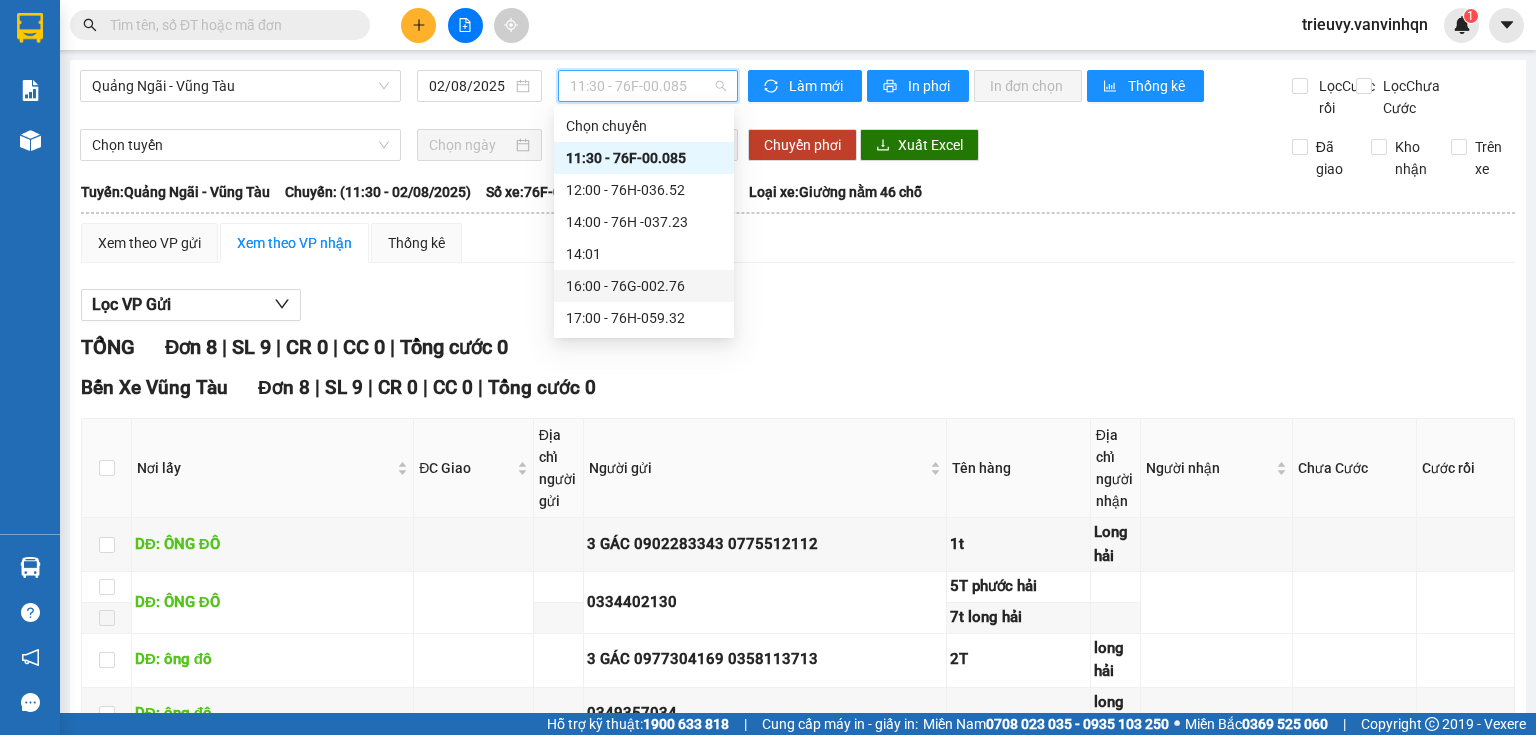 click on "16:00     - 76G-002.76" at bounding box center [644, 286] 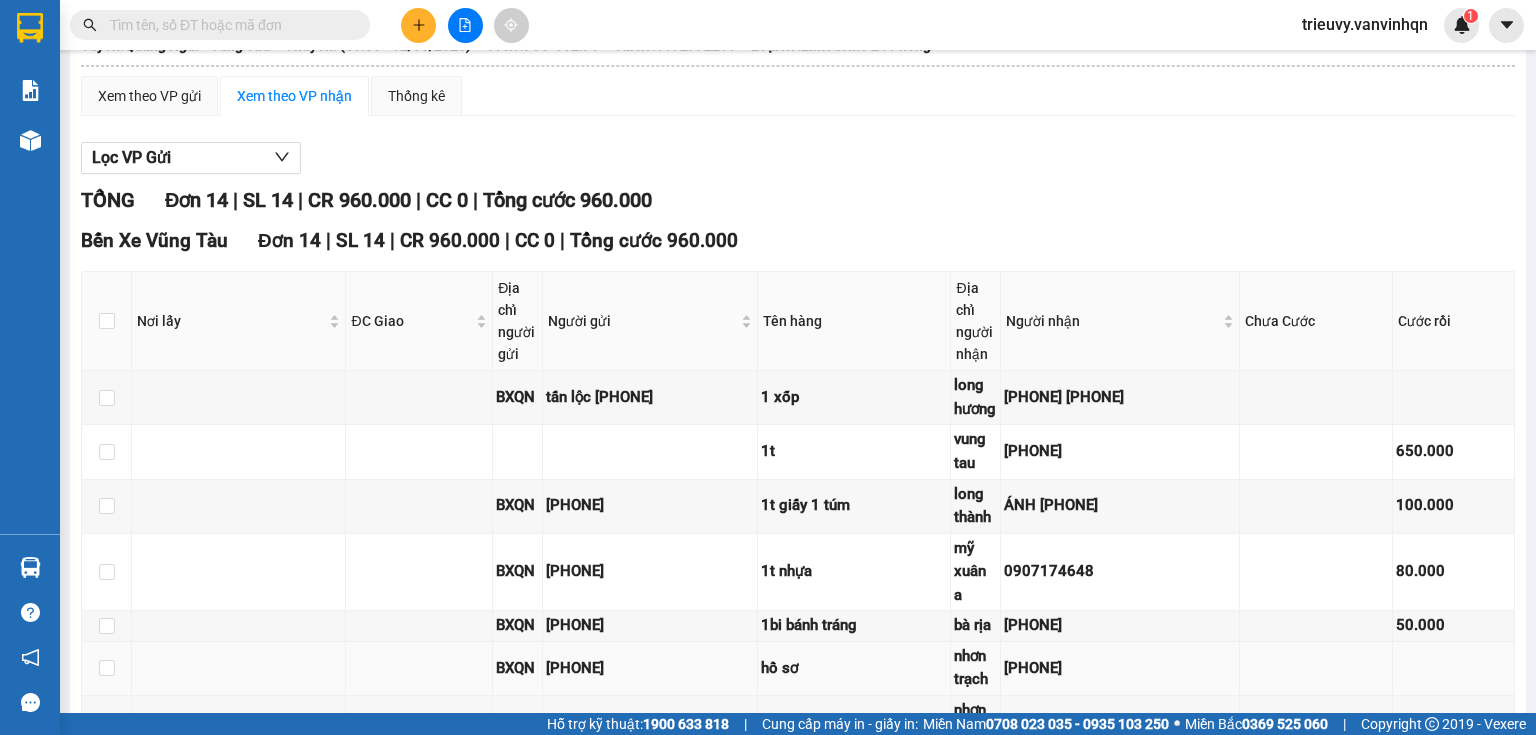 scroll, scrollTop: 636, scrollLeft: 0, axis: vertical 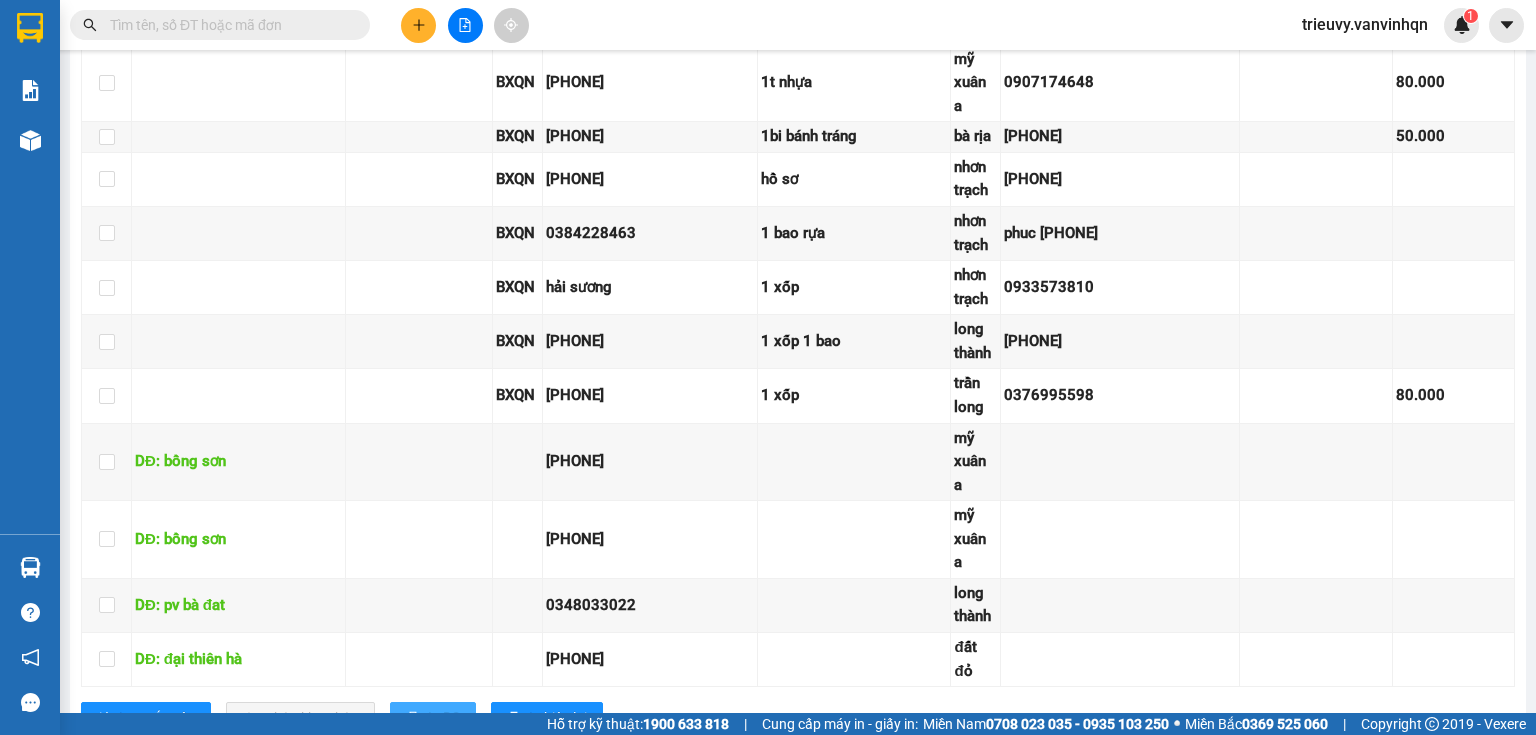 drag, startPoint x: 451, startPoint y: 647, endPoint x: 448, endPoint y: 637, distance: 10.440307 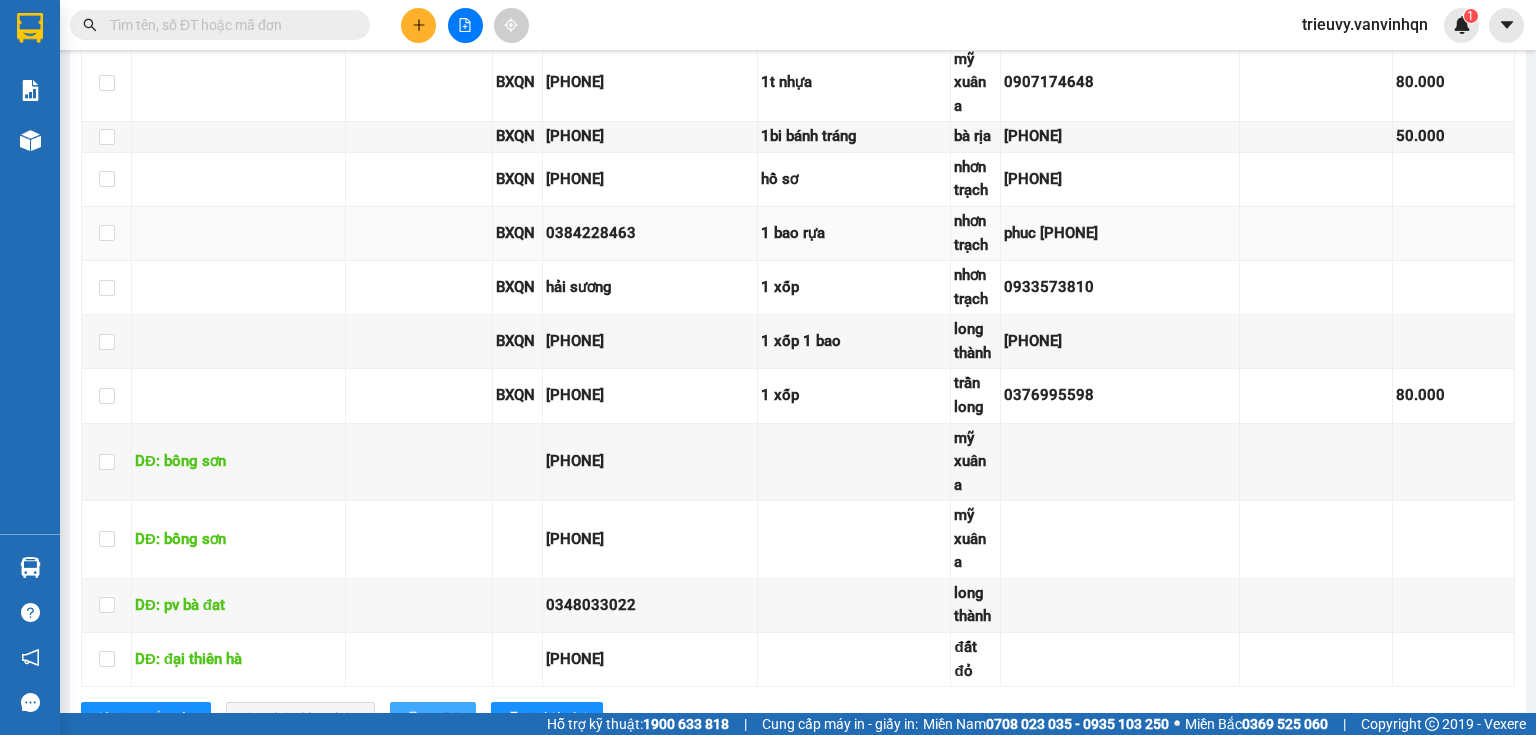 scroll, scrollTop: 0, scrollLeft: 0, axis: both 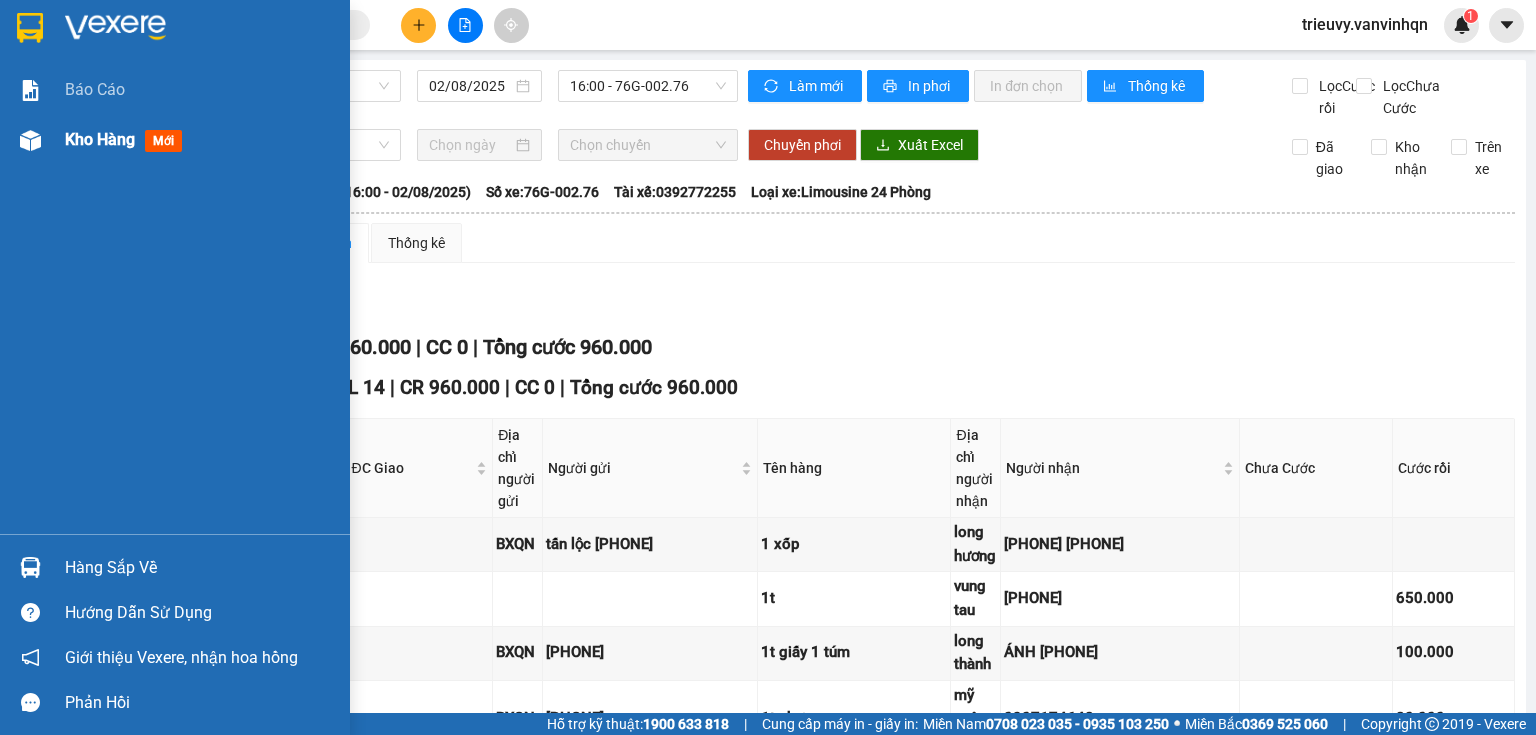 click on "Kho hàng mới" at bounding box center (175, 140) 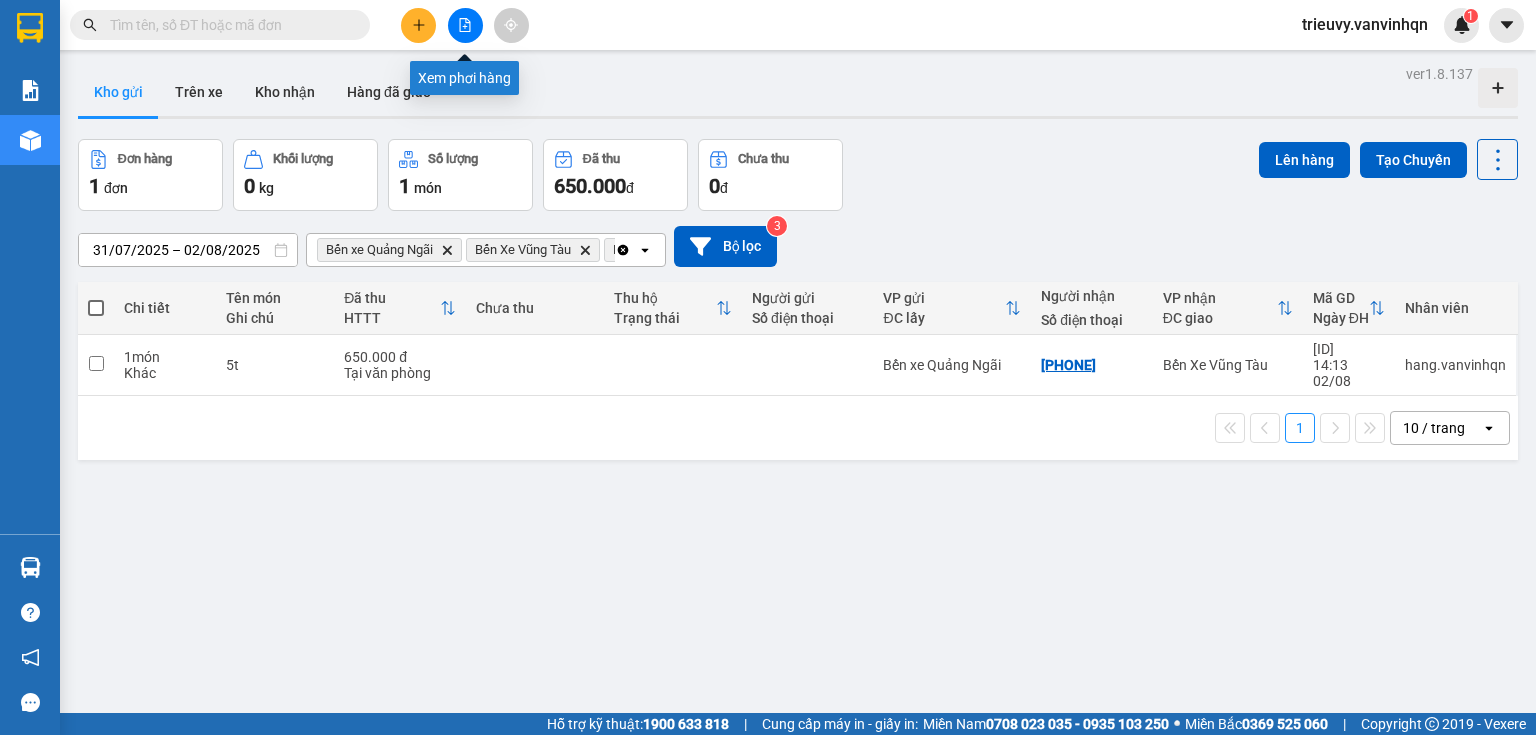 click at bounding box center (465, 25) 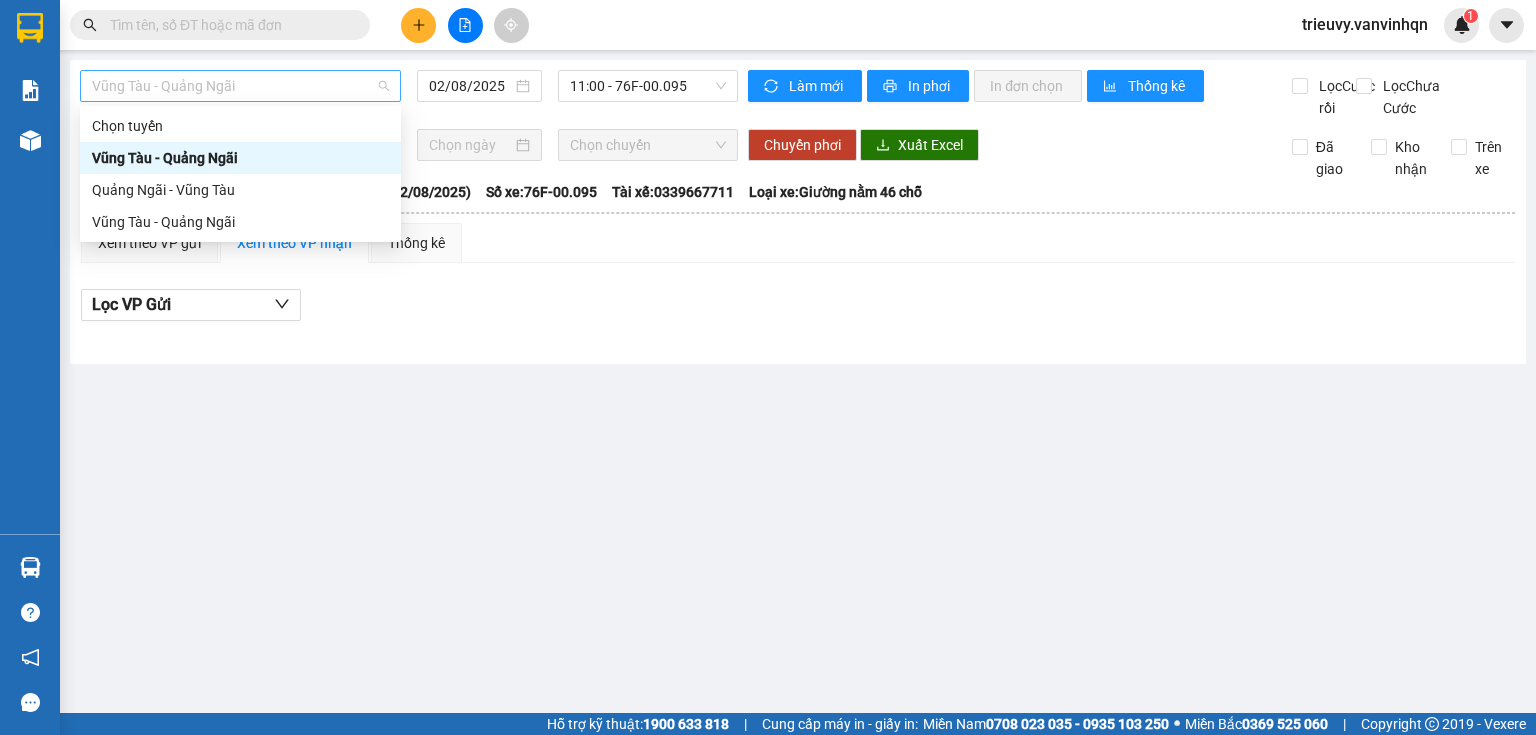 drag, startPoint x: 368, startPoint y: 91, endPoint x: 308, endPoint y: 164, distance: 94.493385 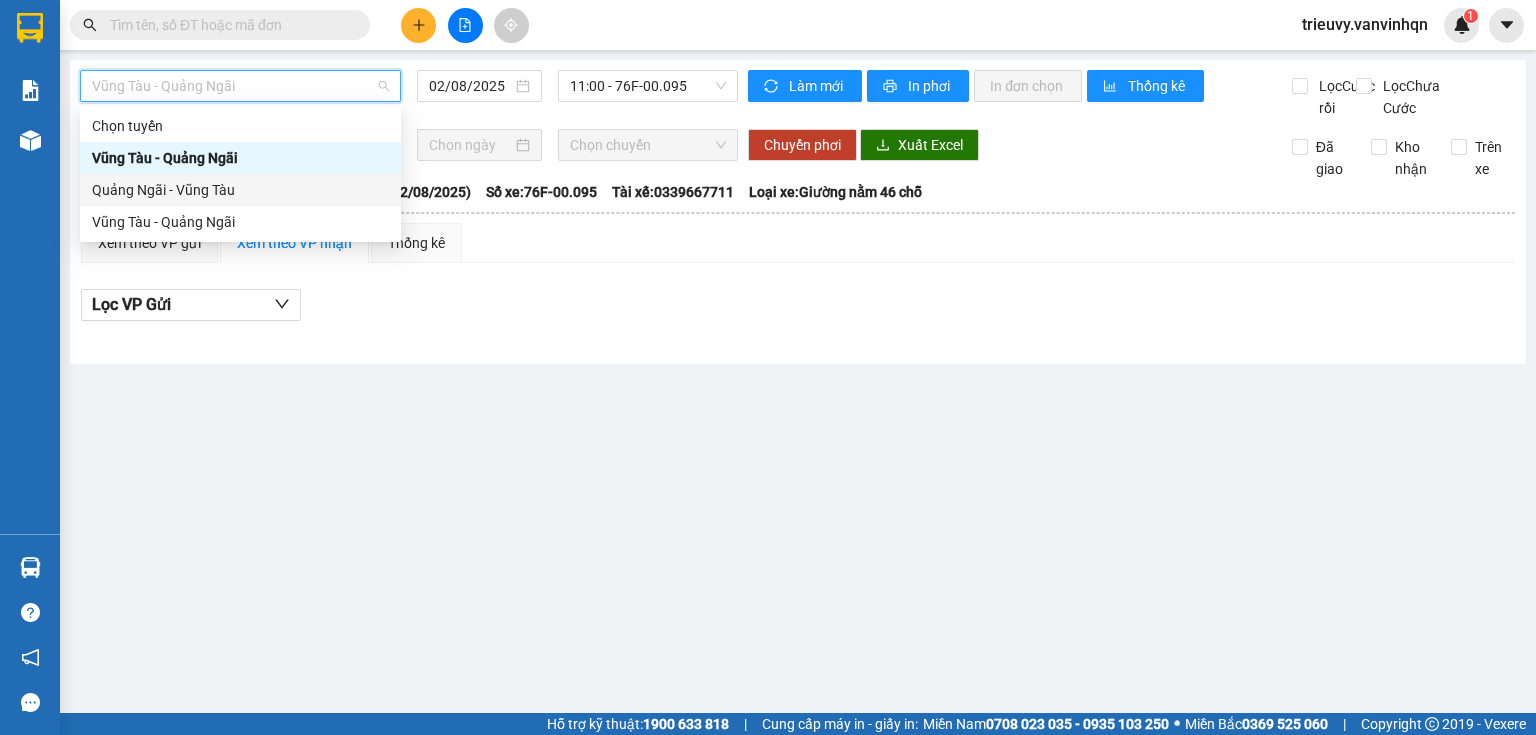 drag, startPoint x: 296, startPoint y: 189, endPoint x: 535, endPoint y: 112, distance: 251.0976 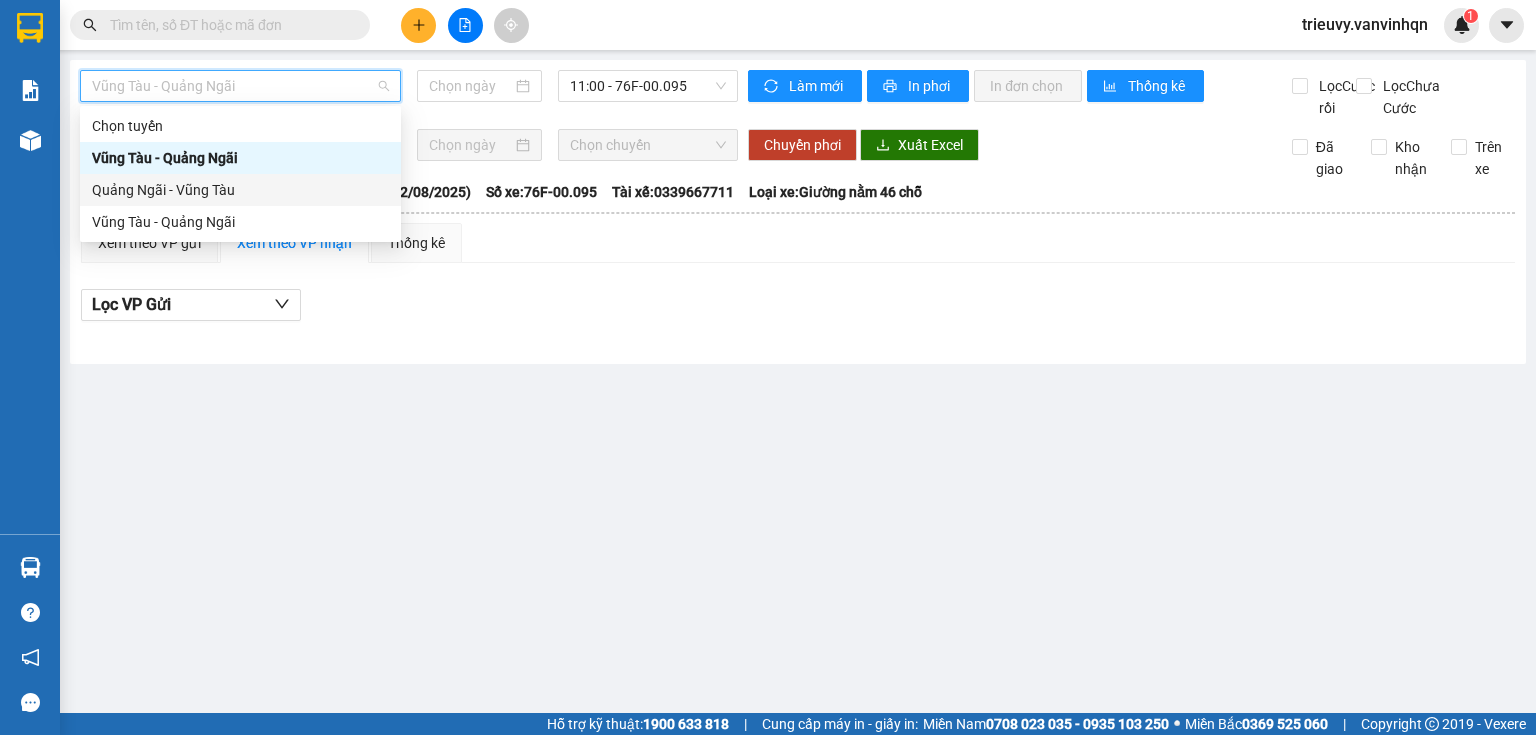 type on "02/08/2025" 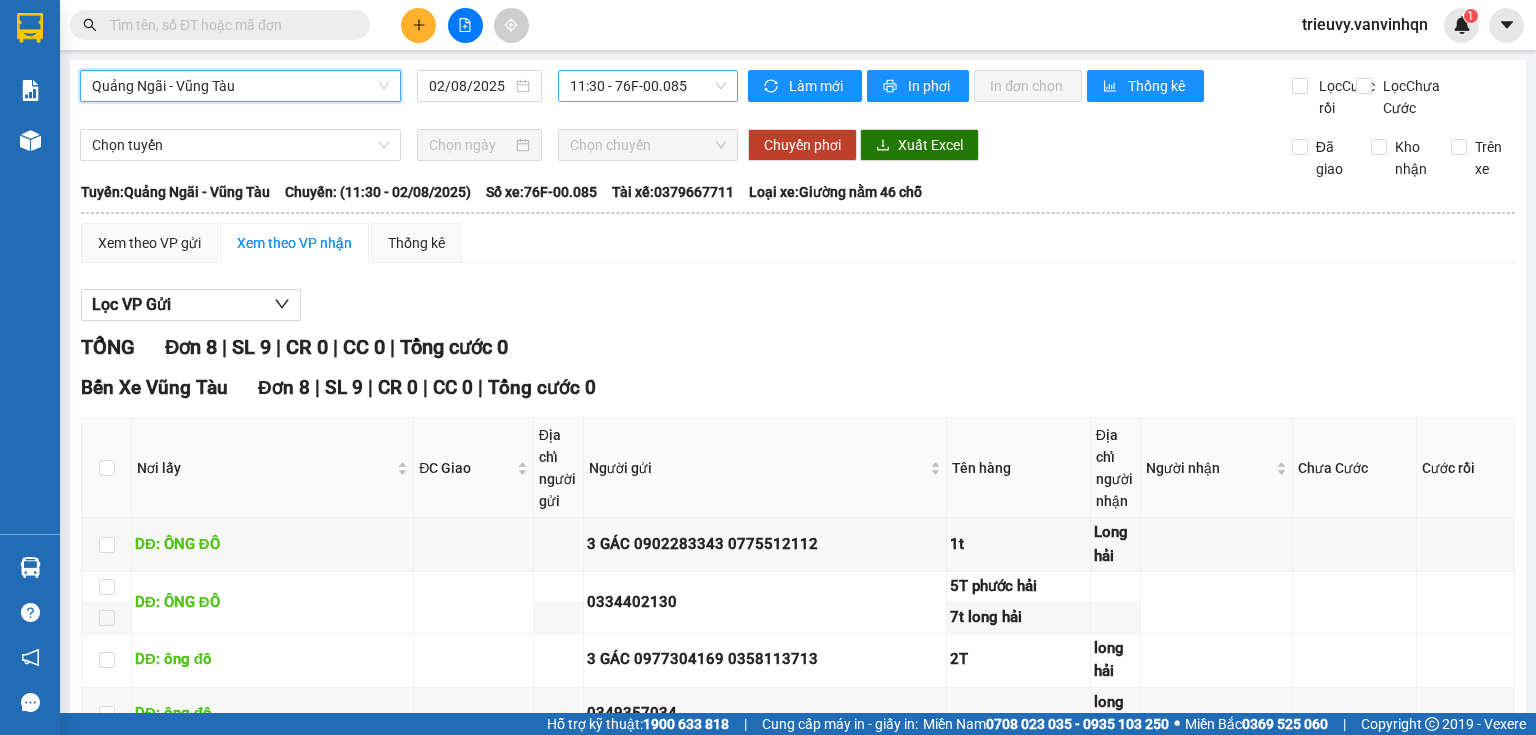 drag, startPoint x: 635, startPoint y: 79, endPoint x: 645, endPoint y: 85, distance: 11.661903 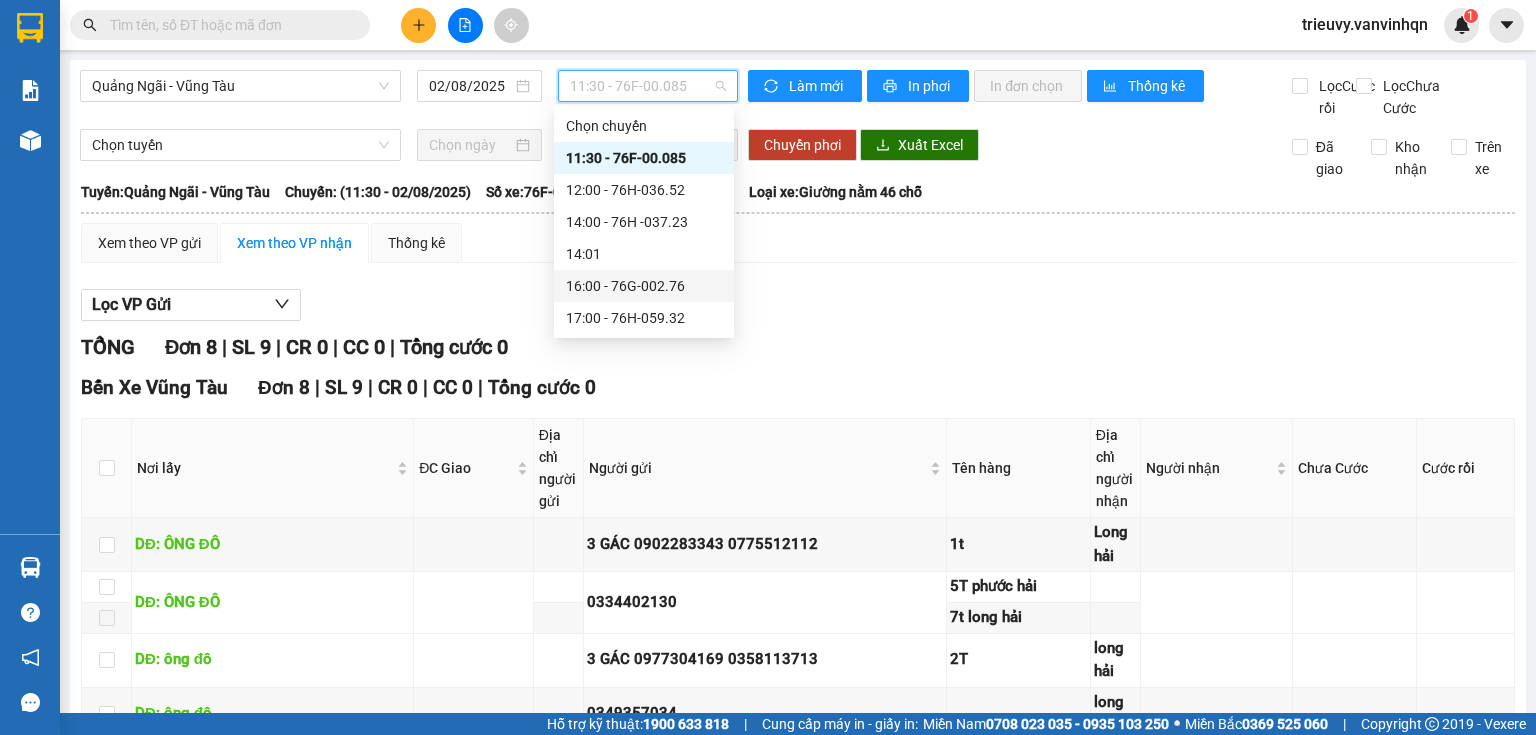 click on "16:00     - 76G-002.76" at bounding box center [644, 286] 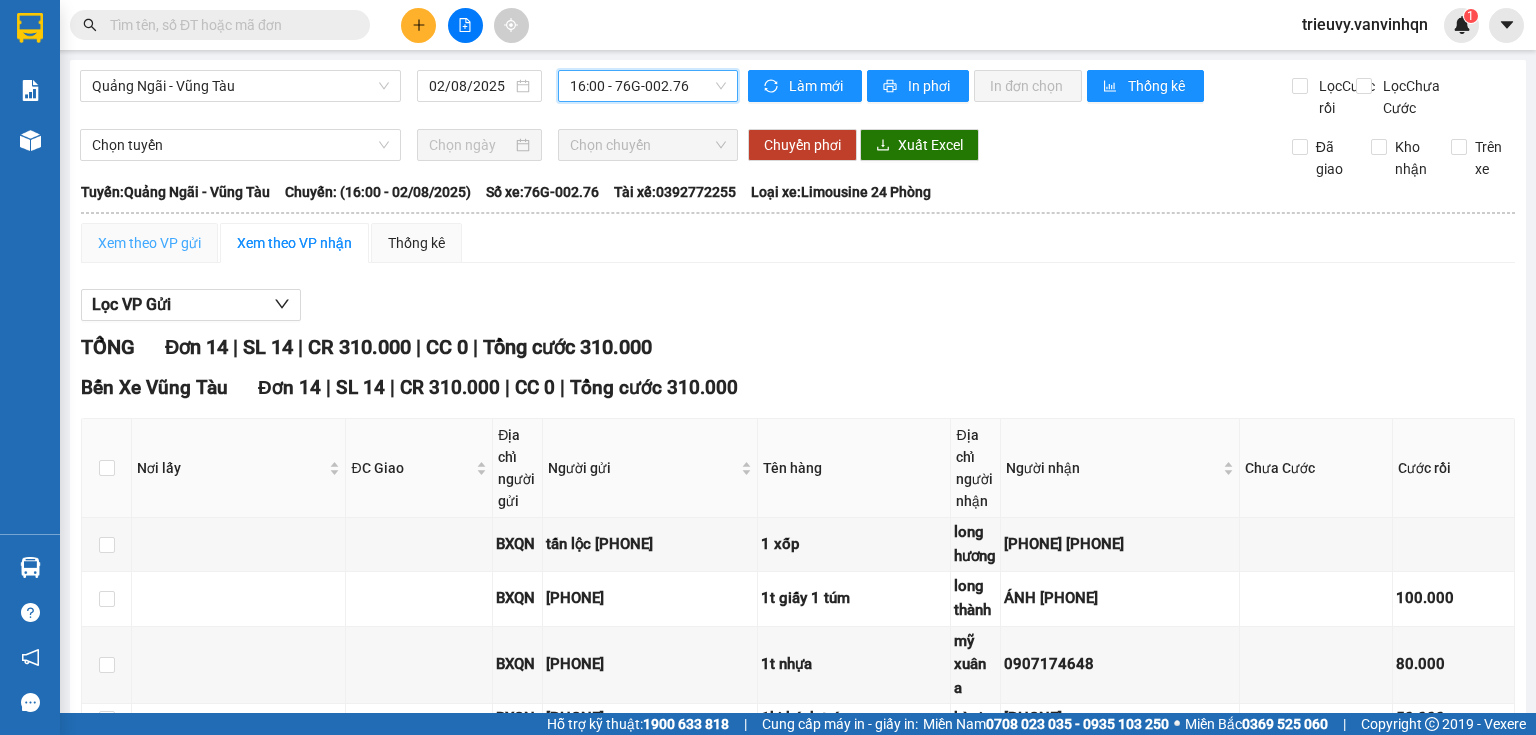 click on "Xem theo VP gửi" at bounding box center (149, 243) 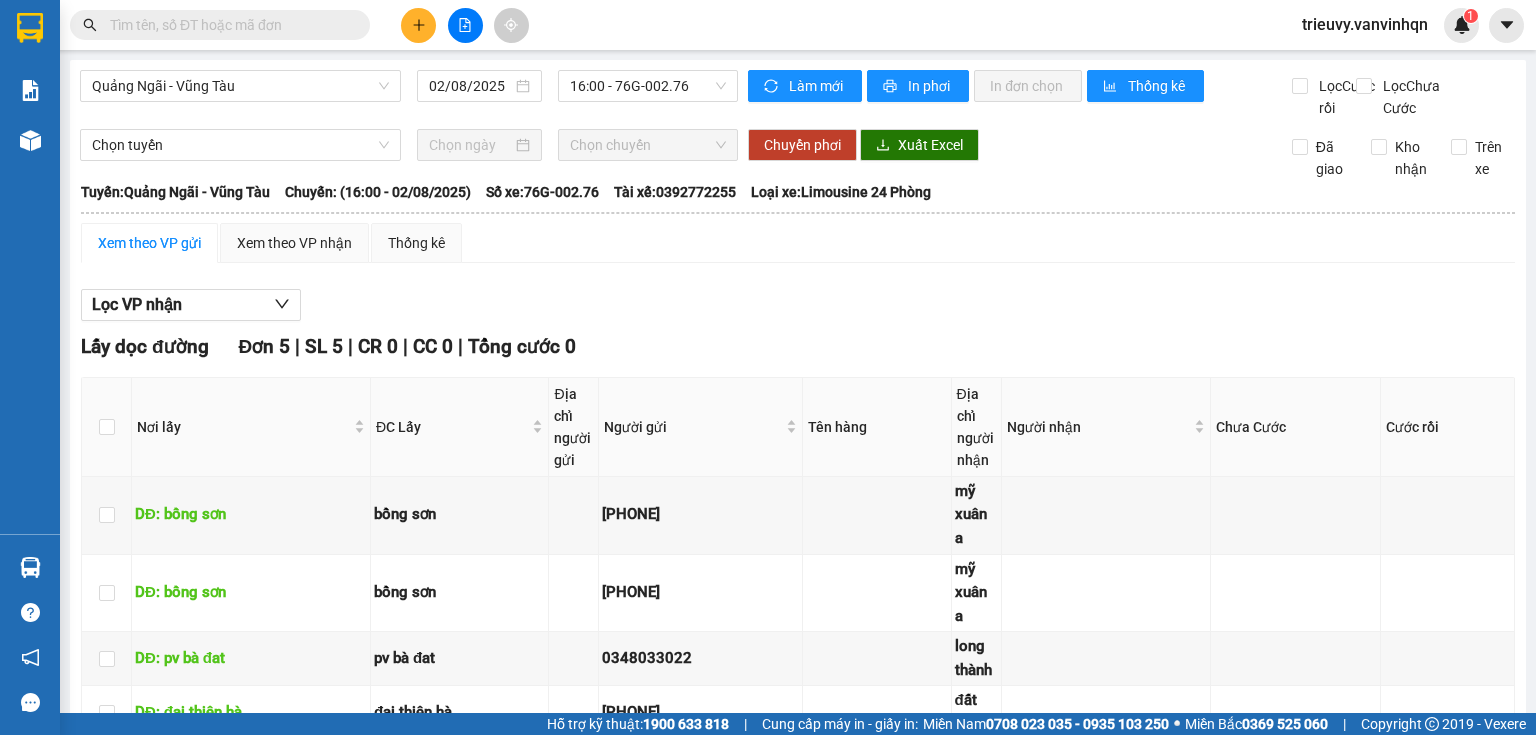 click on "Xem theo VP gửi" at bounding box center (149, 243) 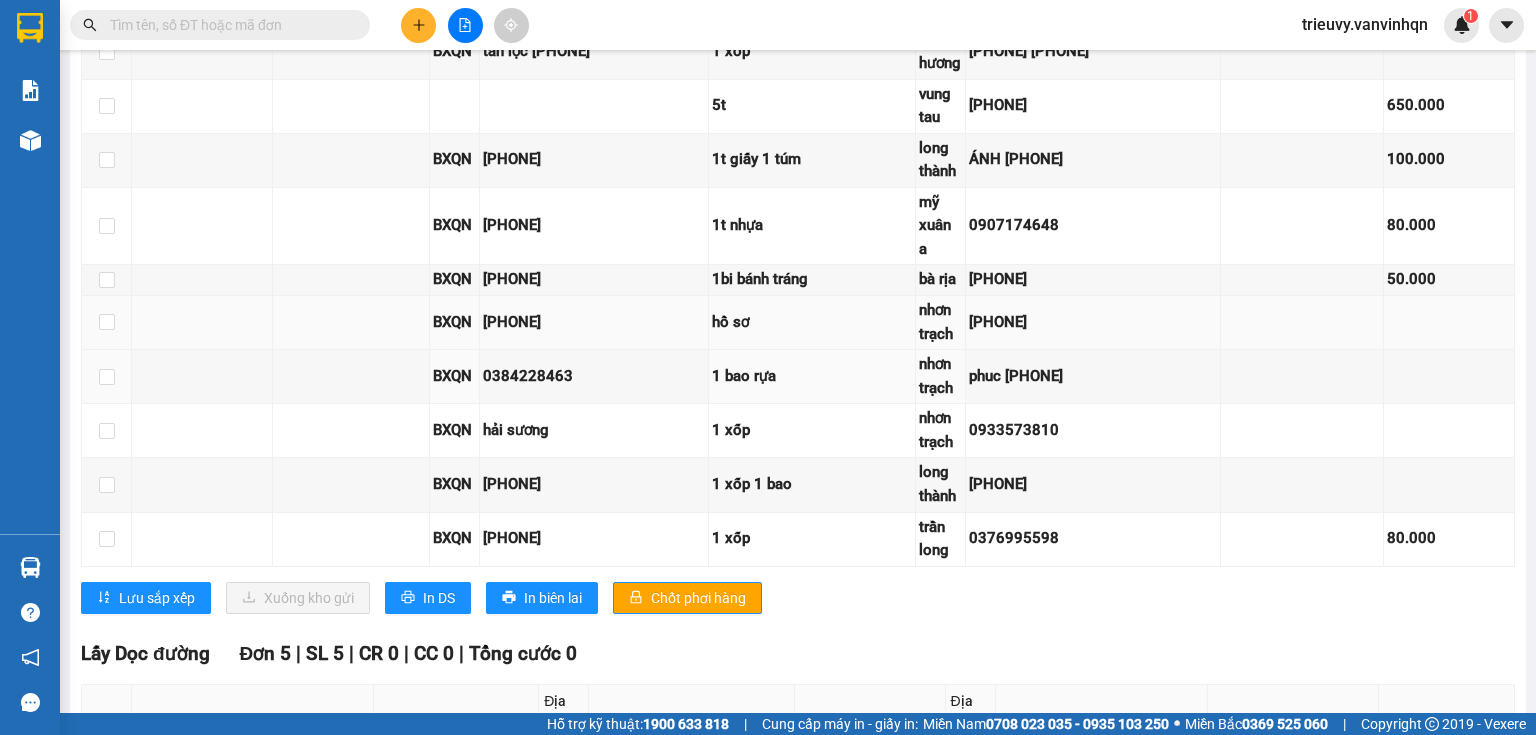 scroll, scrollTop: 960, scrollLeft: 0, axis: vertical 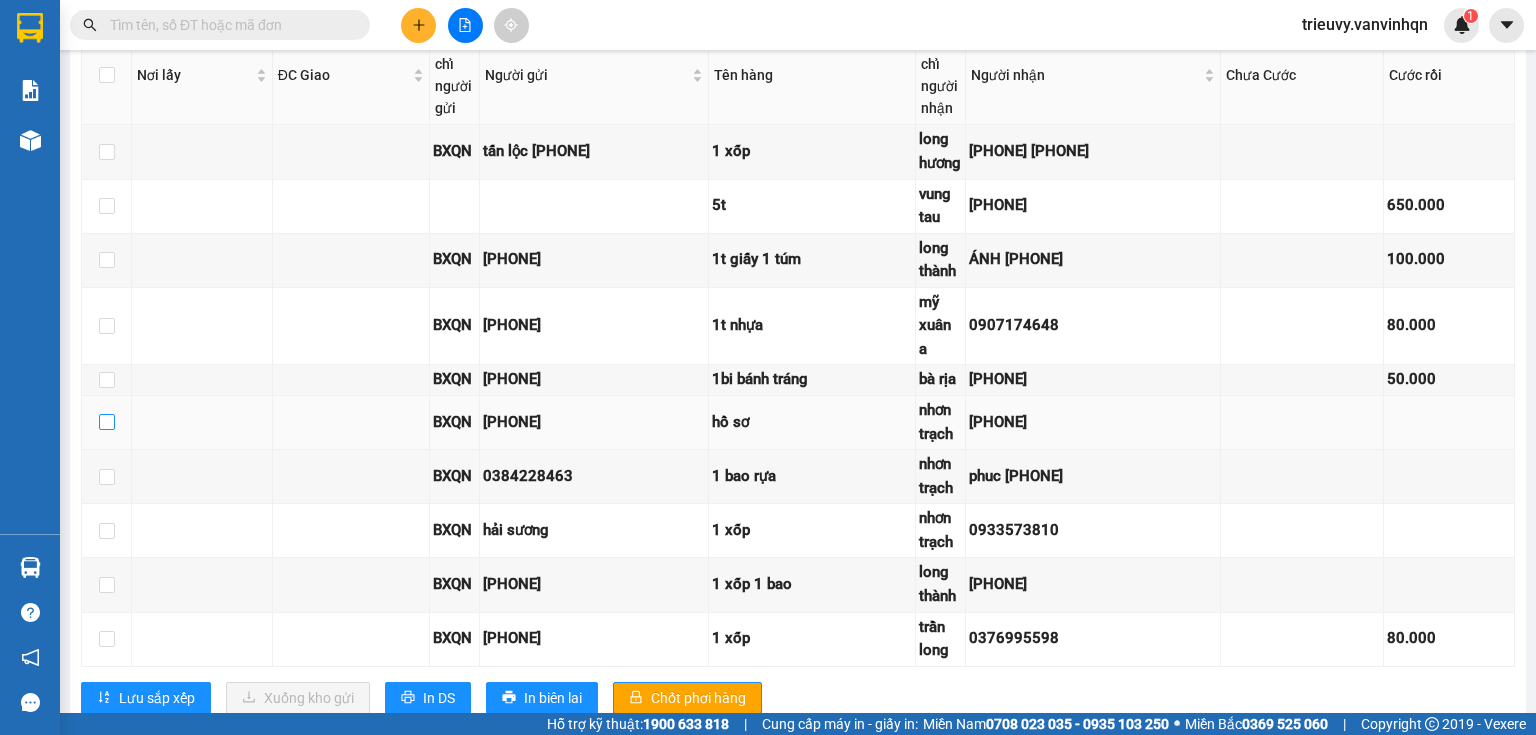 click at bounding box center [107, 422] 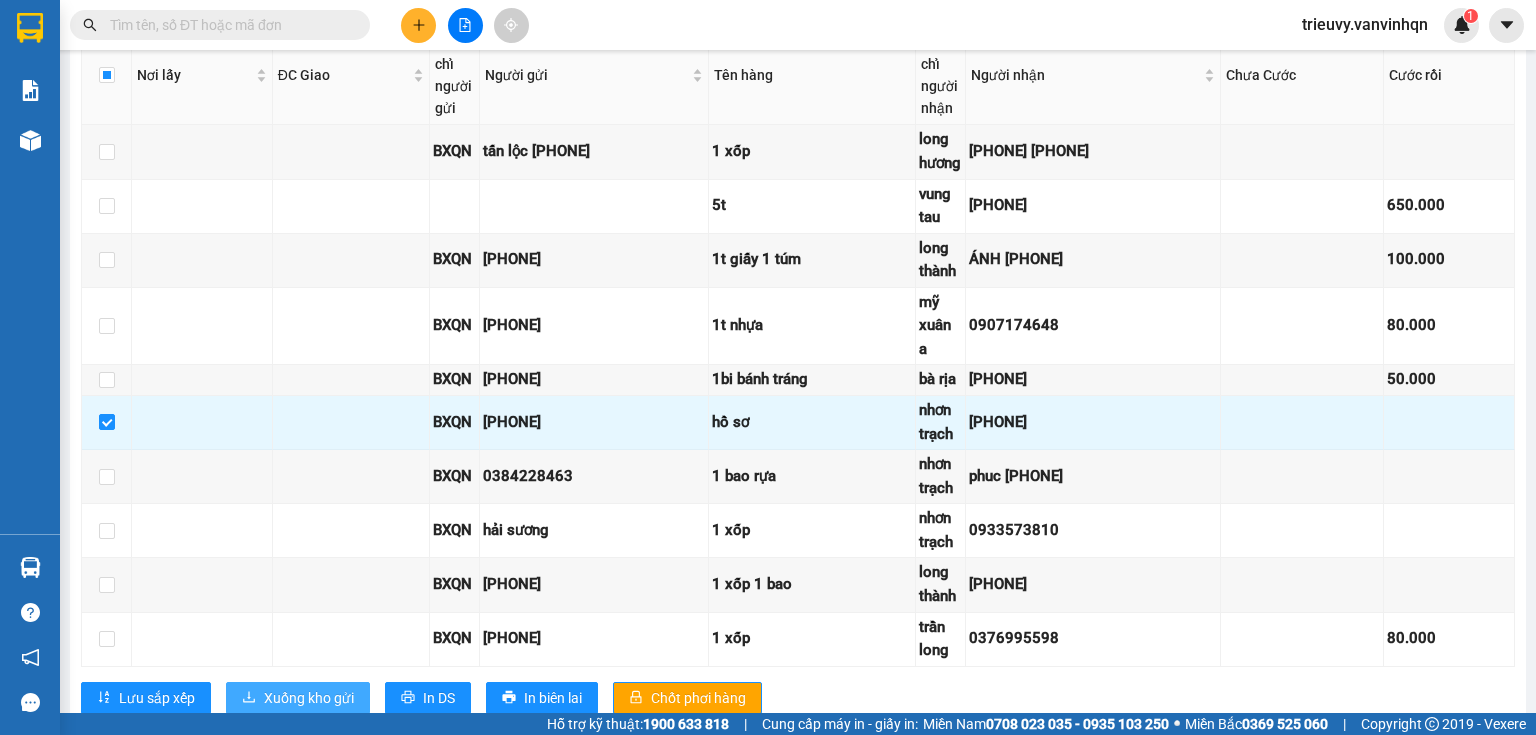 click on "Xuống kho gửi" at bounding box center [298, 698] 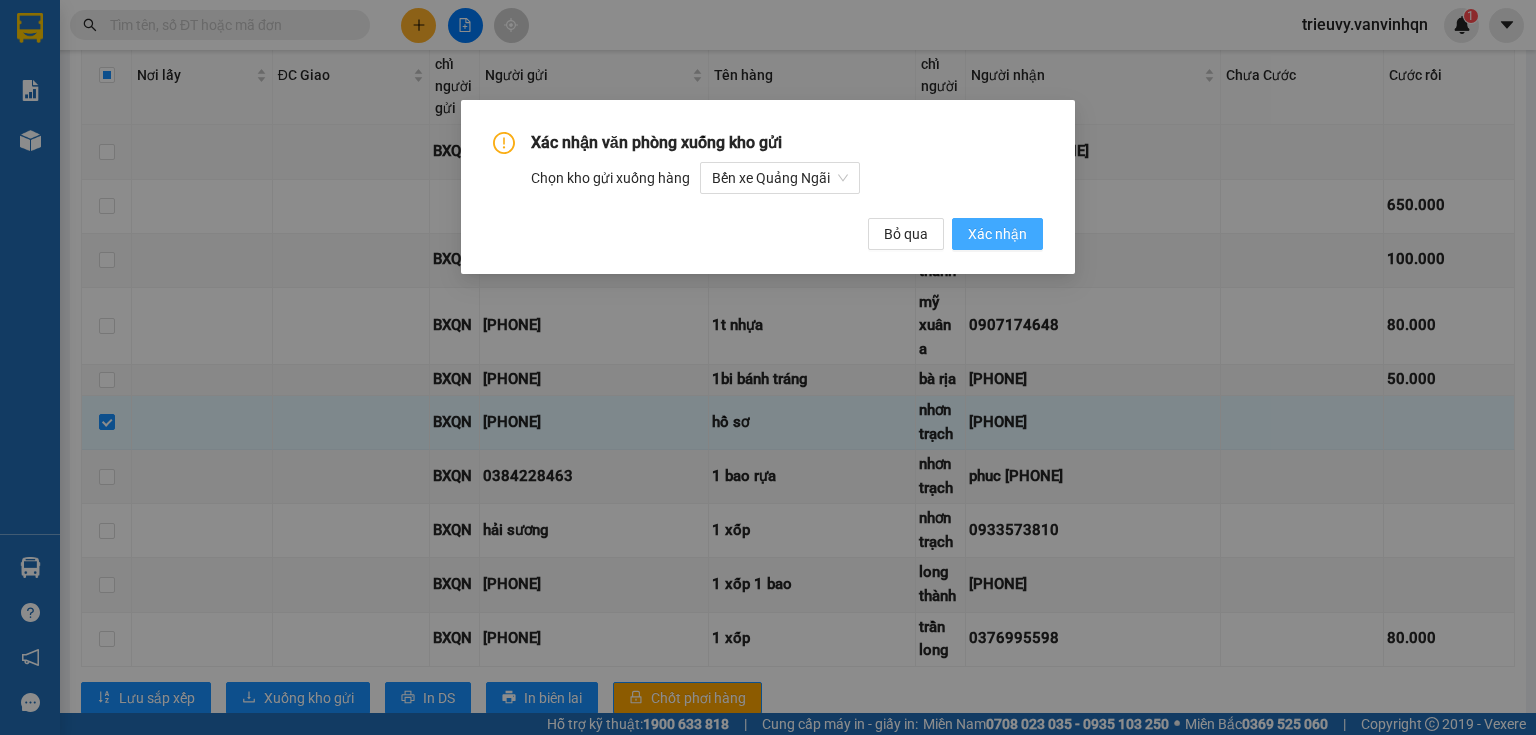 click on "Xác nhận" at bounding box center (997, 234) 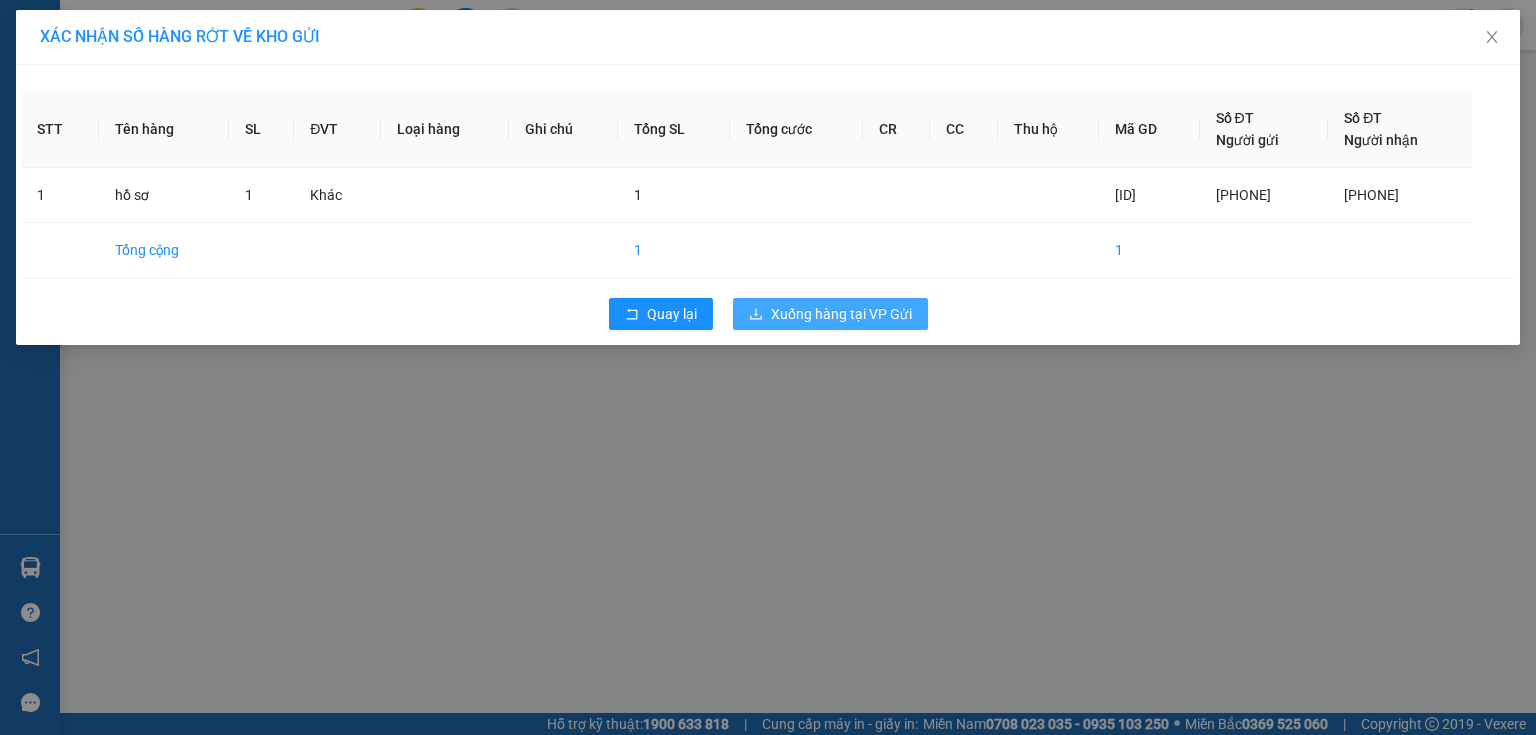 click on "Xuống hàng tại VP Gửi" at bounding box center [841, 314] 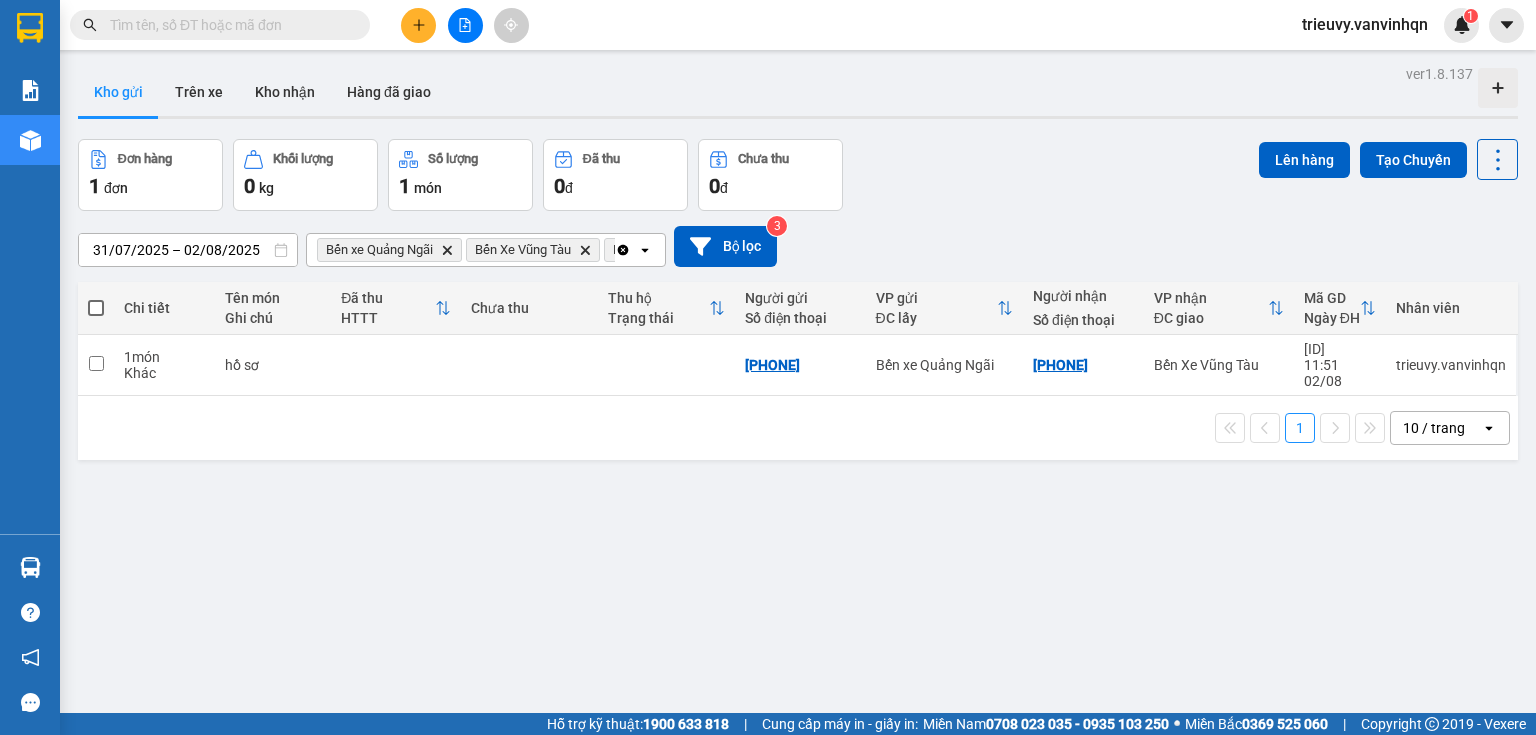 click 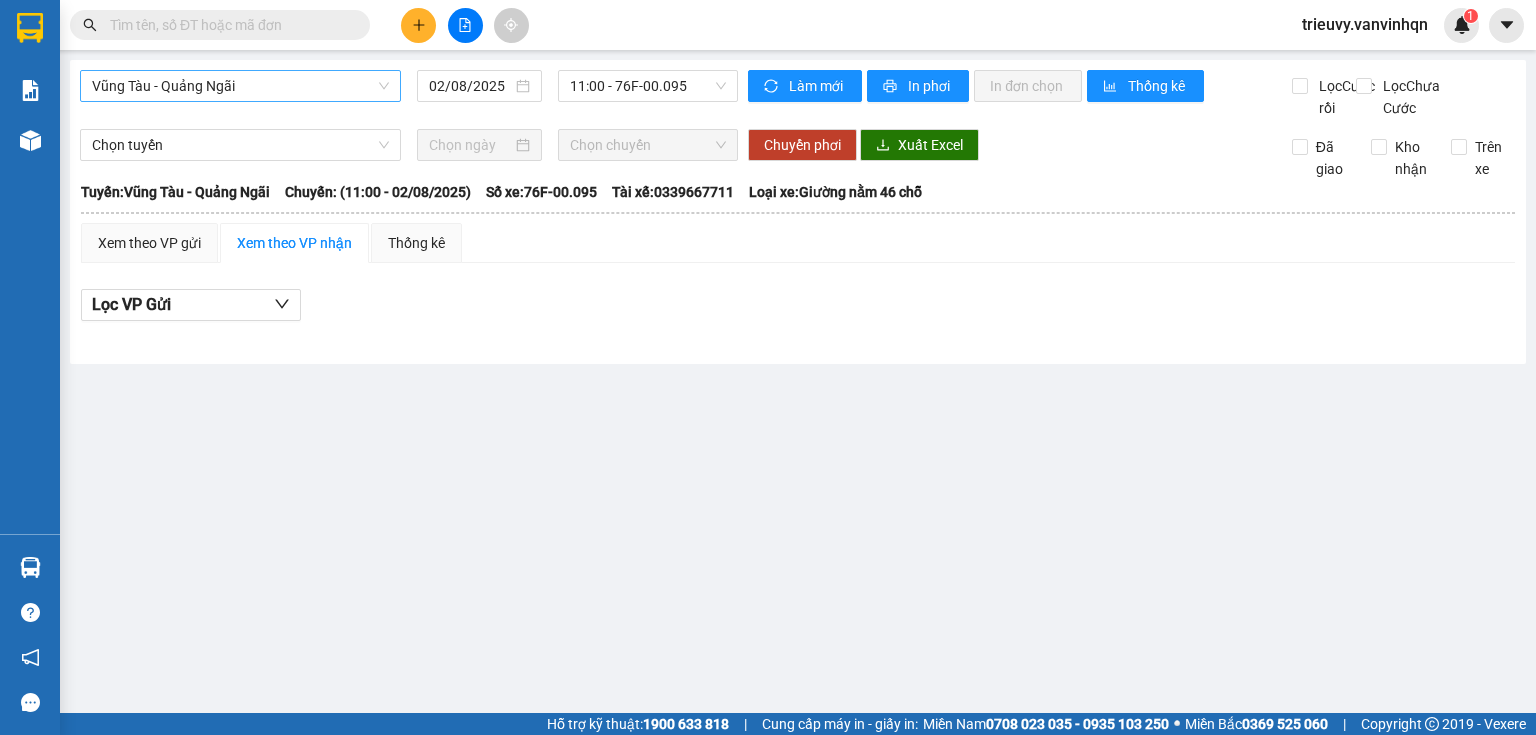 drag, startPoint x: 219, startPoint y: 75, endPoint x: 210, endPoint y: 99, distance: 25.632011 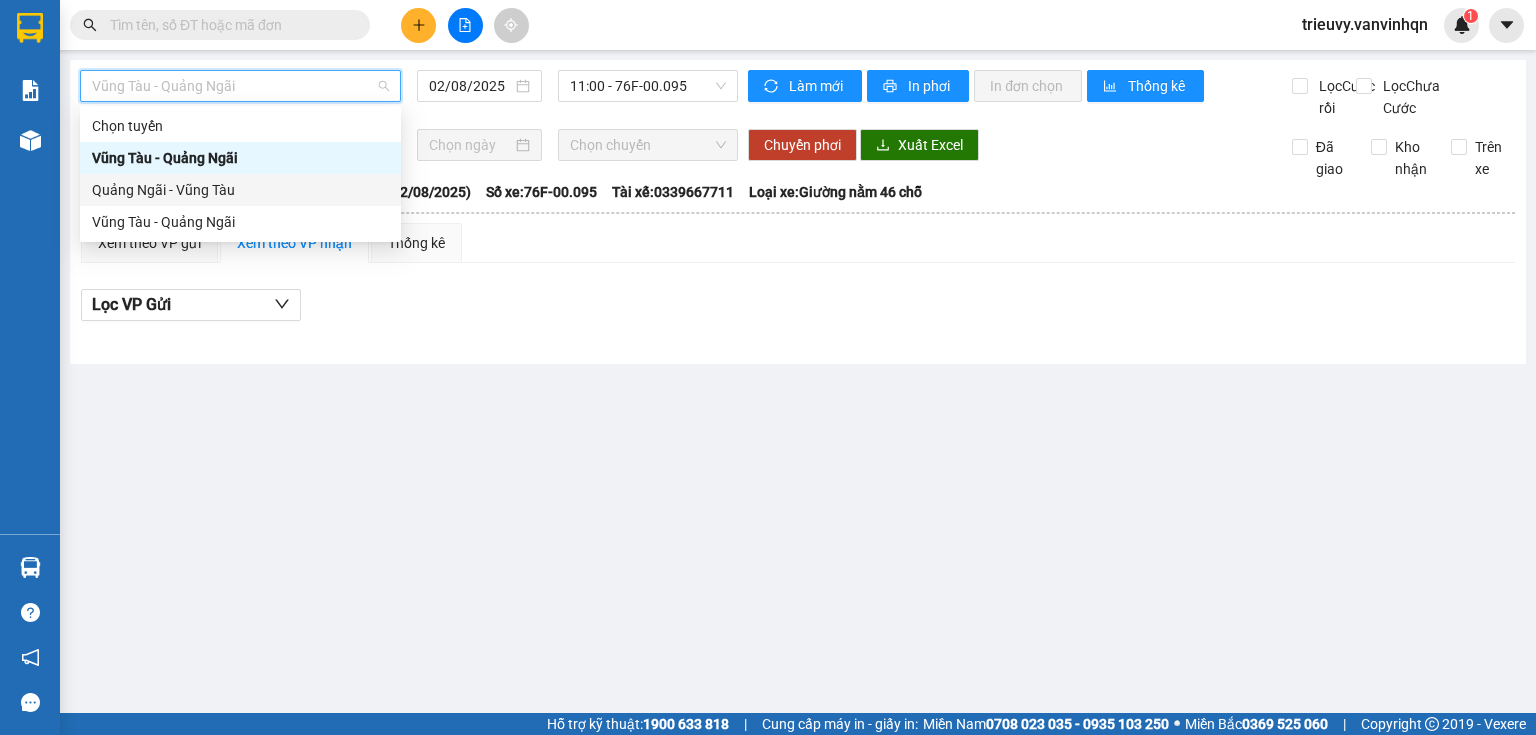 click on "Quảng Ngãi - Vũng Tàu" at bounding box center [240, 190] 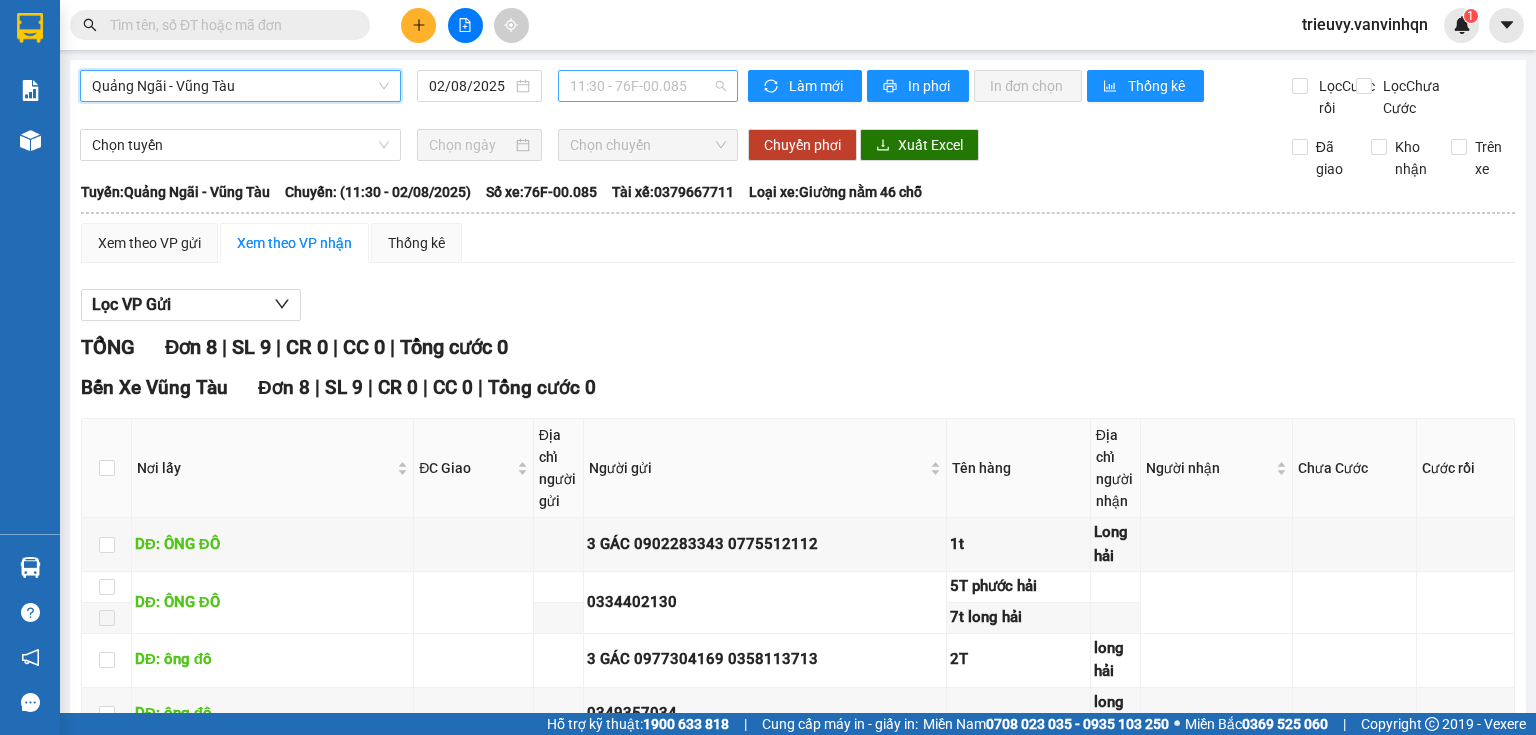 click on "11:30     - 76F-00.085" at bounding box center [648, 86] 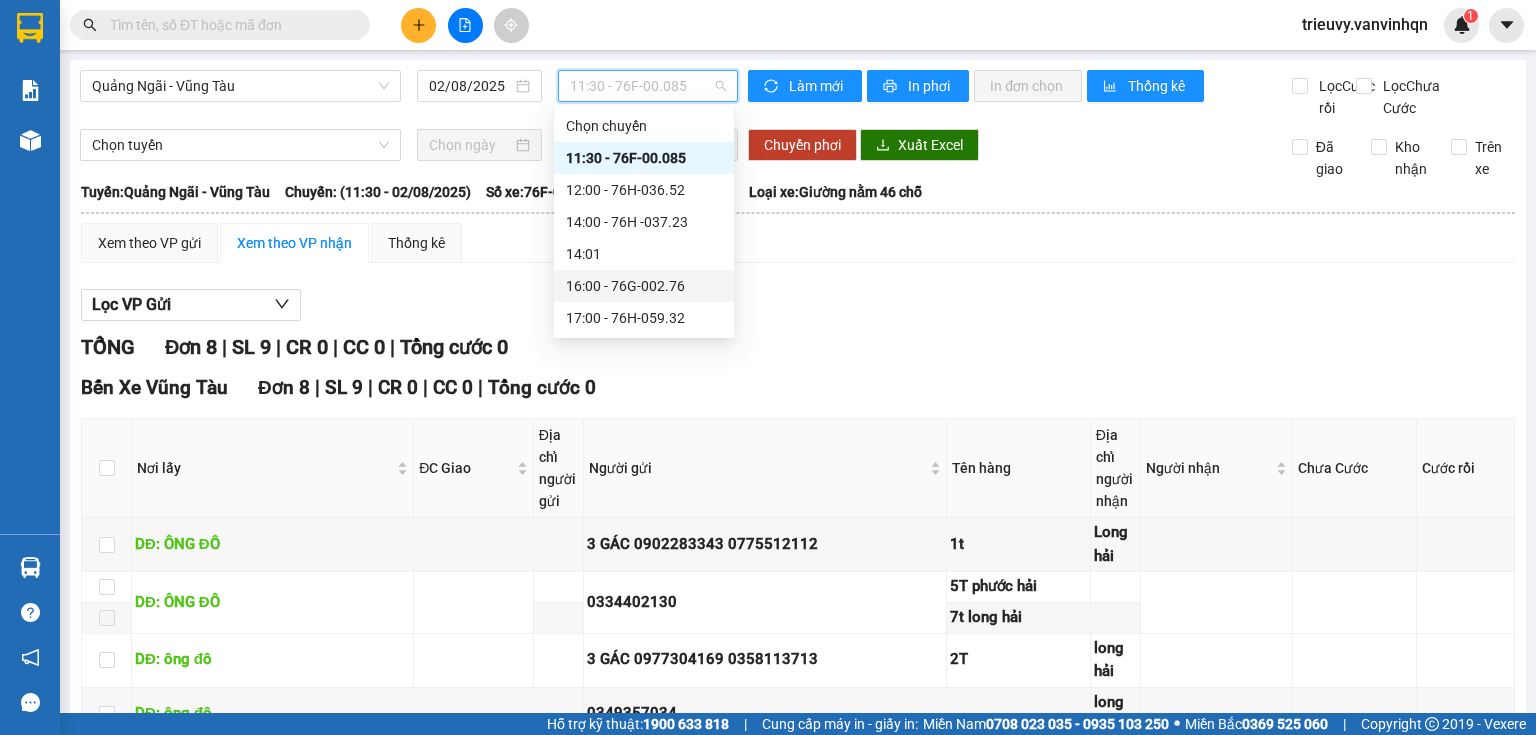 click on "16:00     - 76G-002.76" at bounding box center (644, 286) 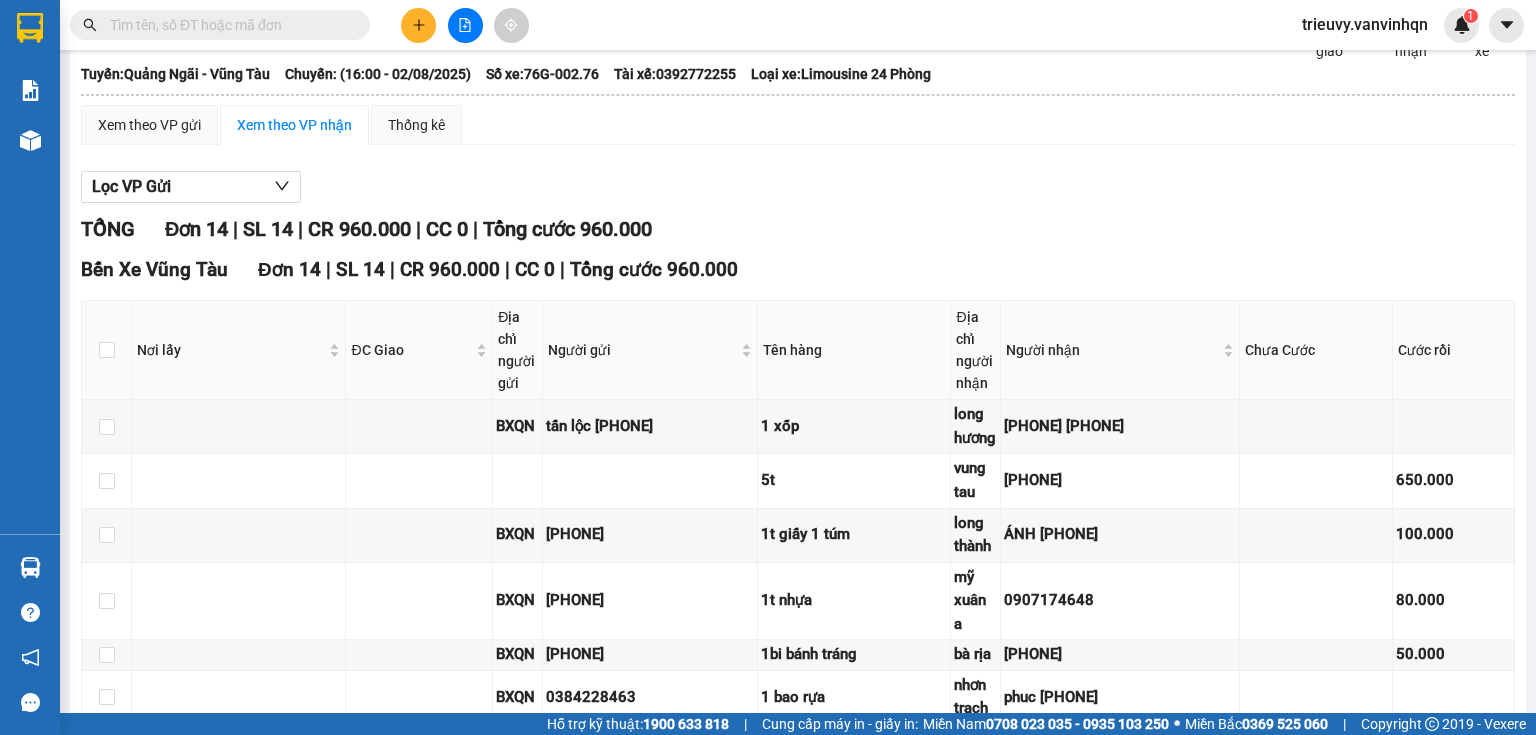 scroll, scrollTop: 0, scrollLeft: 0, axis: both 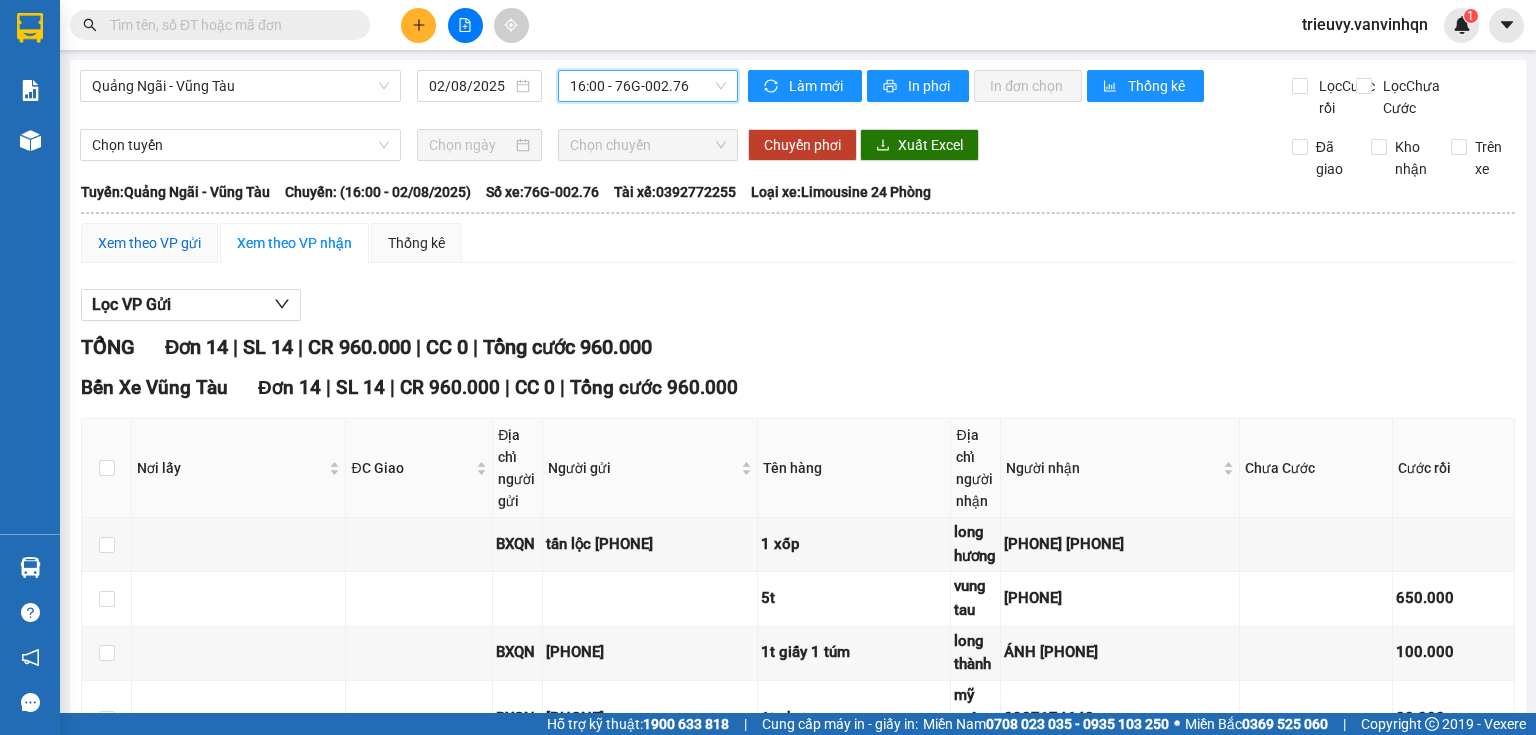 click on "Xem theo VP gửi" at bounding box center [149, 243] 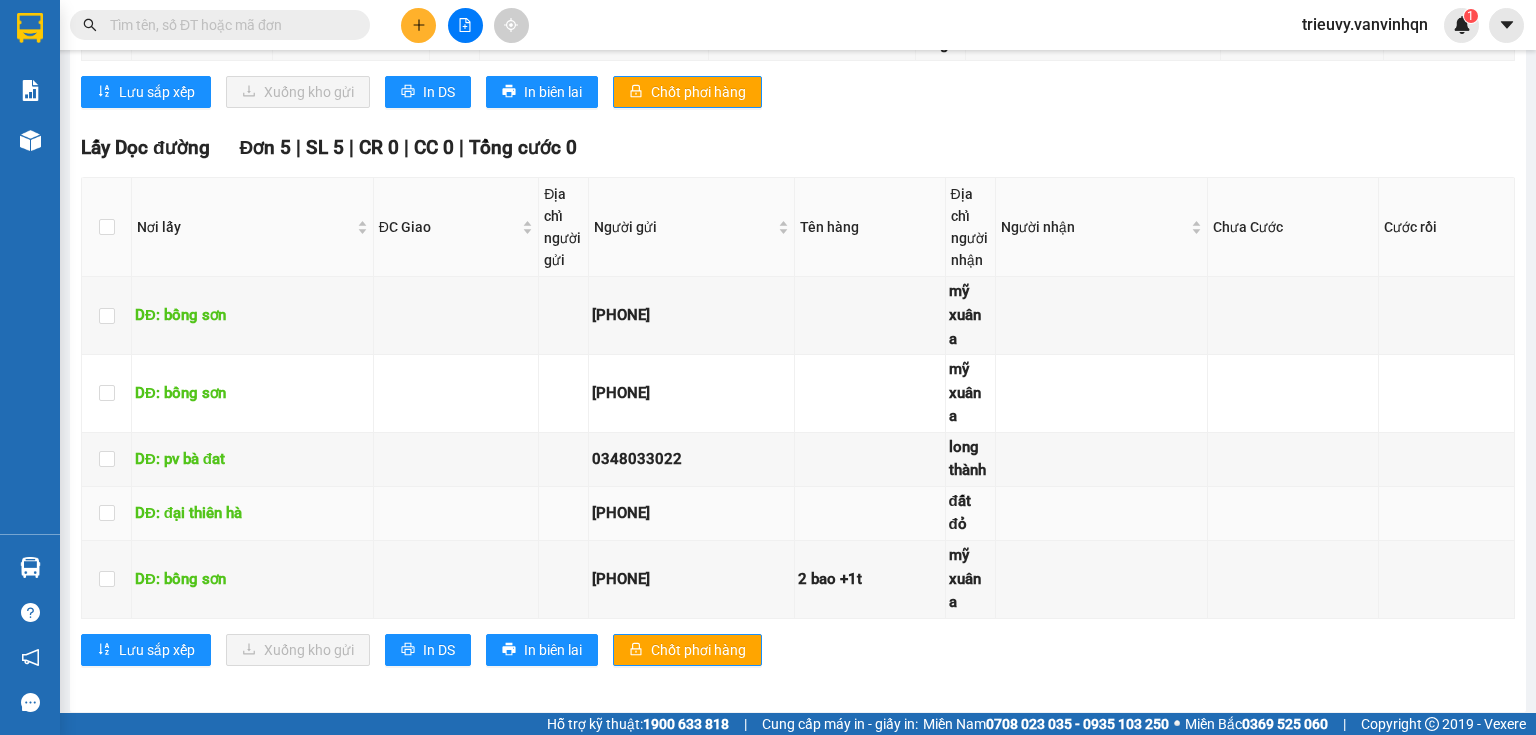scroll, scrollTop: 1112, scrollLeft: 0, axis: vertical 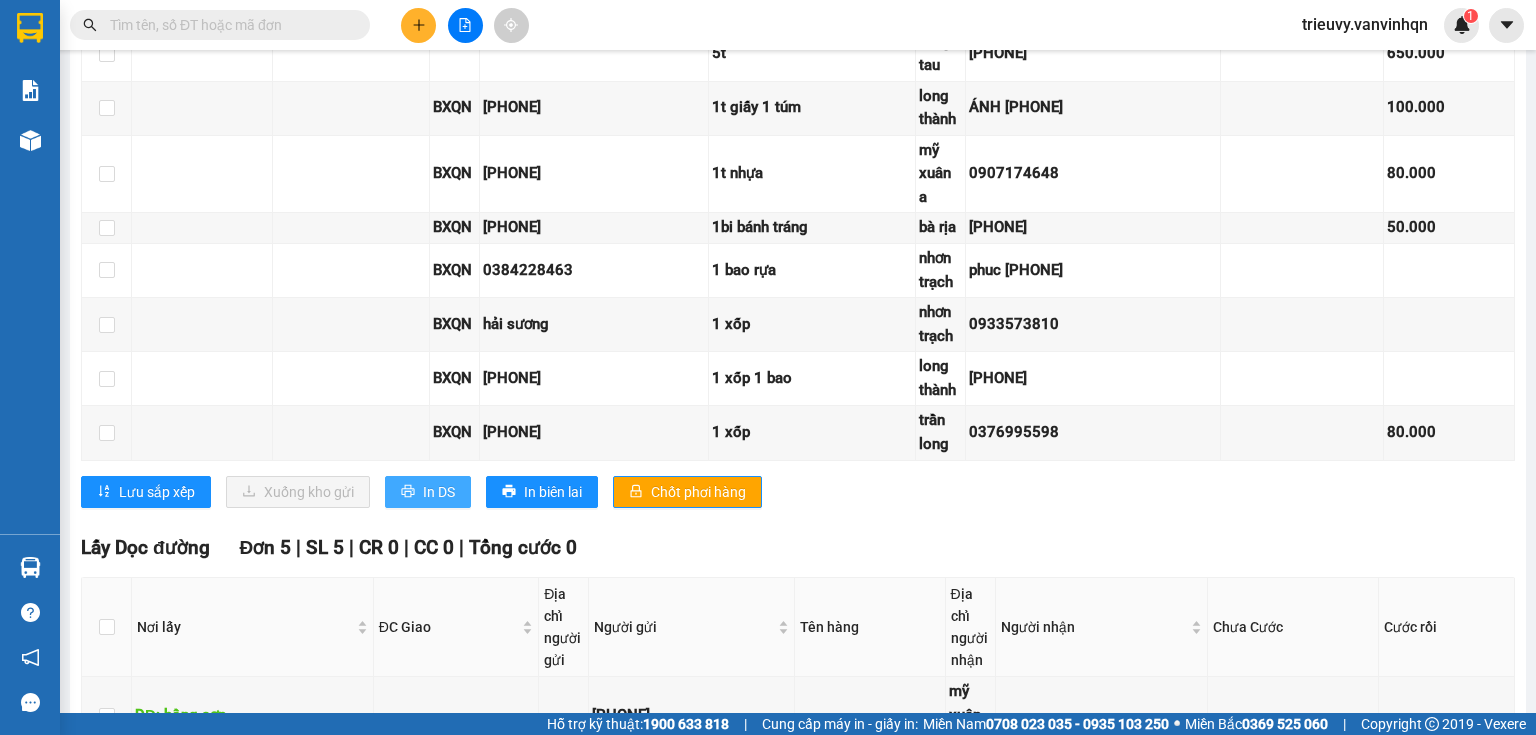 click 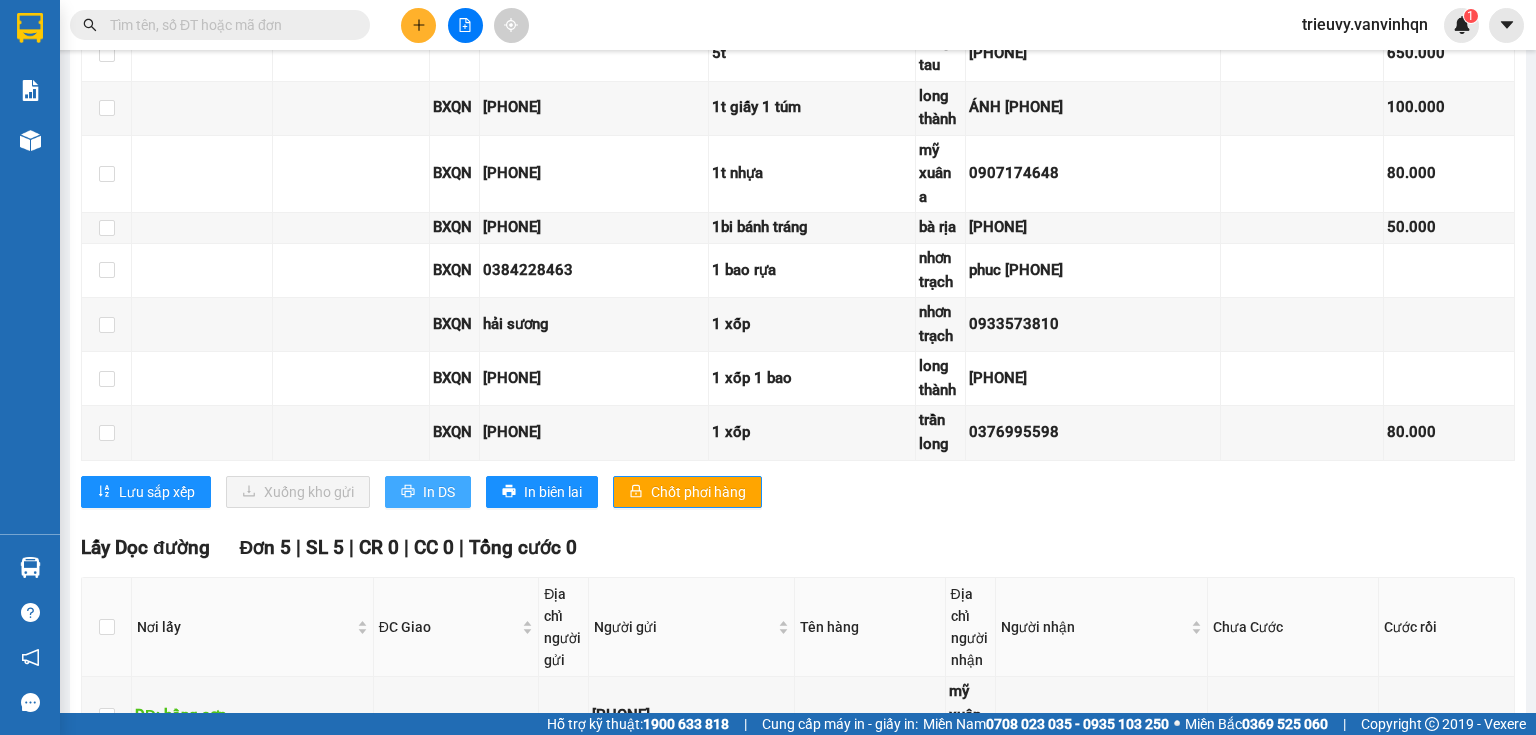 scroll, scrollTop: 0, scrollLeft: 0, axis: both 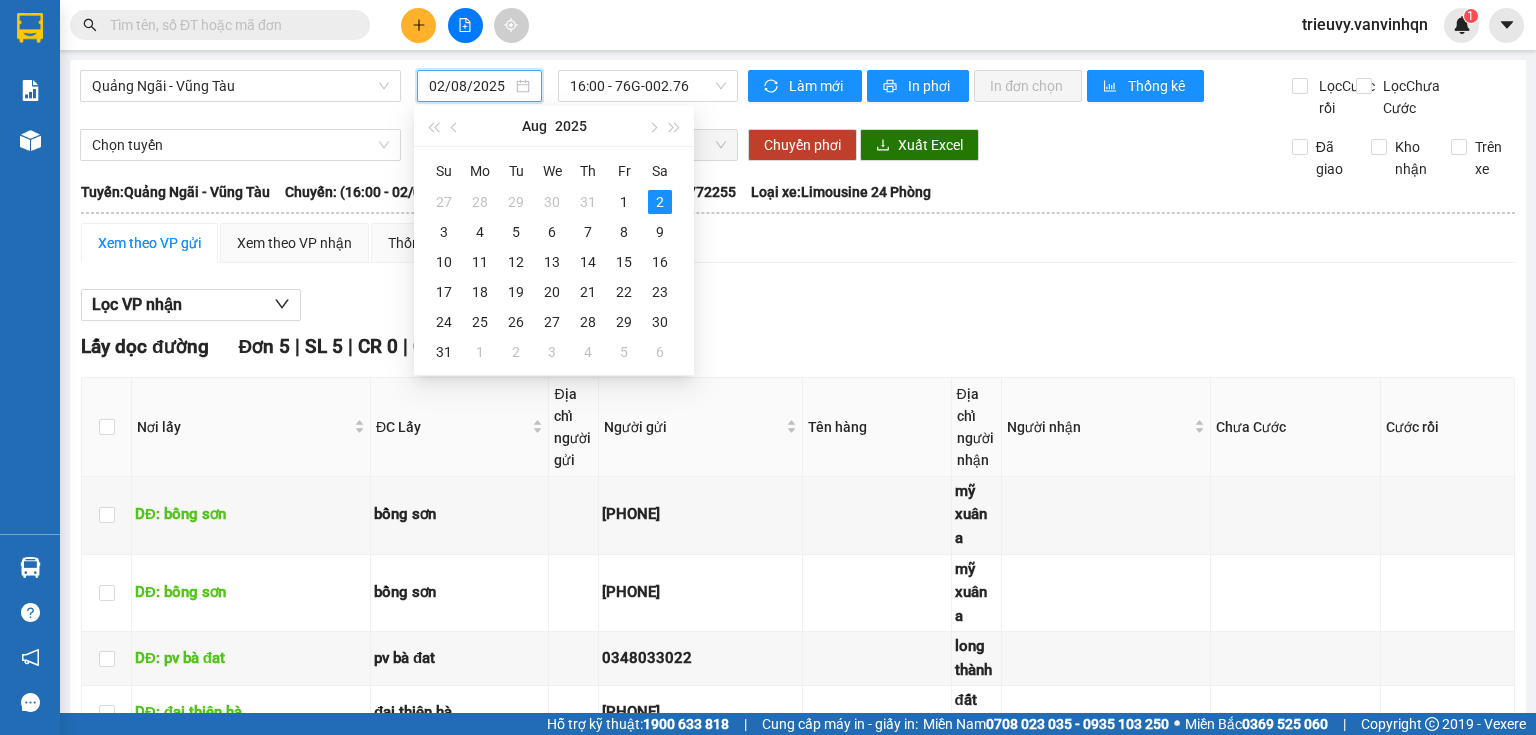 click on "02/08/2025" at bounding box center (470, 86) 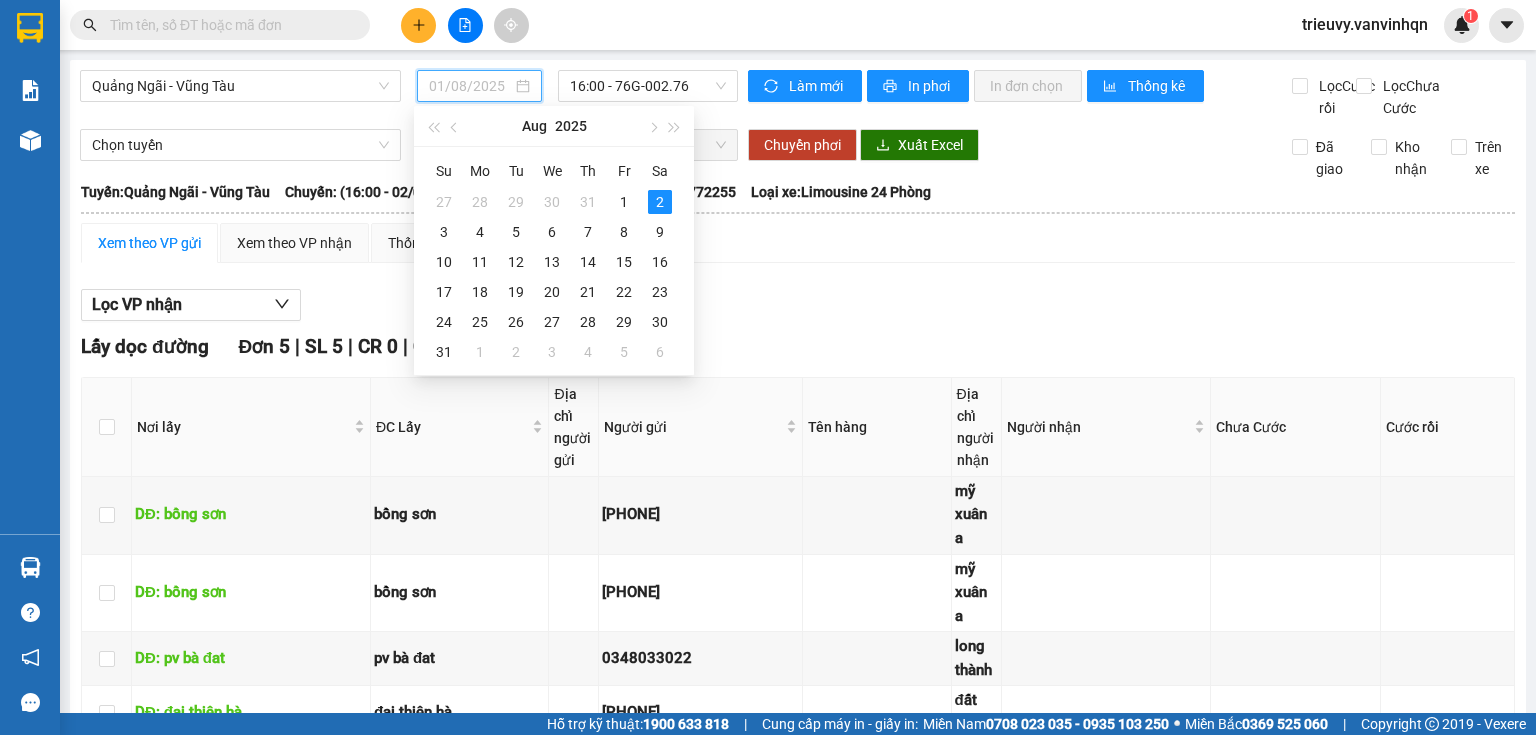 type on "02/08/2025" 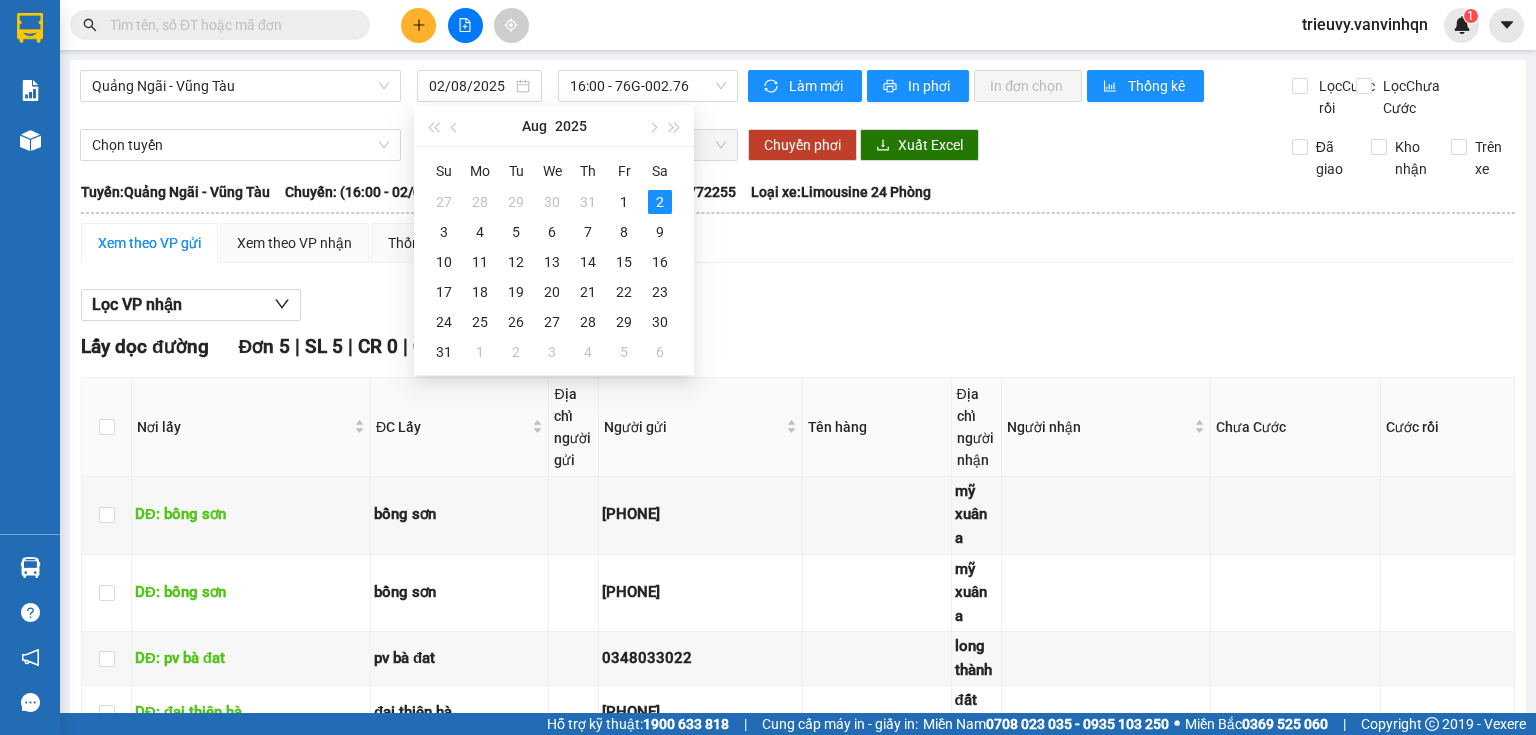 click on "Xem theo VP gửi Xem theo VP nhận Thống kê Lọc VP nhận Lấy dọc đường Đơn 5 | SL 5 | CR 0 | CC 0 | Tổng cước 0 Nơi lấy ĐC Lấy Địa chỉ người gửi Người gửi Tên hàng Địa chỉ người nhận Người nhận Chưa Cước Cước rồi Ký nhận DĐ: bồng sơn bồng sơn [PHONE] mỹ xuân a DĐ: bồng sơn bồng sơn [PHONE] mỹ xuân a DĐ: pv bà đat pv bà đat [PHONE] long thành DĐ: đại thiên hà đại thiên hà [PHONE] đất đỏ DĐ: bồng sơn bồng sơn [PHONE] 2 bao +1t mỹ xuân a Lưu sắp xếp In DS In biên lai Văn Vinh (Quảng Ngãi) 02 Trần Khánh Dư TP. Quảng NGãi Bến xe Quảng Ngãi - [TIME] - [DATE] Tuyến: Quảng Ngãi - Vũng Tàu Chuyến: (16:00 - [DATE]) Tài xế: [PHONE] Số xe: 76G-002.76 Loại xe: Limousine 24 Phòng Nơi lấy ĐC Lấy Địa chỉ người gửi Người gửi Tên hàng" at bounding box center (798, 1213) 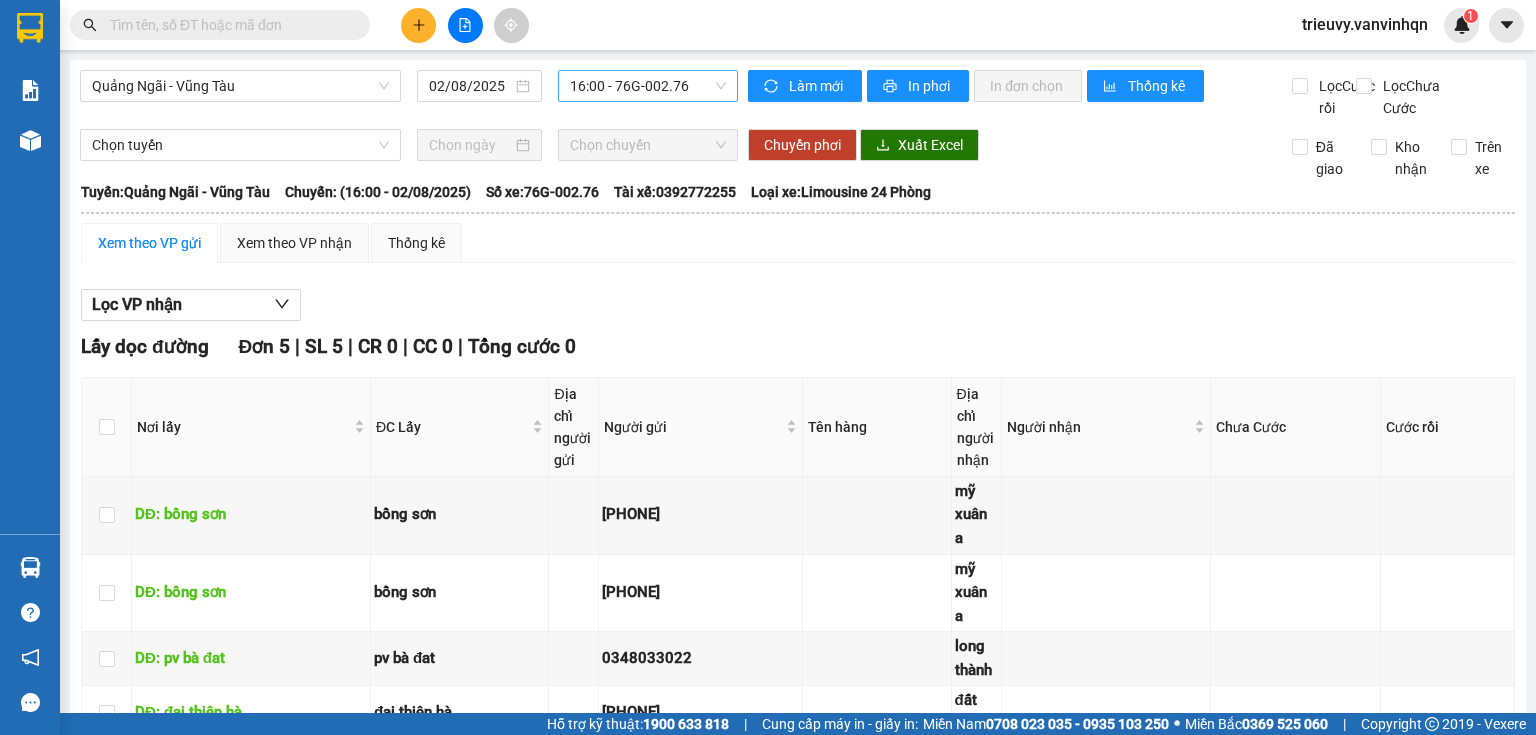 click on "16:00     - 76G-002.76" at bounding box center (648, 86) 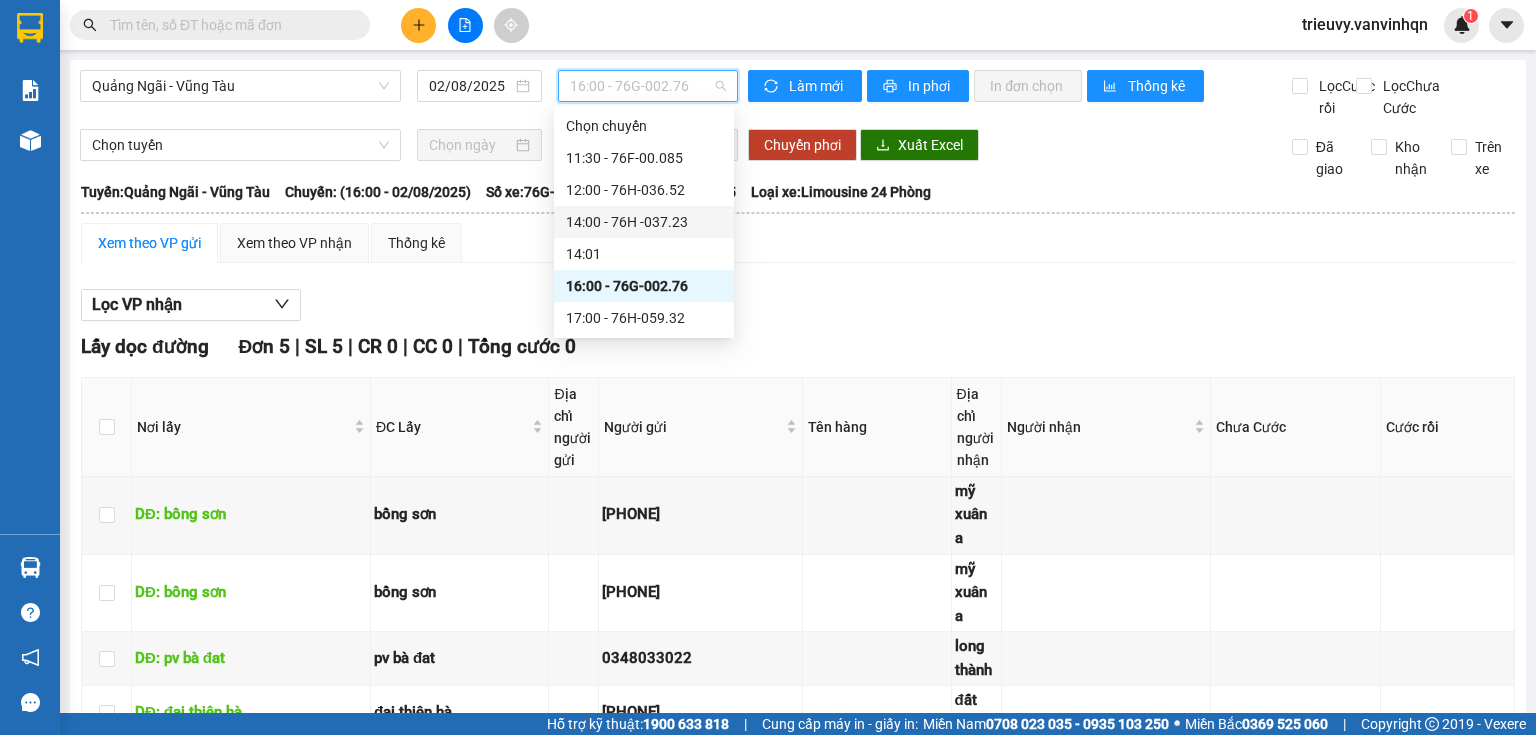click on "14:00     - 76H -037.23" at bounding box center (644, 222) 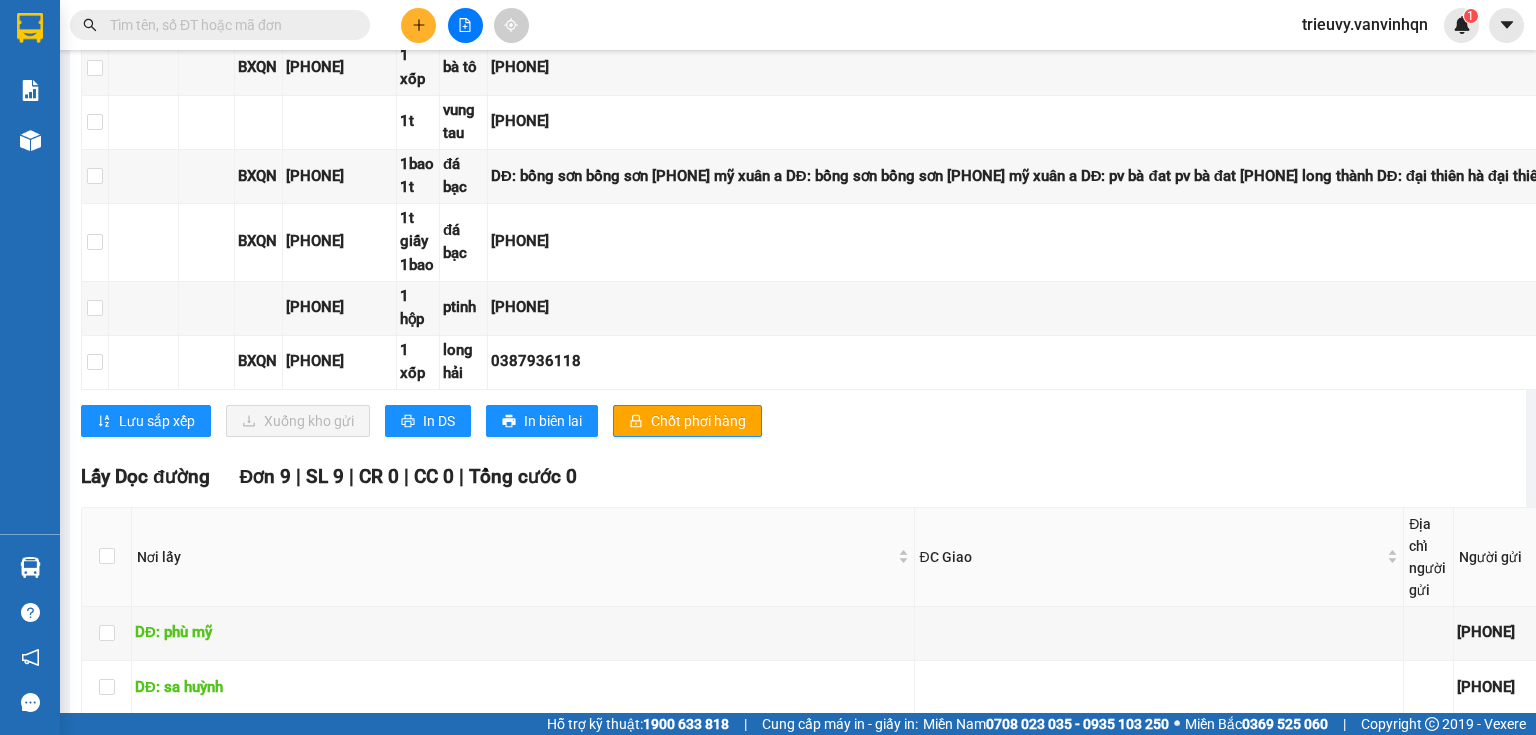 scroll, scrollTop: 1084, scrollLeft: 0, axis: vertical 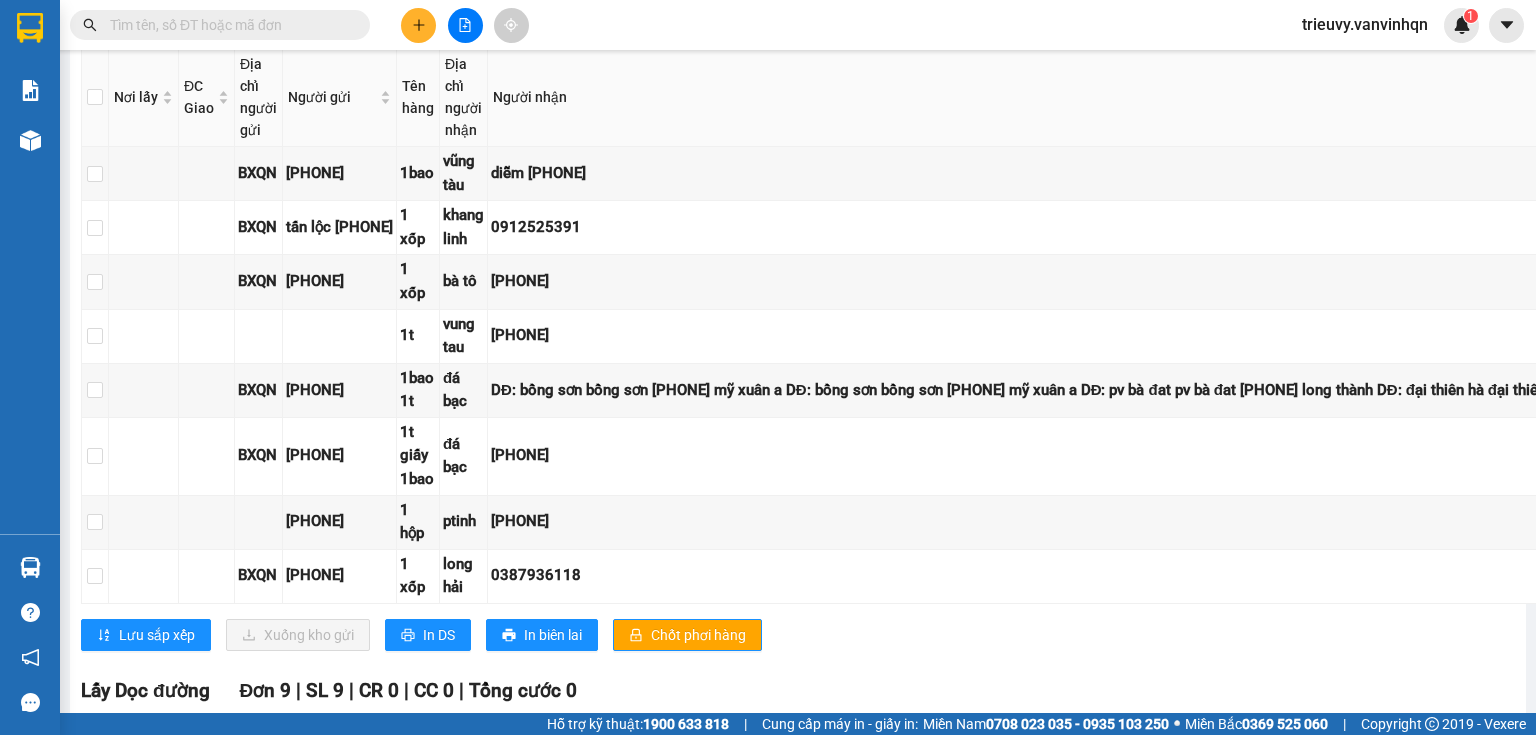 click at bounding box center (228, 25) 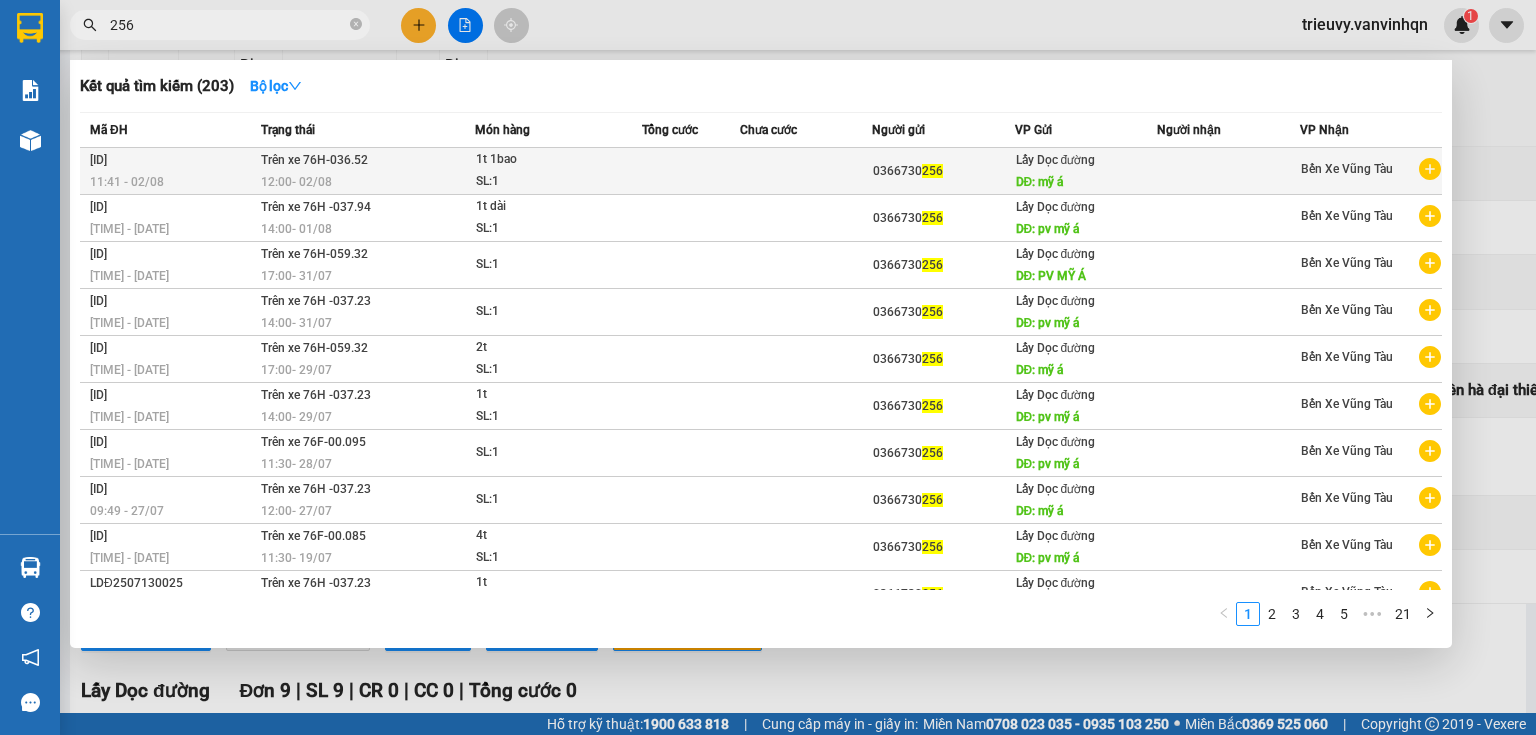 type on "256" 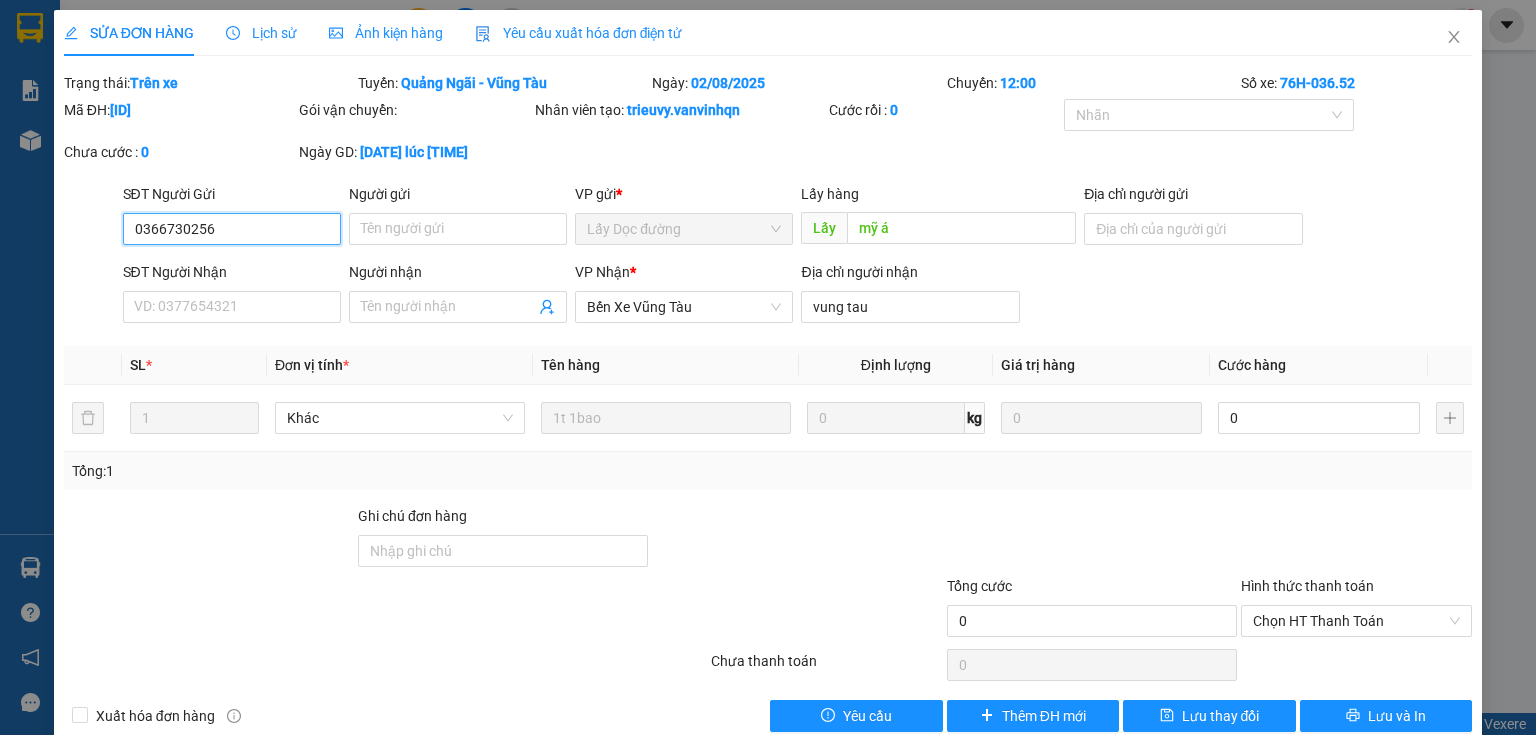 drag, startPoint x: 212, startPoint y: 228, endPoint x: 241, endPoint y: 229, distance: 29.017237 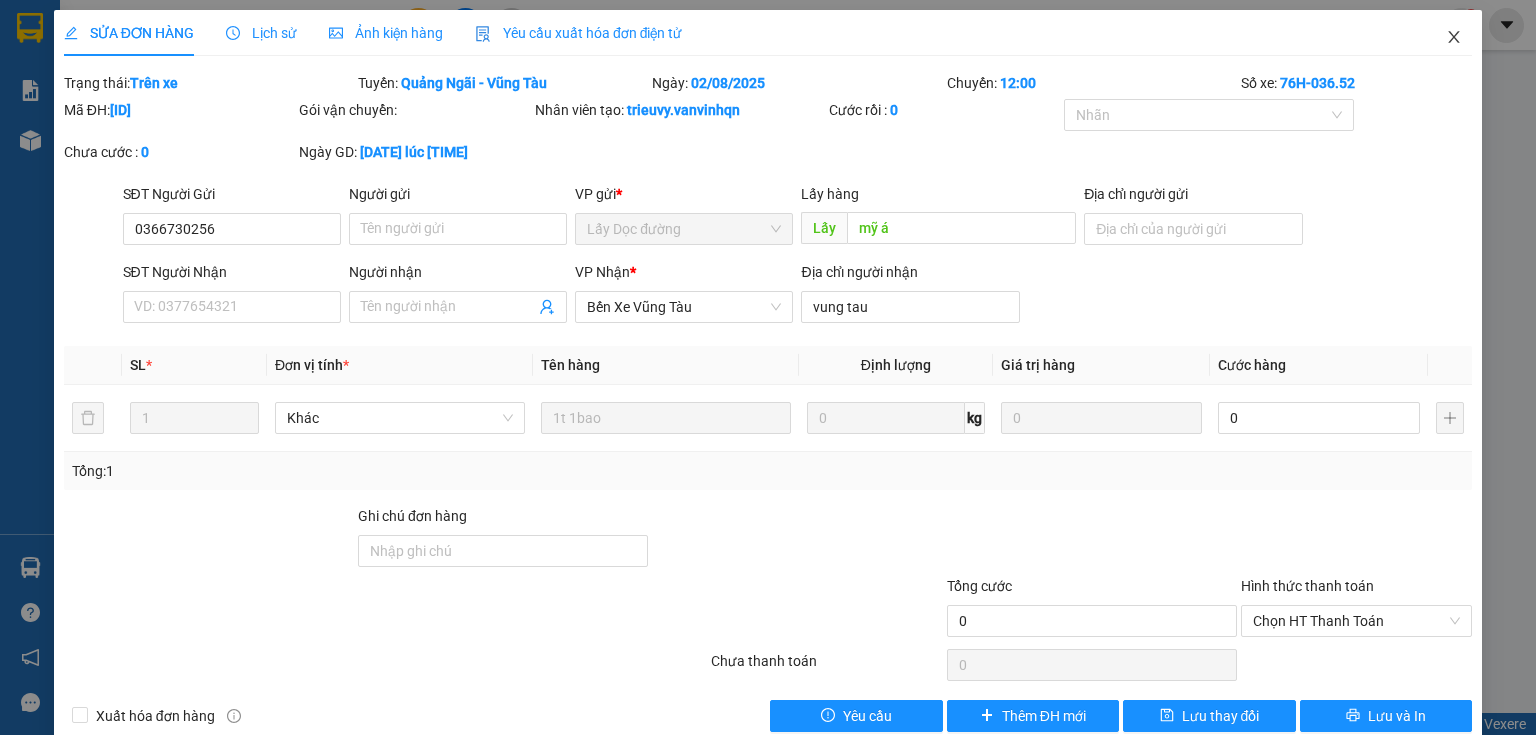 click 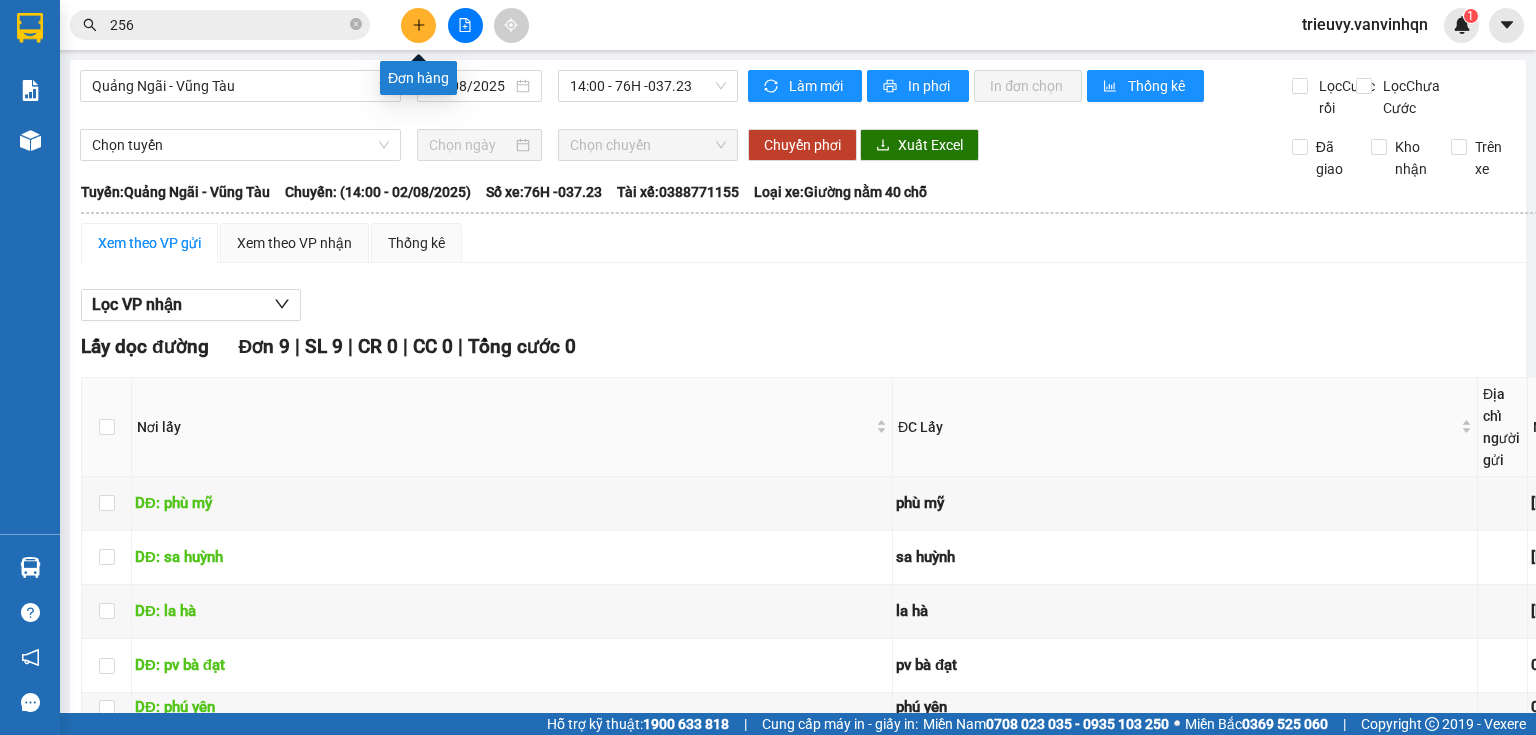 click at bounding box center (418, 25) 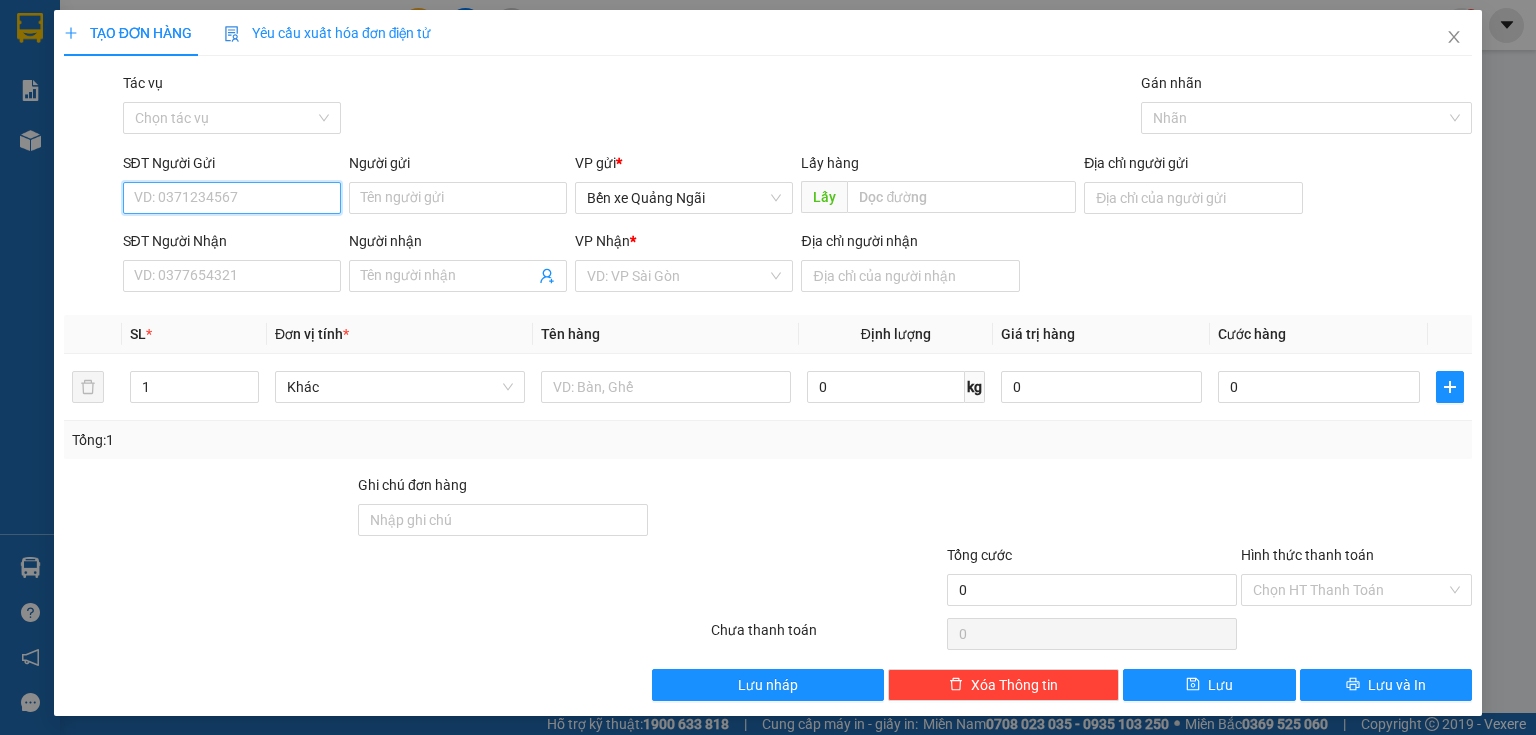 paste on "0366730256" 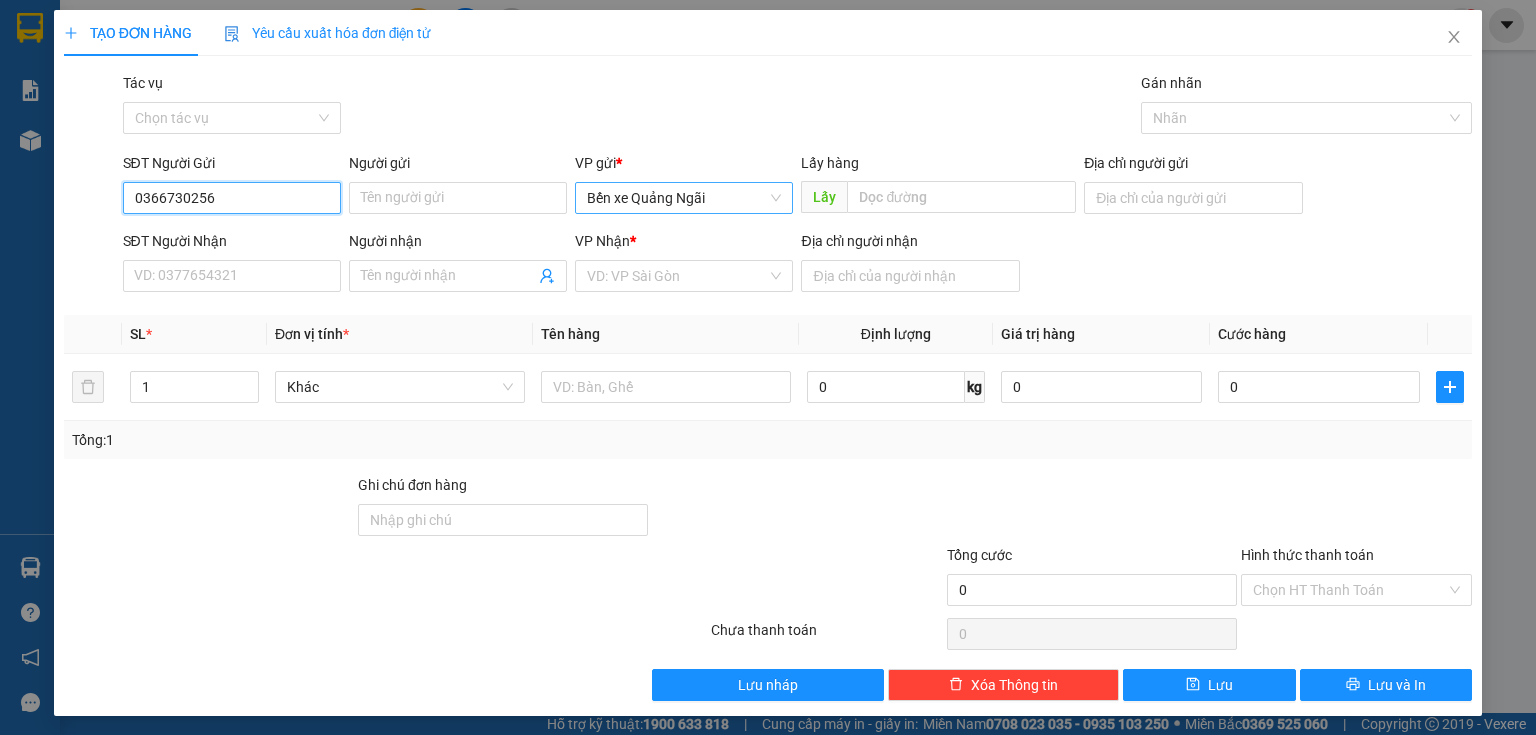 drag, startPoint x: 664, startPoint y: 186, endPoint x: 665, endPoint y: 202, distance: 16.03122 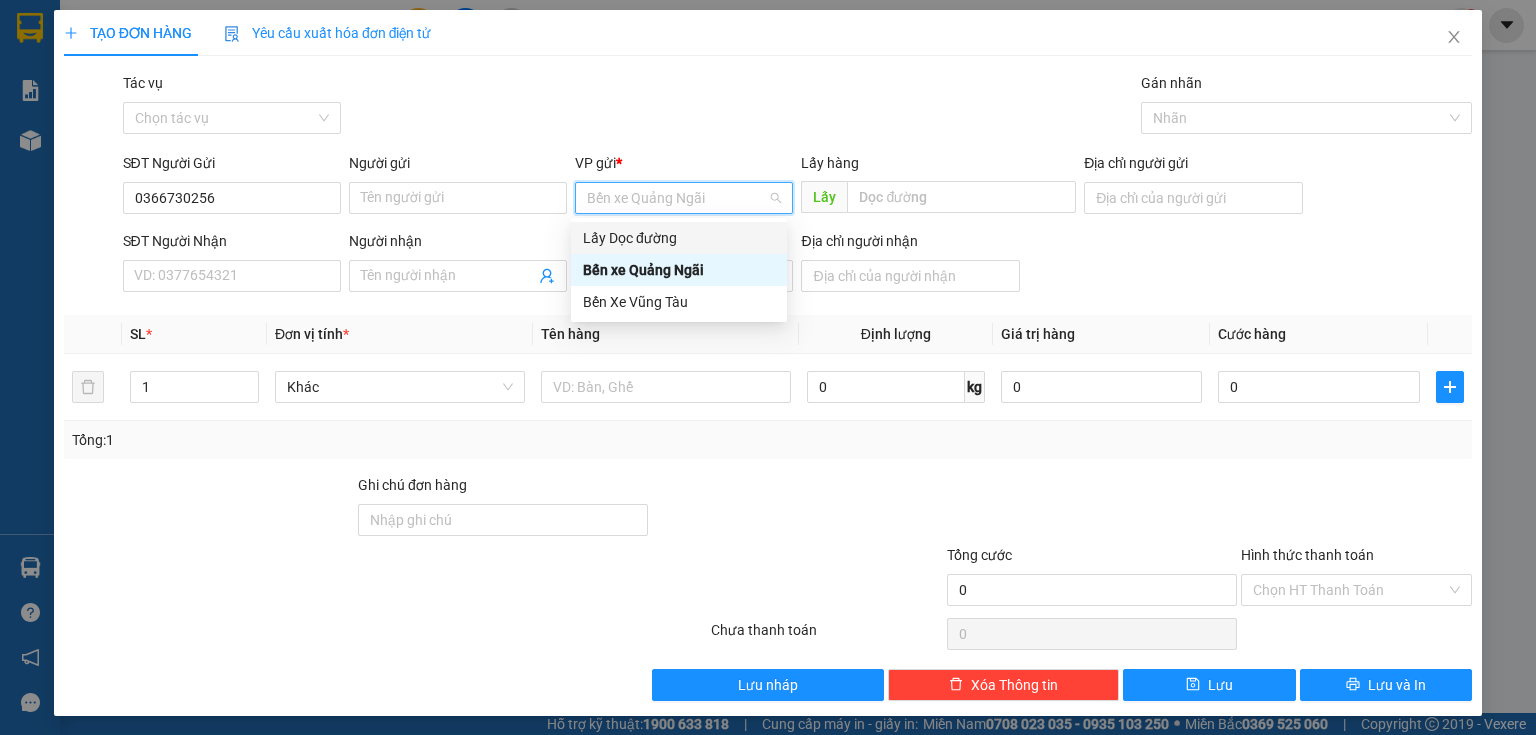 click on "Lấy Dọc đường" at bounding box center (679, 238) 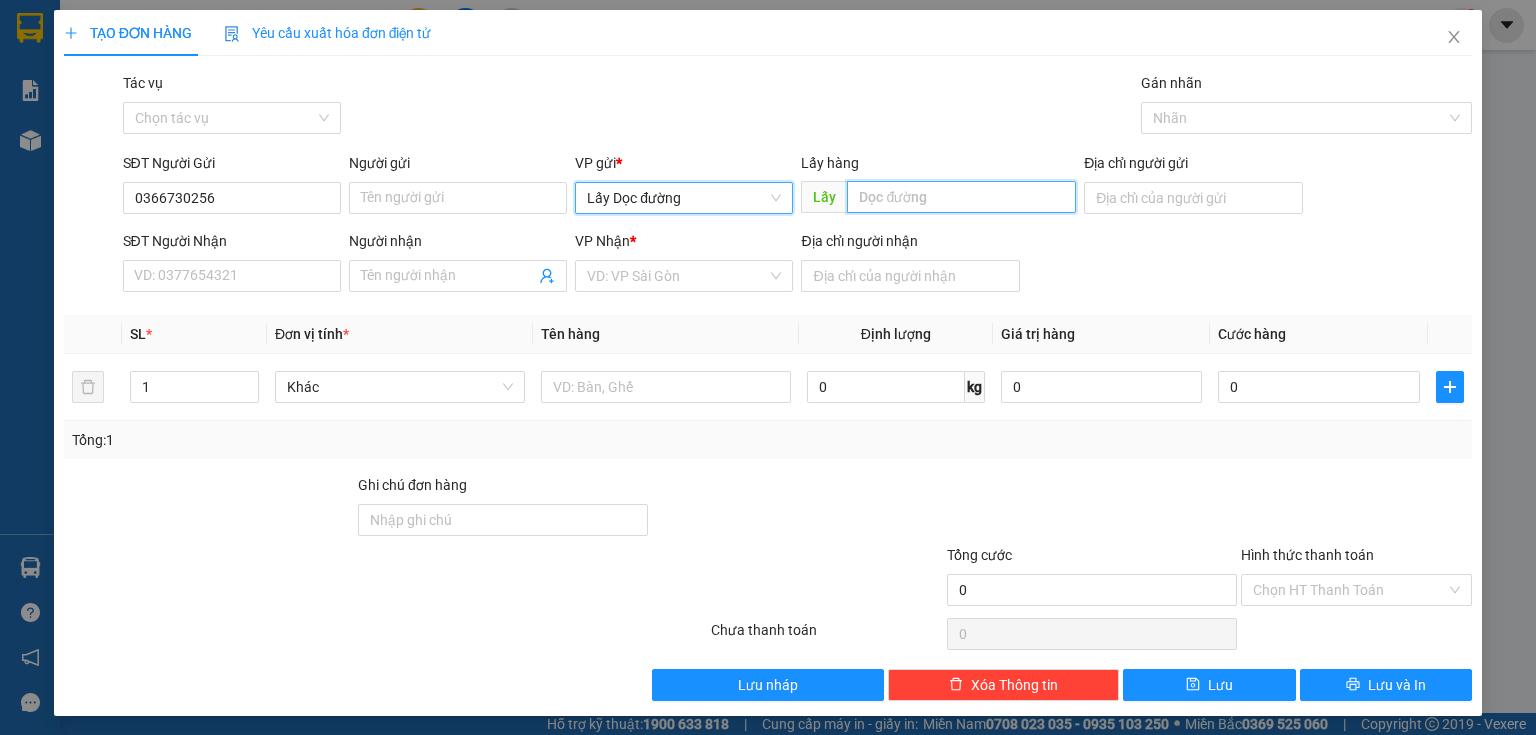 click at bounding box center (961, 197) 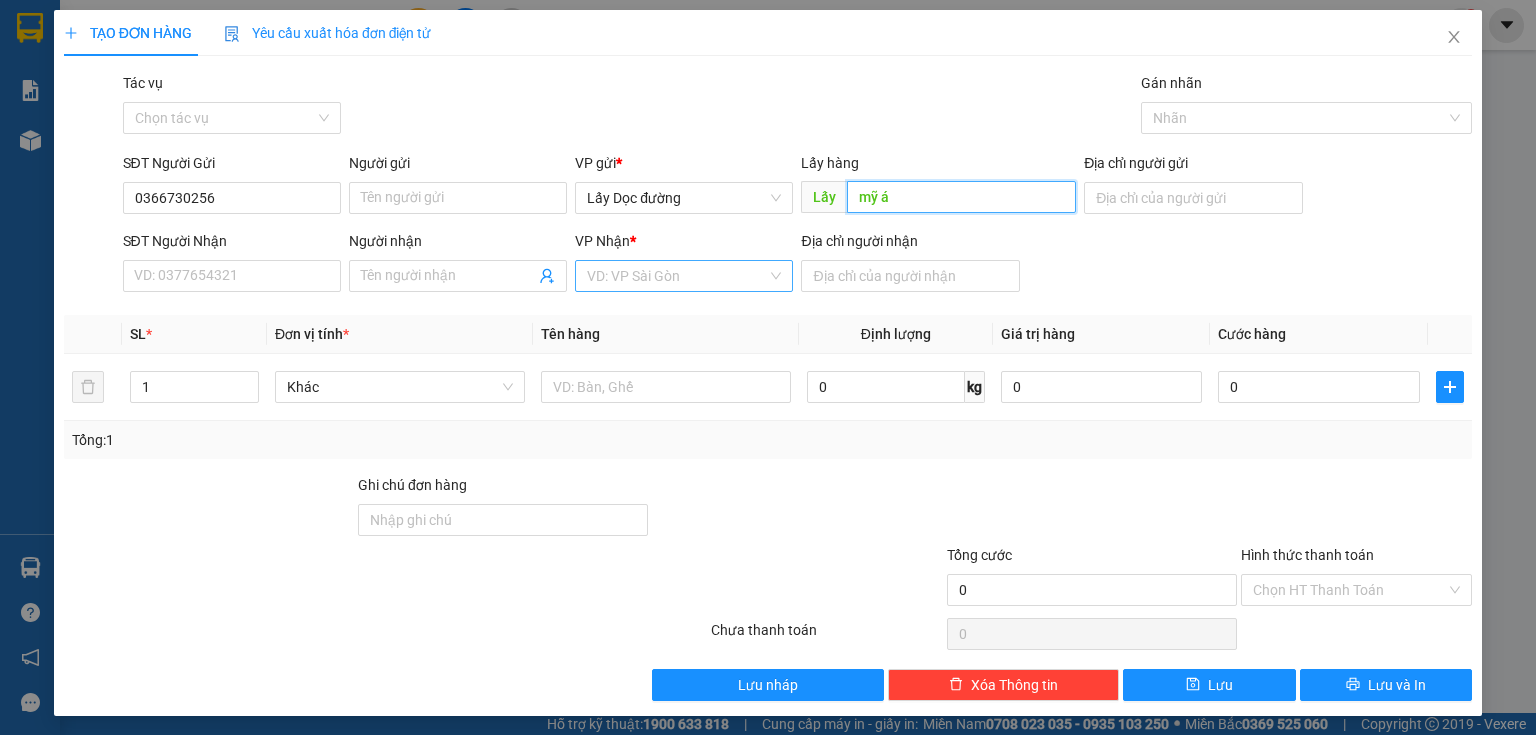 type on "mỹ á" 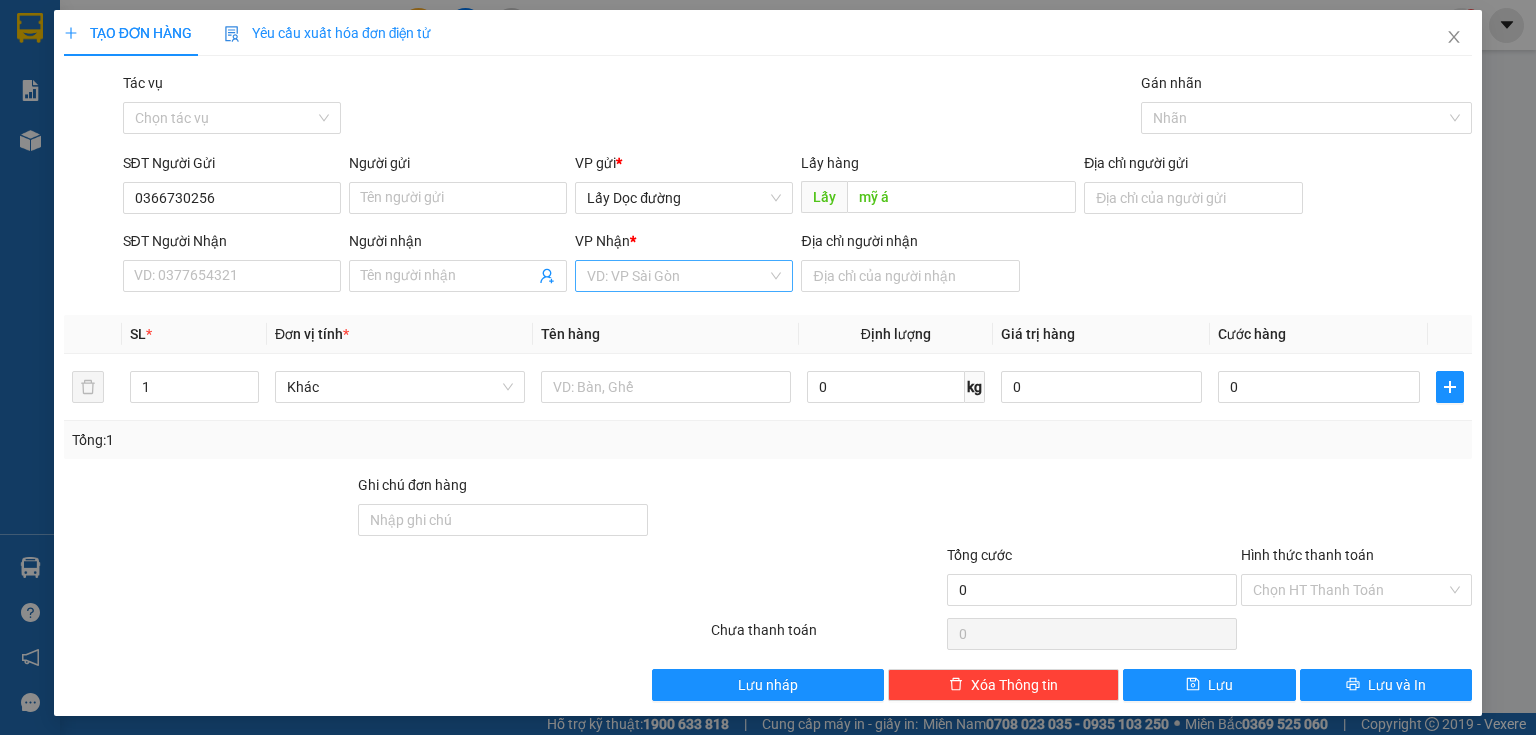 click at bounding box center [677, 276] 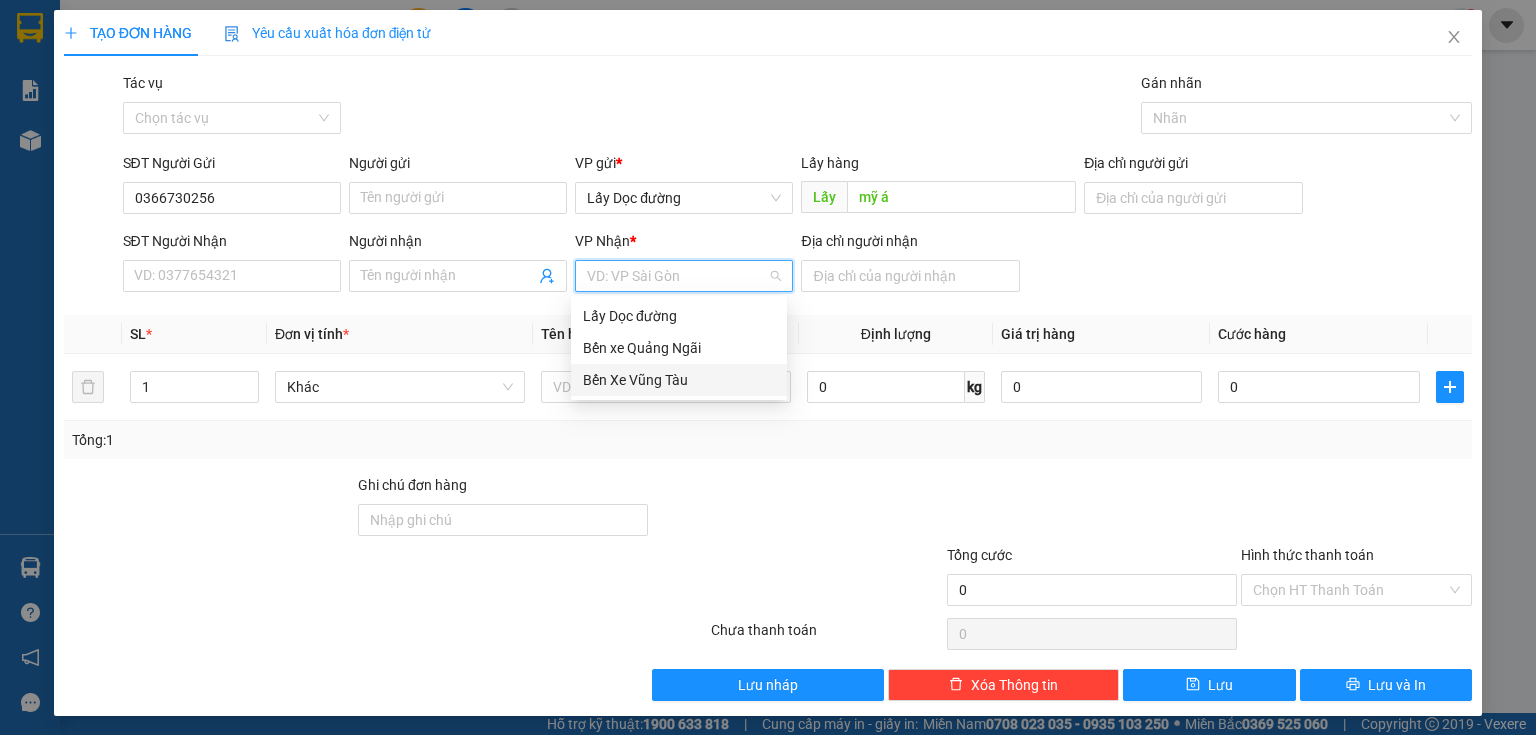 click on "Bến Xe Vũng Tàu" at bounding box center [679, 380] 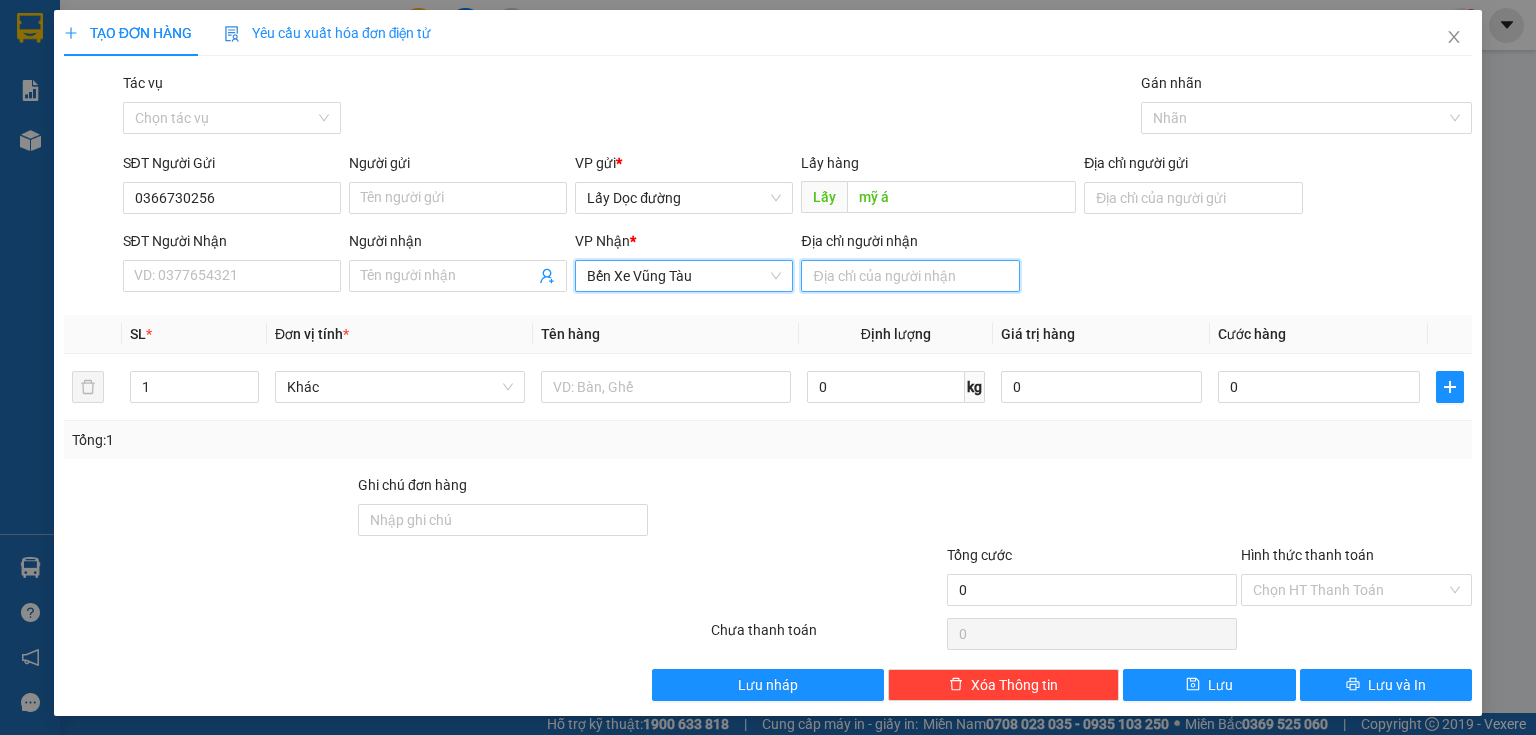 click on "Địa chỉ người nhận" at bounding box center (910, 276) 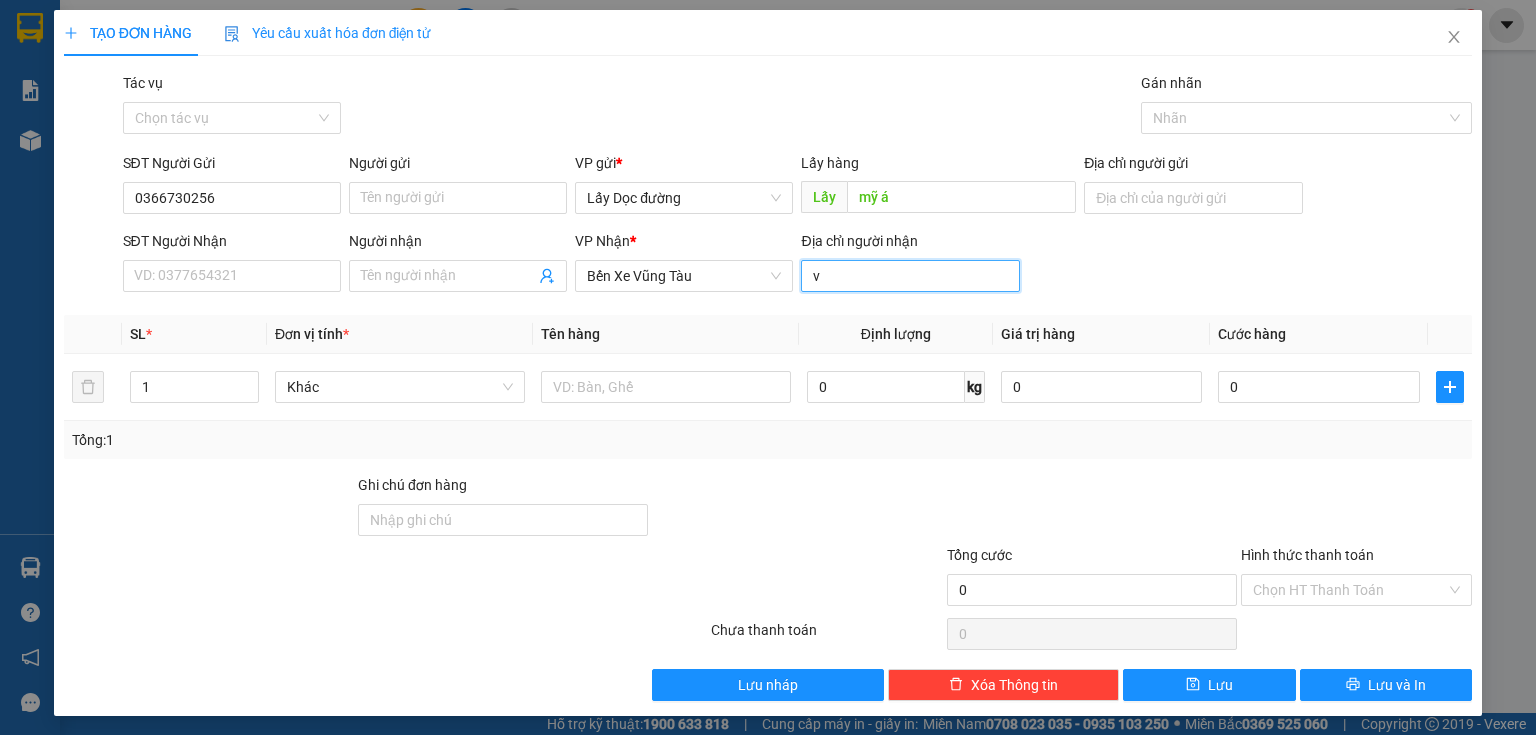 type on "vung tau" 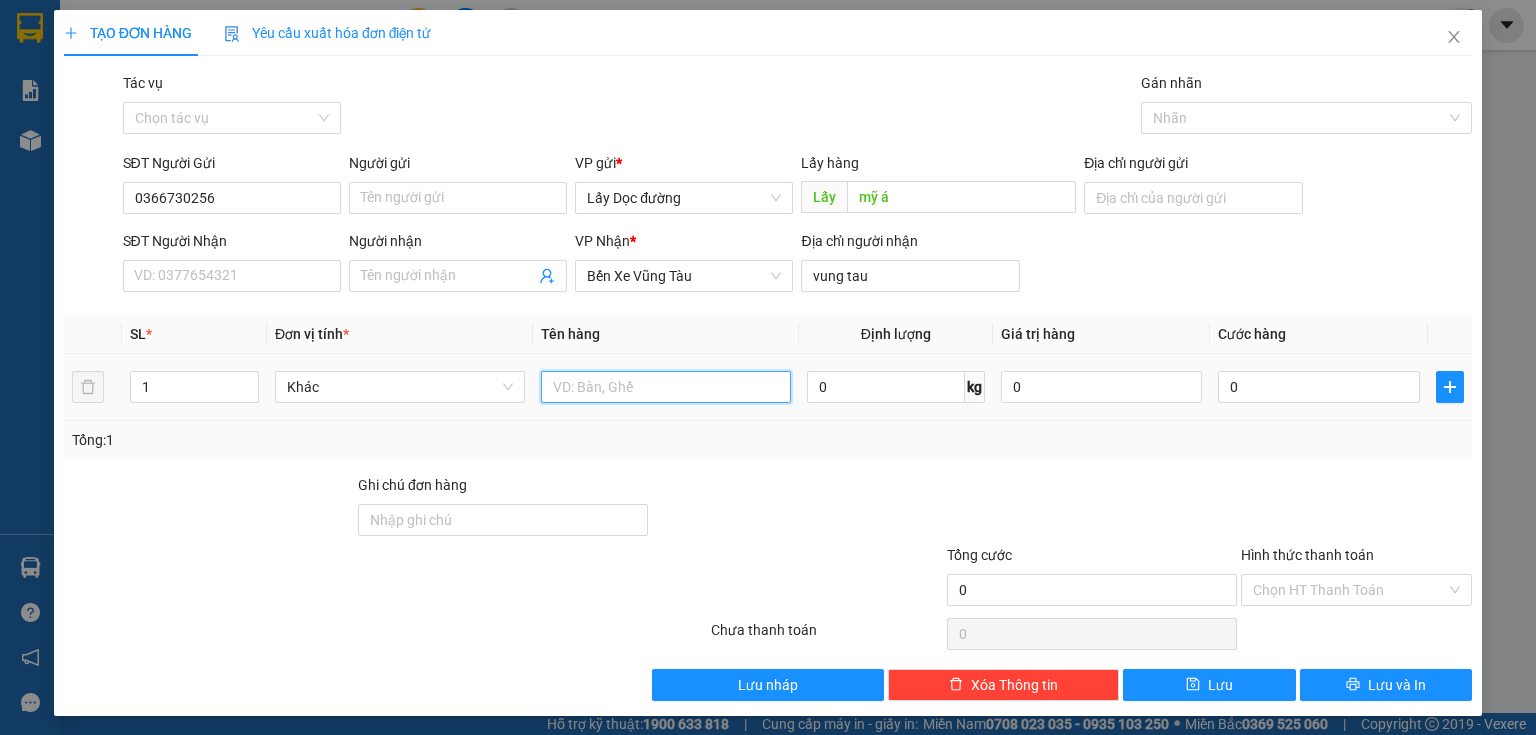 click at bounding box center [666, 387] 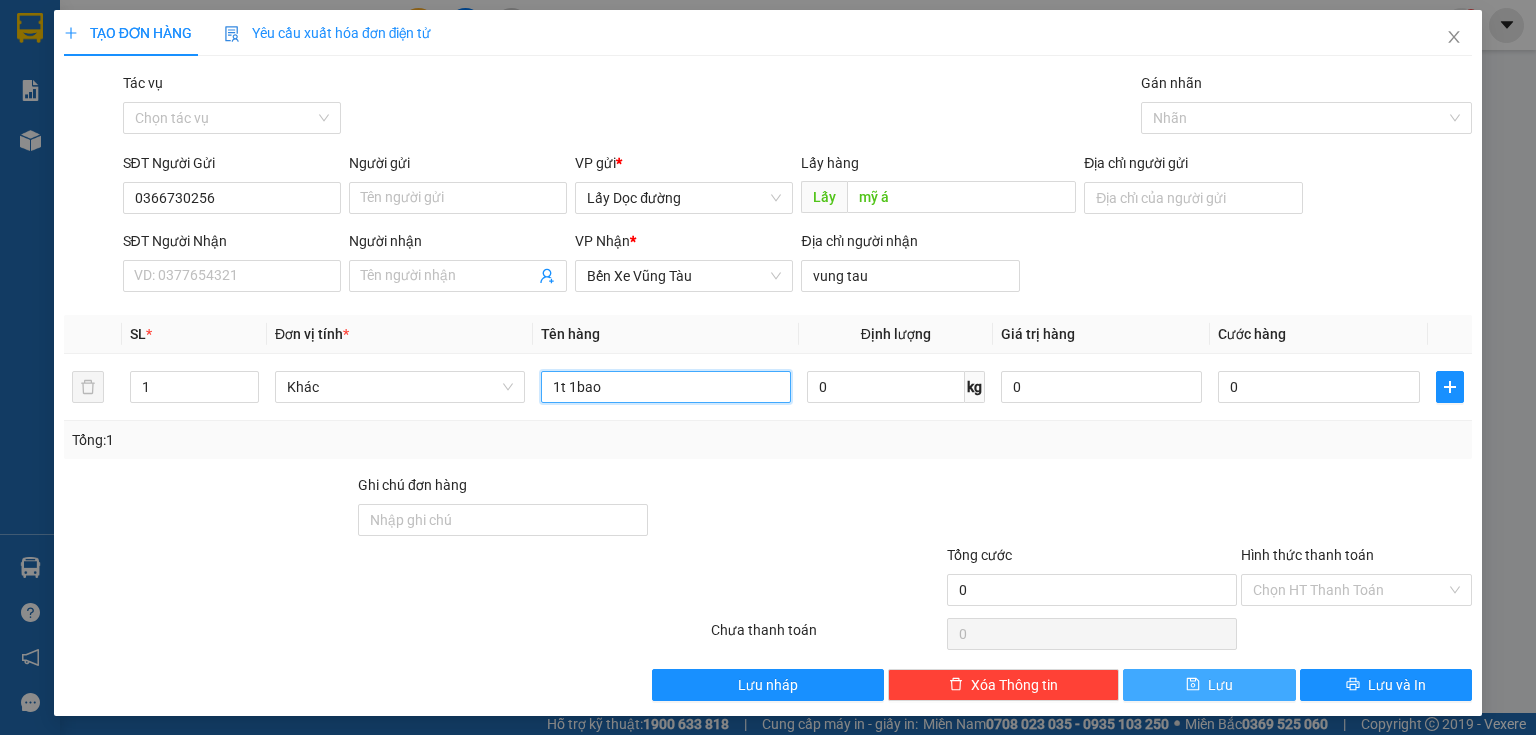 type on "1t 1bao" 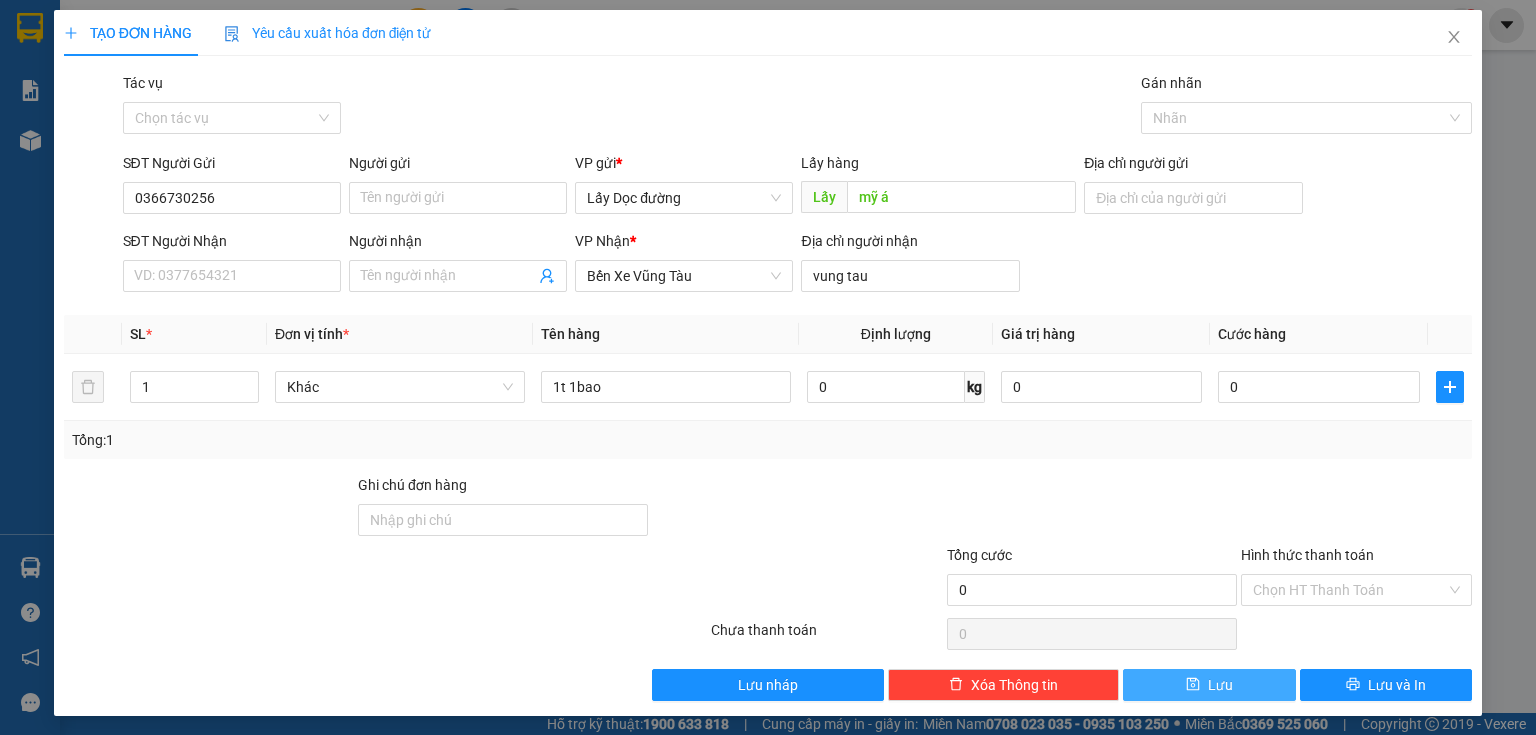 click on "Lưu" at bounding box center [1209, 685] 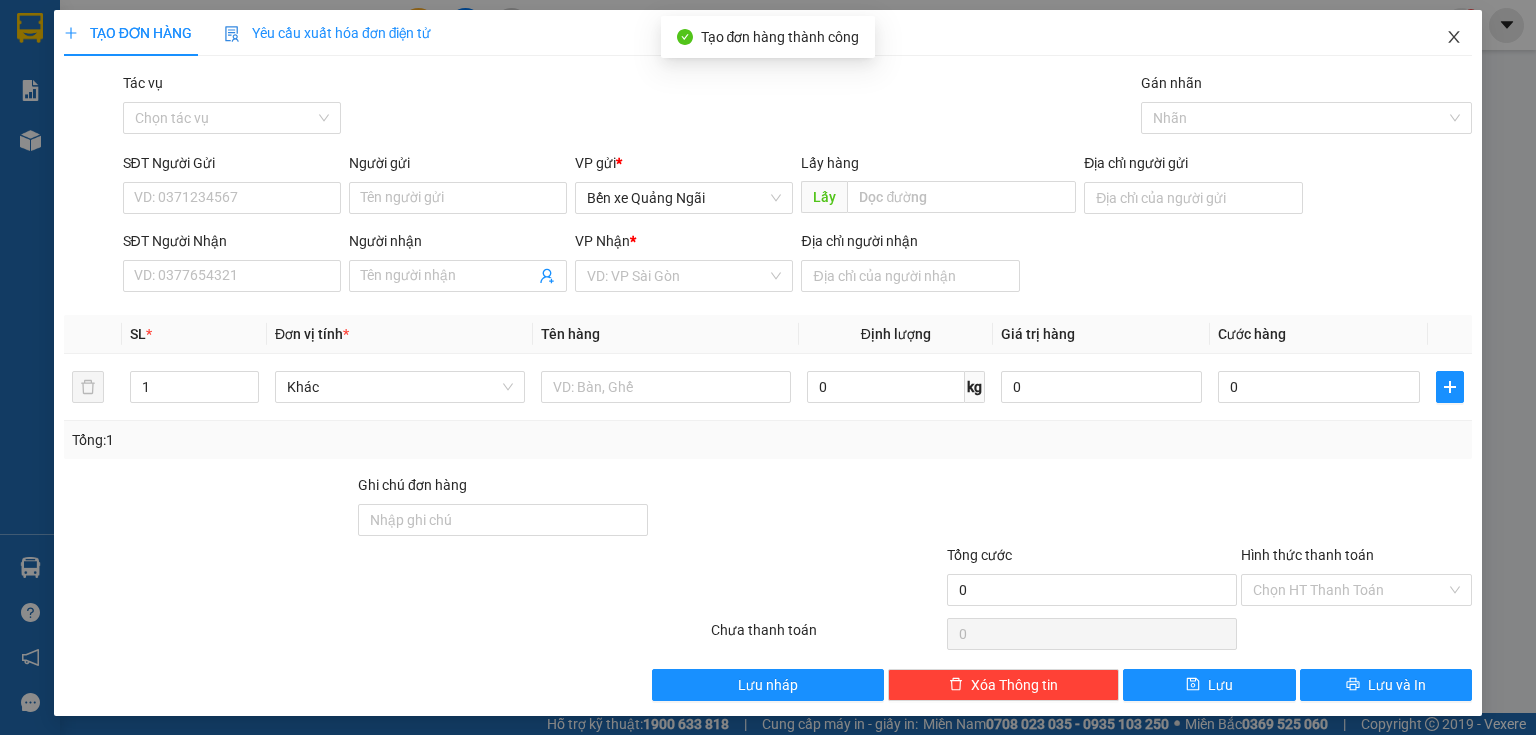click at bounding box center [1454, 38] 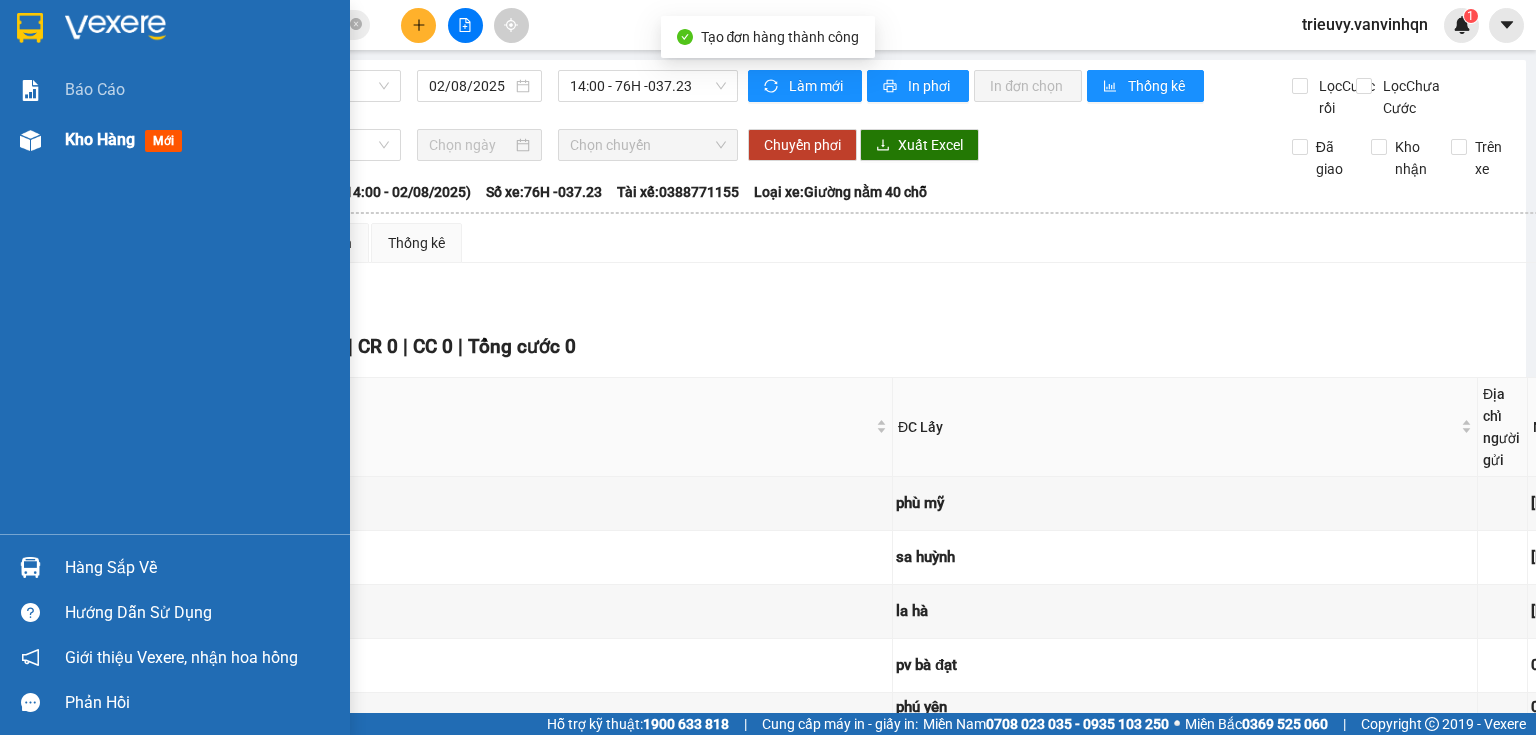 click on "Kho hàng mới" at bounding box center (175, 140) 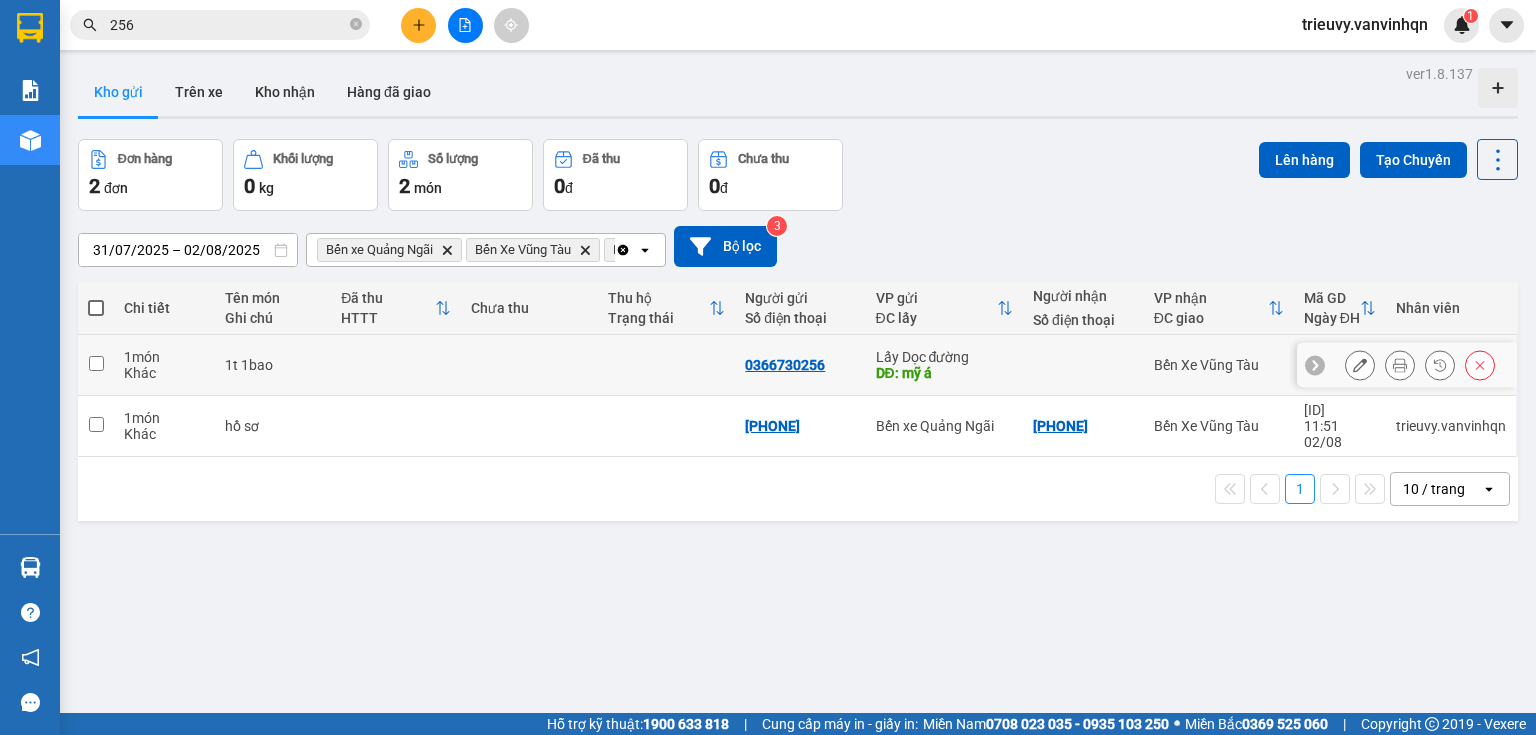 click at bounding box center [529, 365] 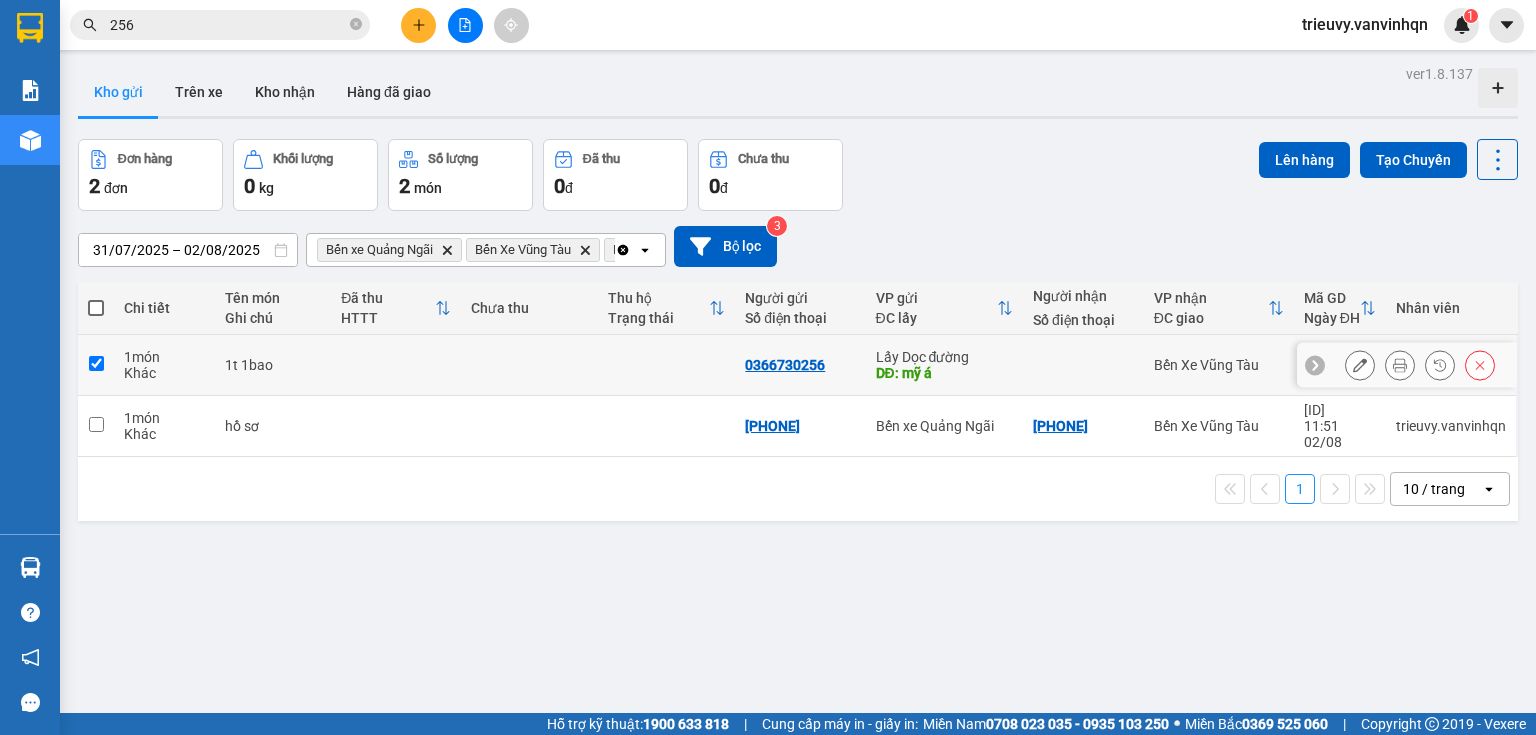 checkbox on "true" 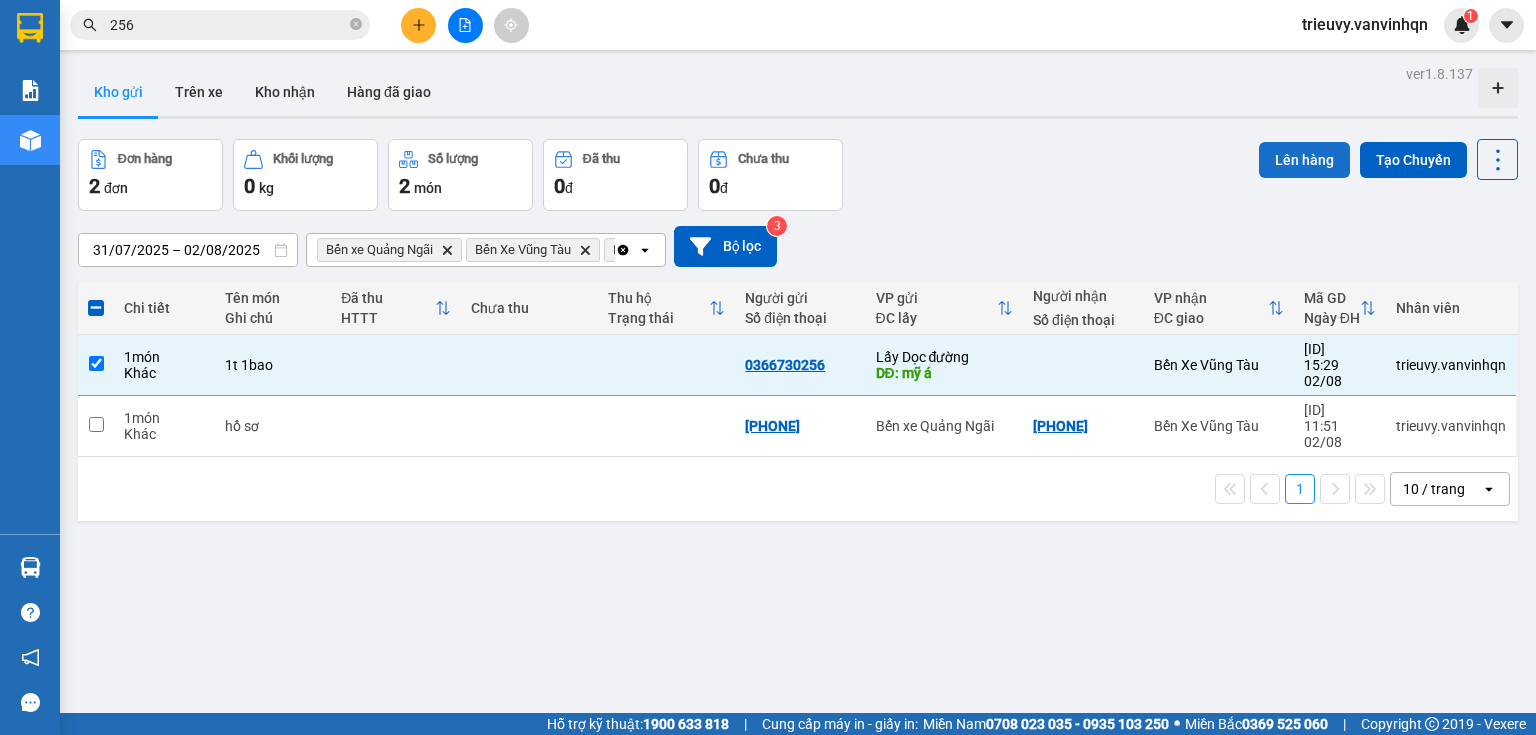click on "Lên hàng" at bounding box center (1304, 160) 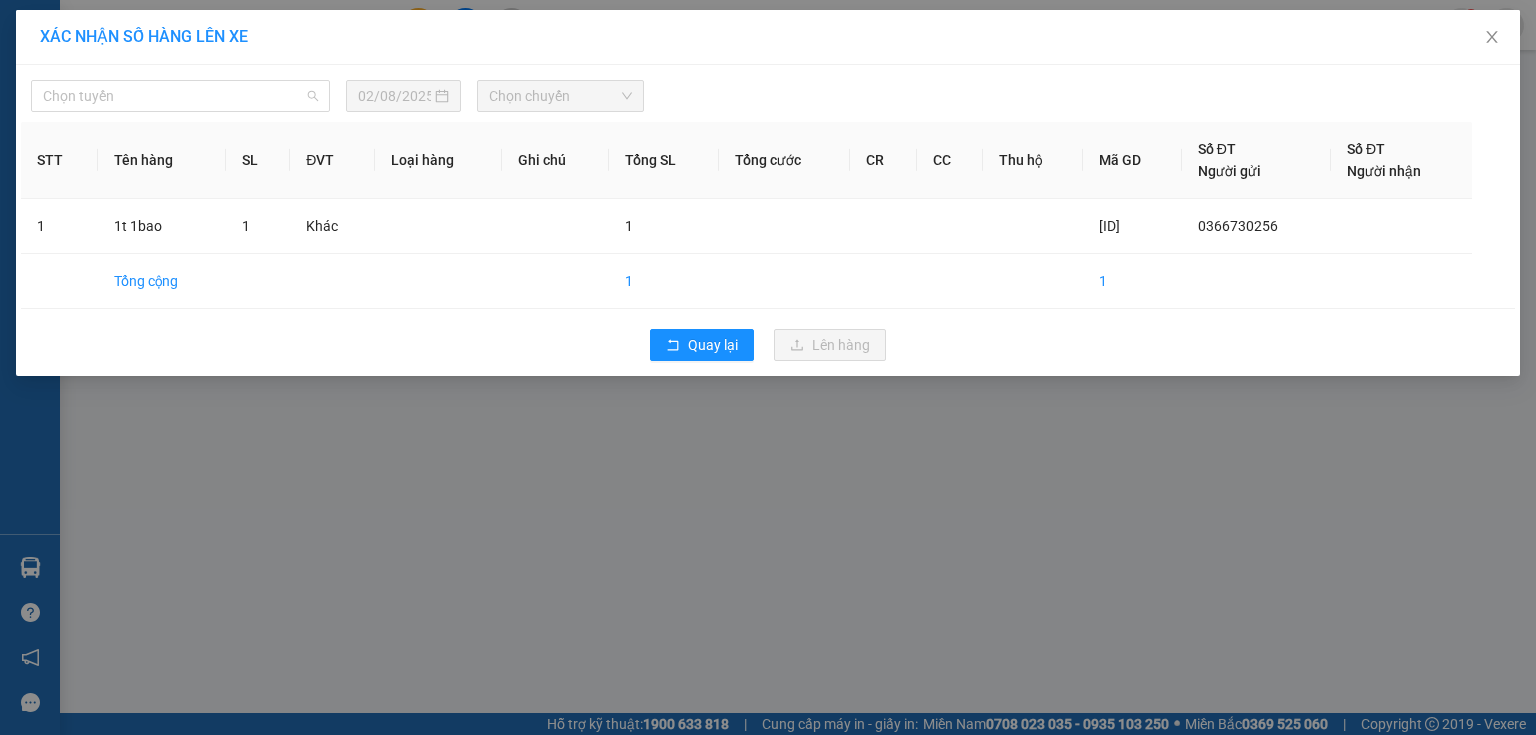 drag, startPoint x: 275, startPoint y: 83, endPoint x: 215, endPoint y: 144, distance: 85.56284 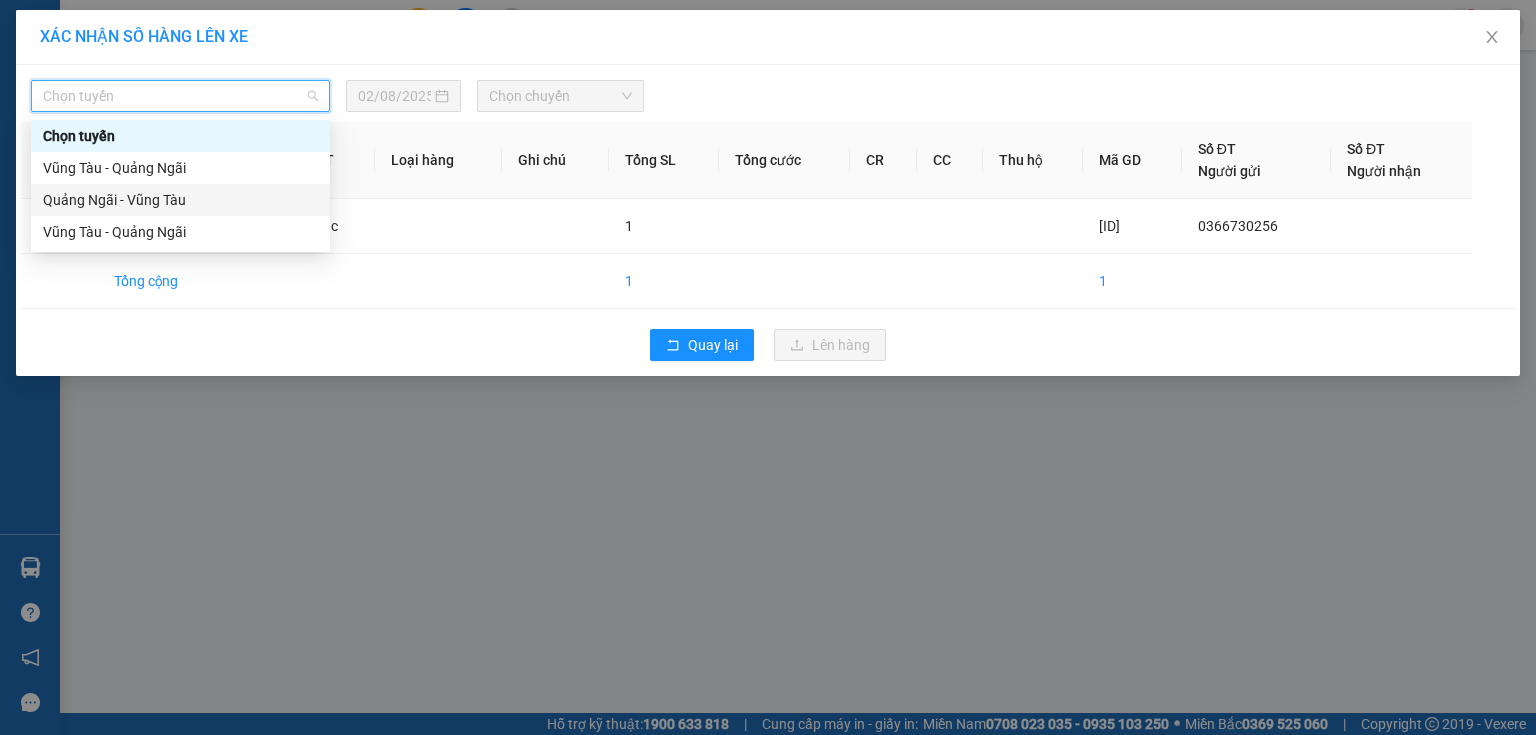 click on "Quảng Ngãi - Vũng Tàu" at bounding box center [180, 200] 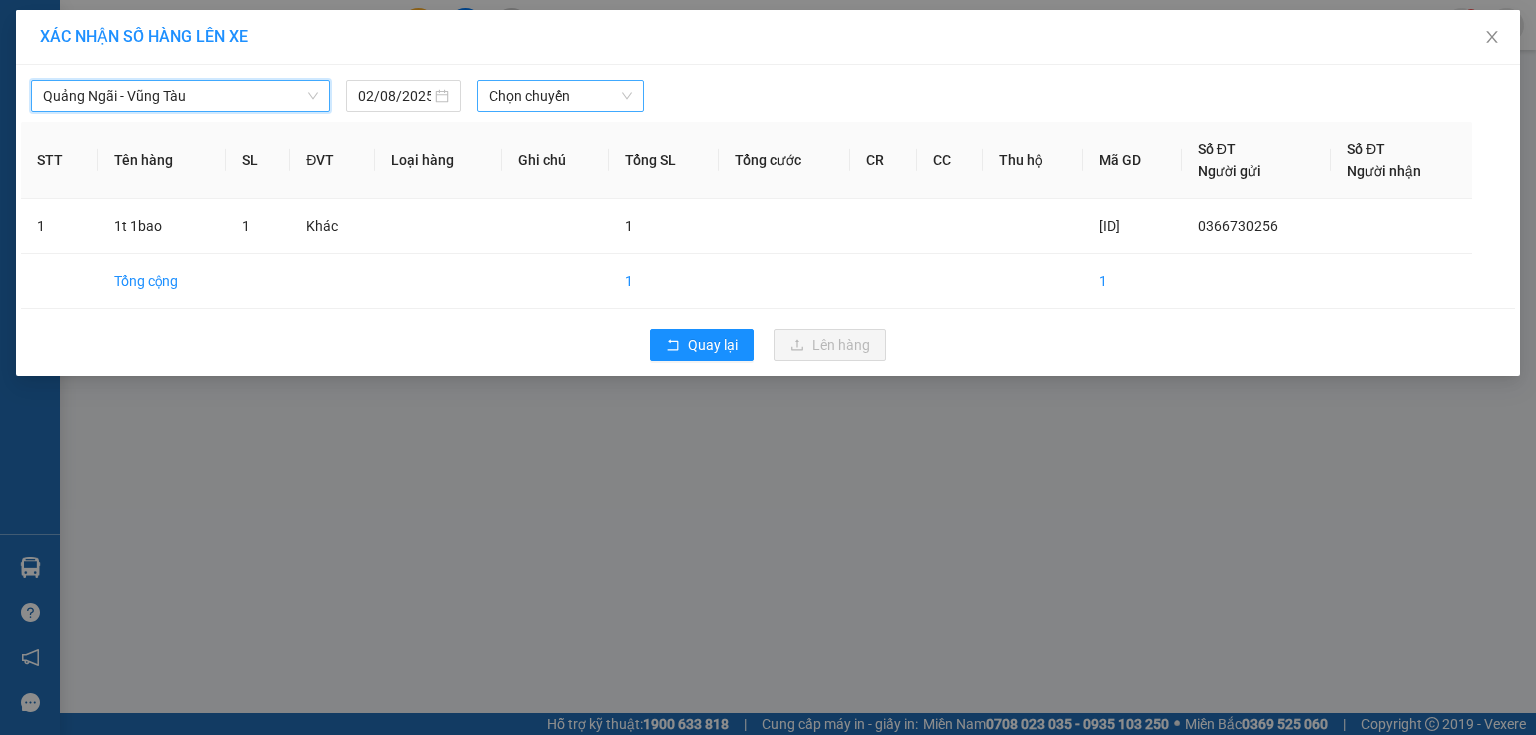 click on "Chọn chuyến" at bounding box center [561, 96] 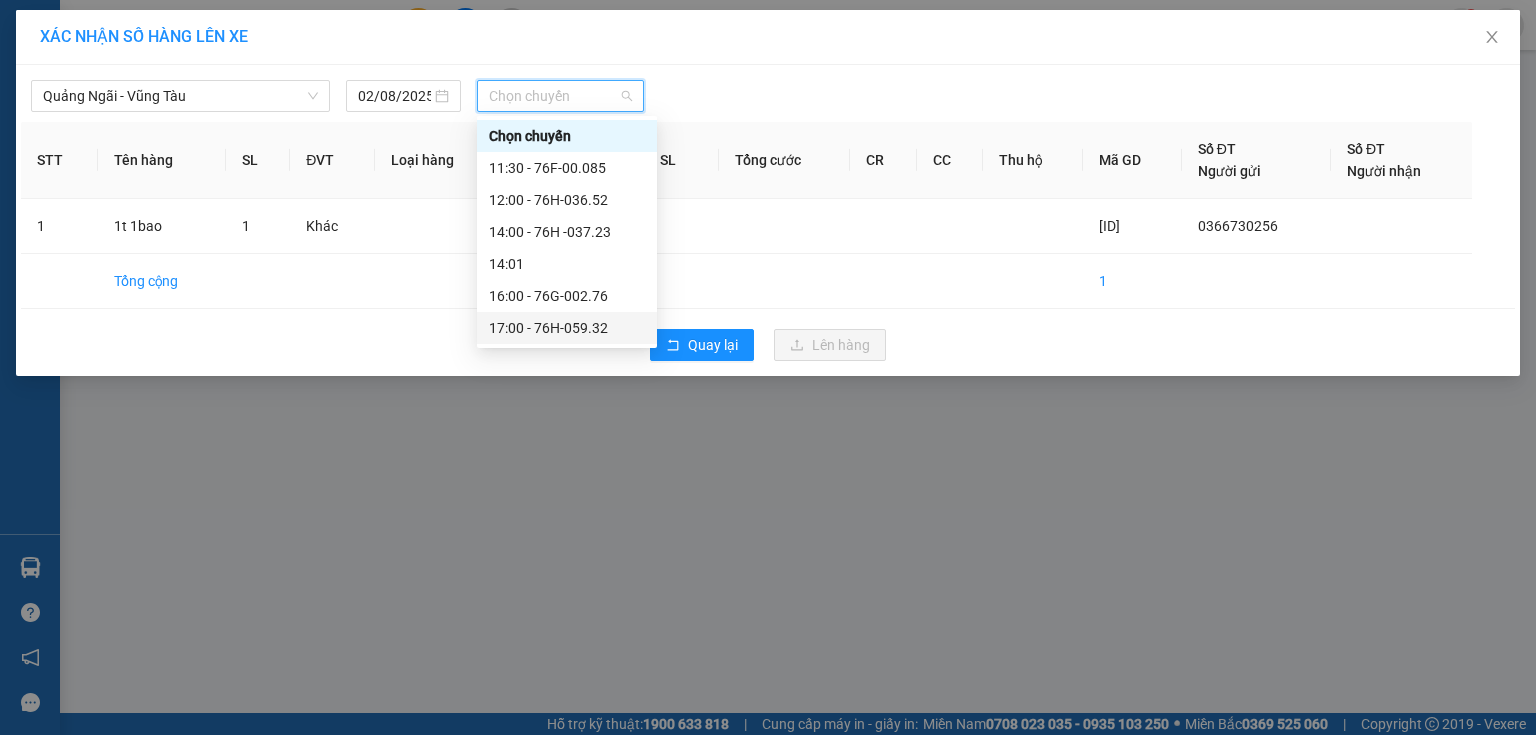 click on "17:00     - 76H-059.32" at bounding box center [567, 328] 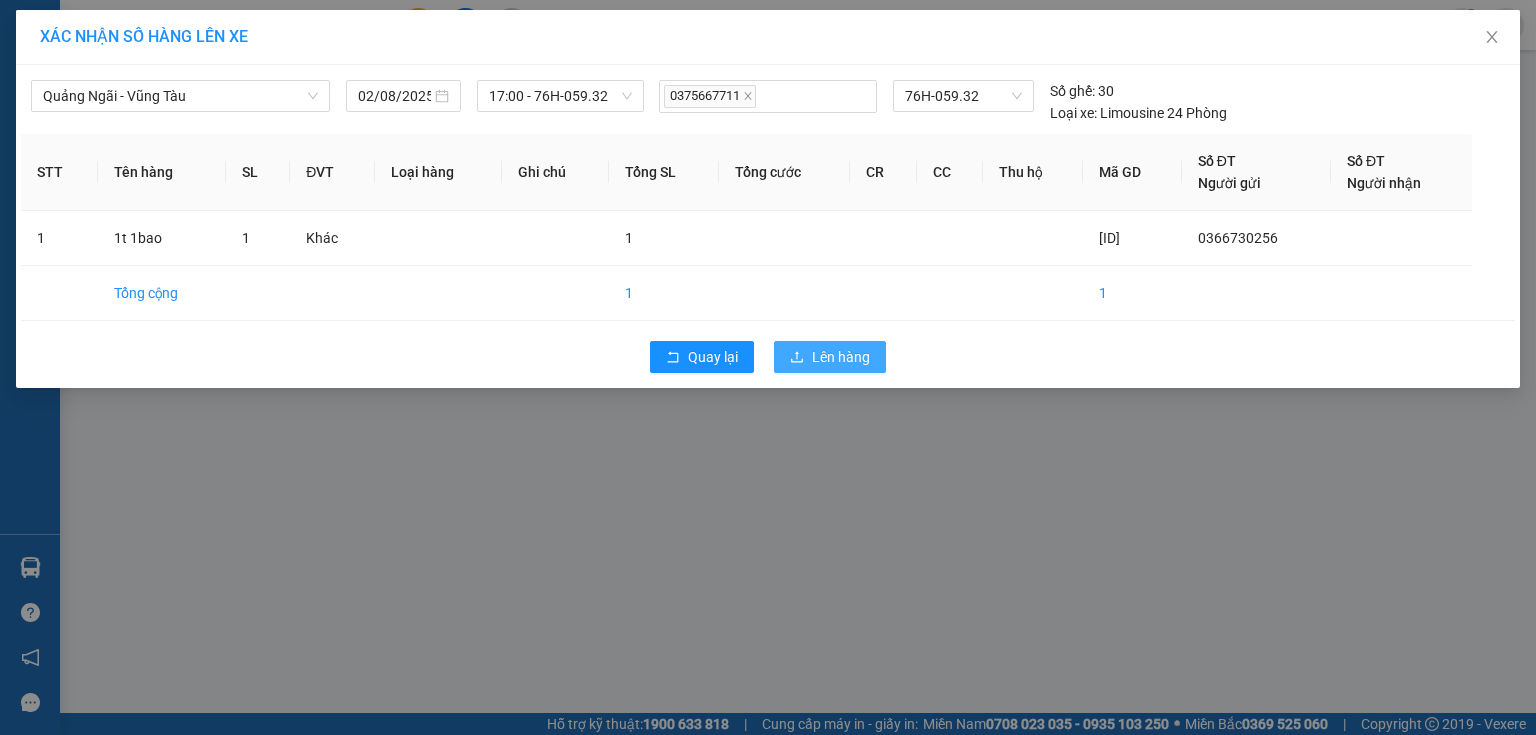 click on "Lên hàng" at bounding box center (830, 357) 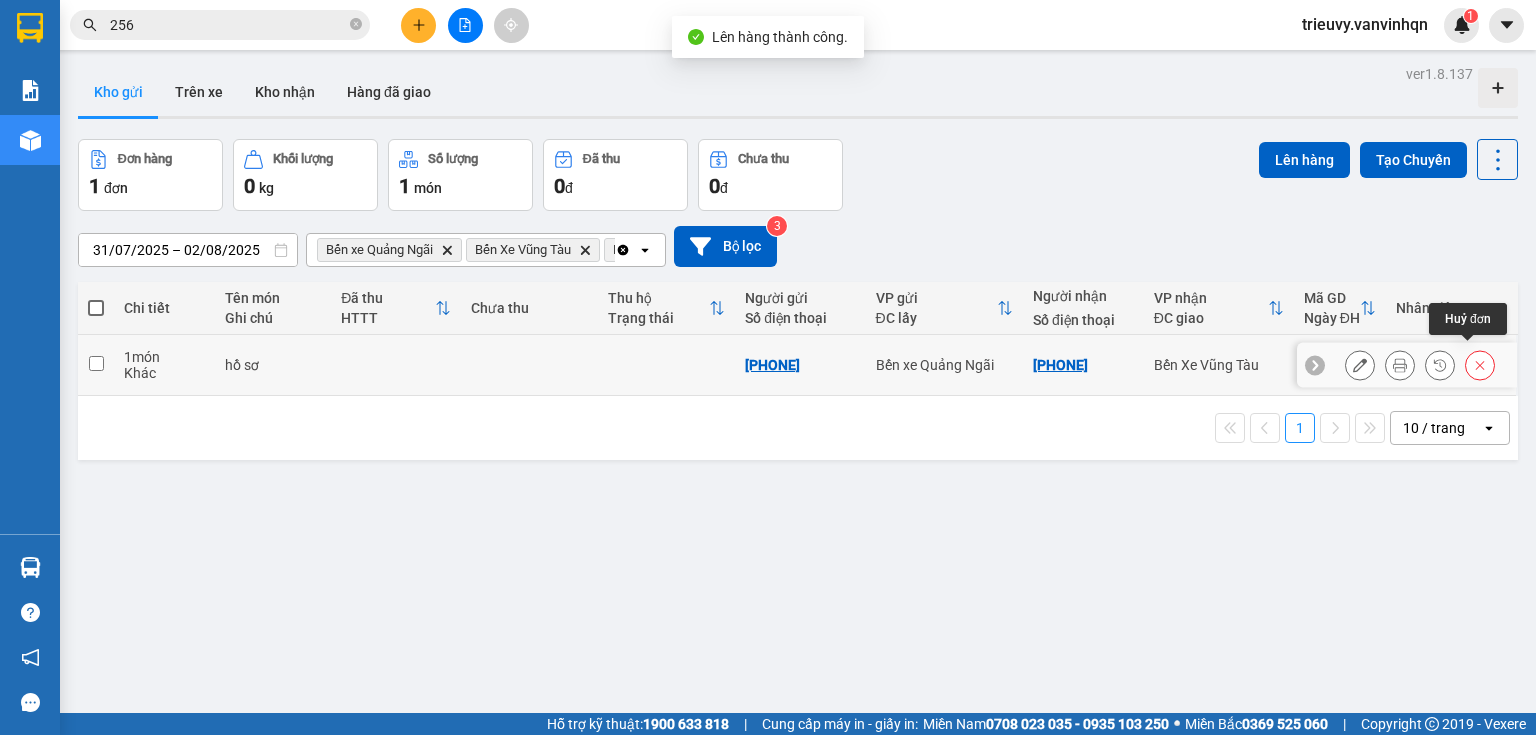 click 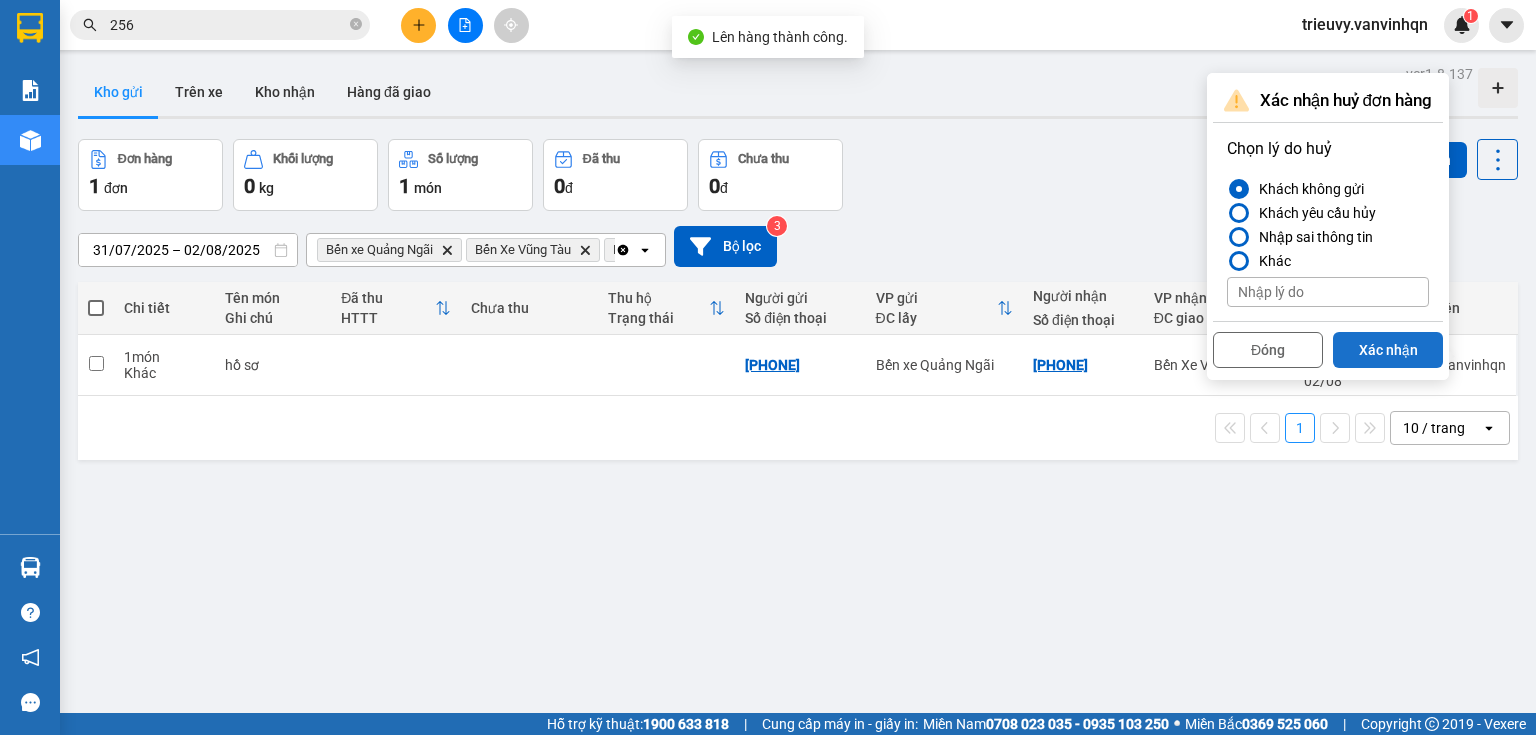 click on "Xác nhận" at bounding box center (1388, 350) 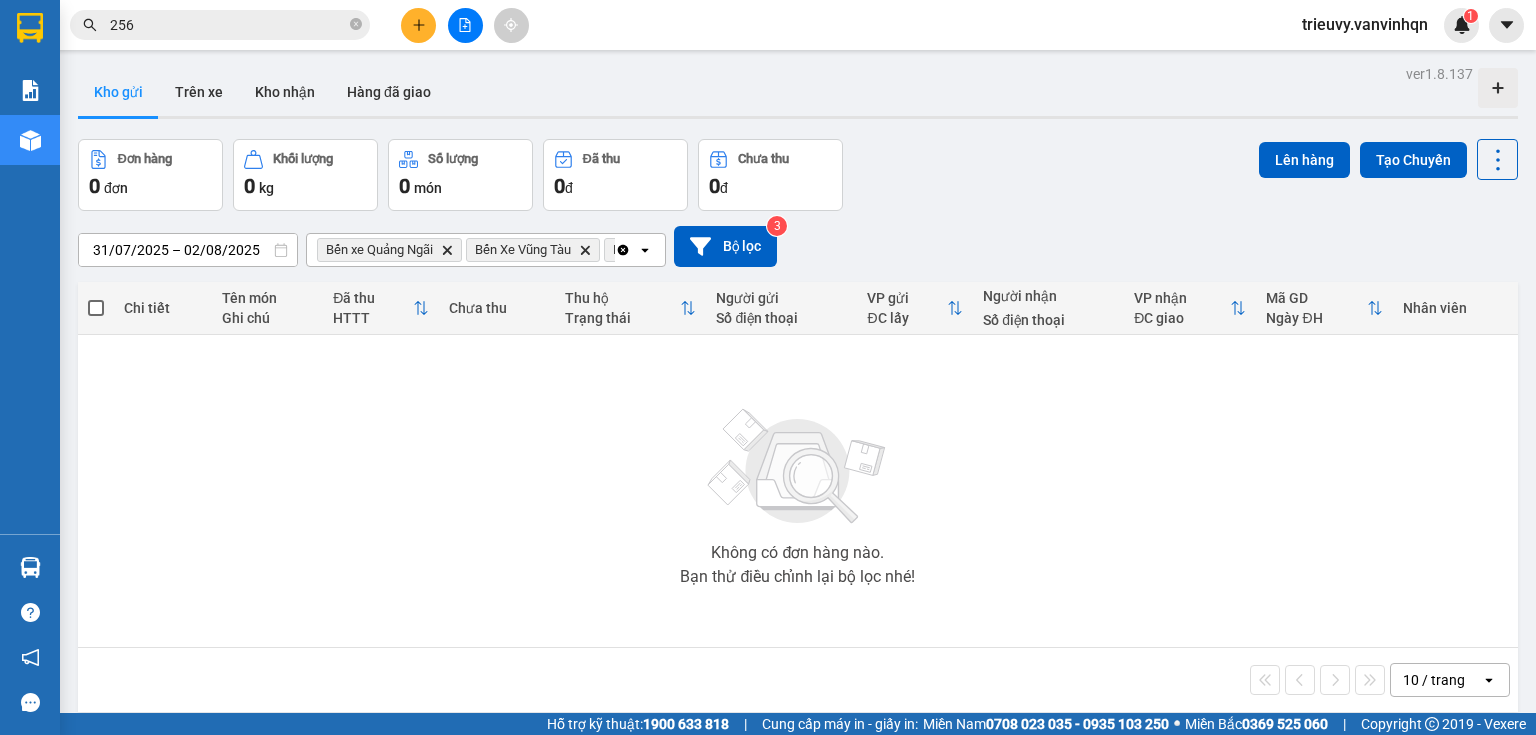 click at bounding box center (465, 25) 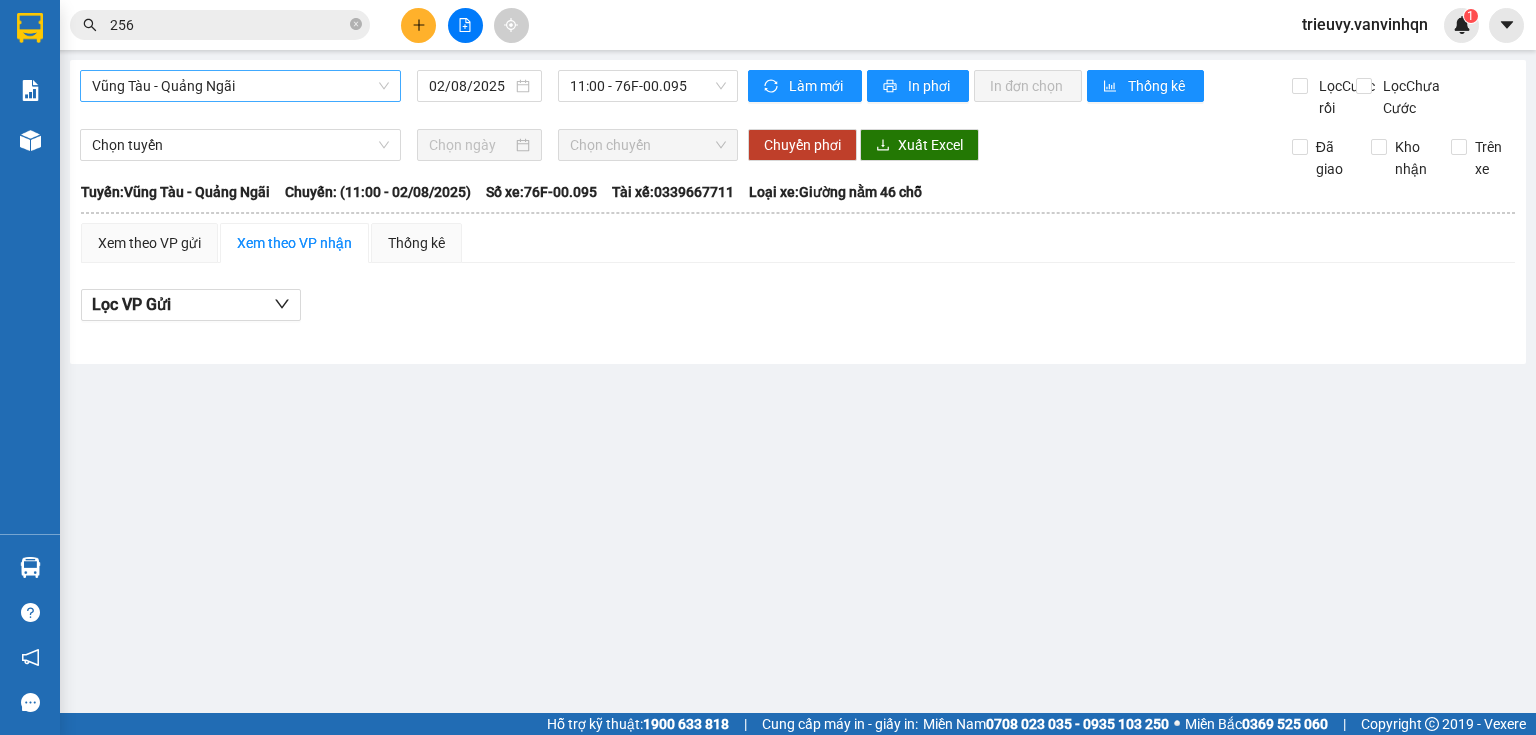 click on "Vũng Tàu - Quảng Ngãi" at bounding box center [240, 86] 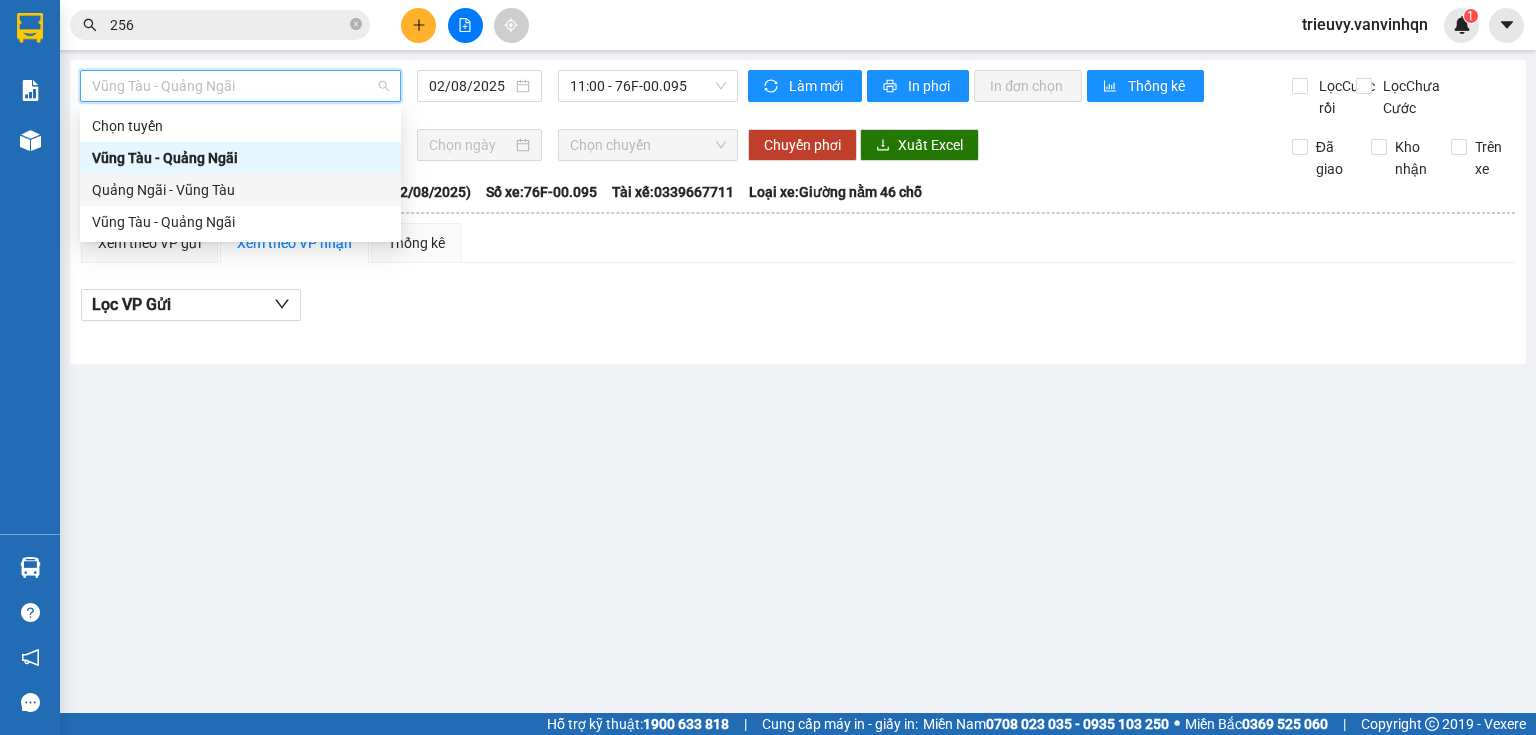drag, startPoint x: 276, startPoint y: 192, endPoint x: 416, endPoint y: 136, distance: 150.78462 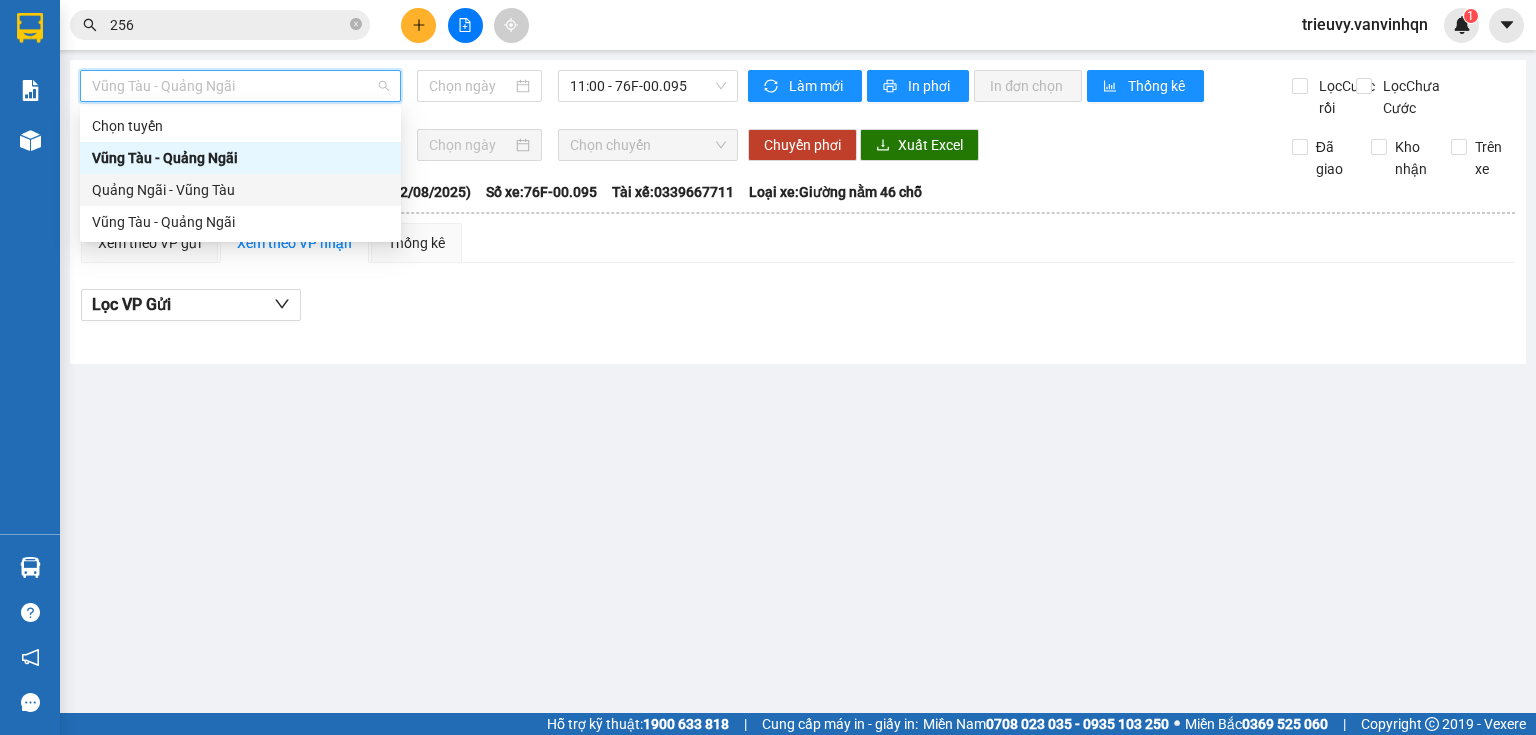 type on "02/08/2025" 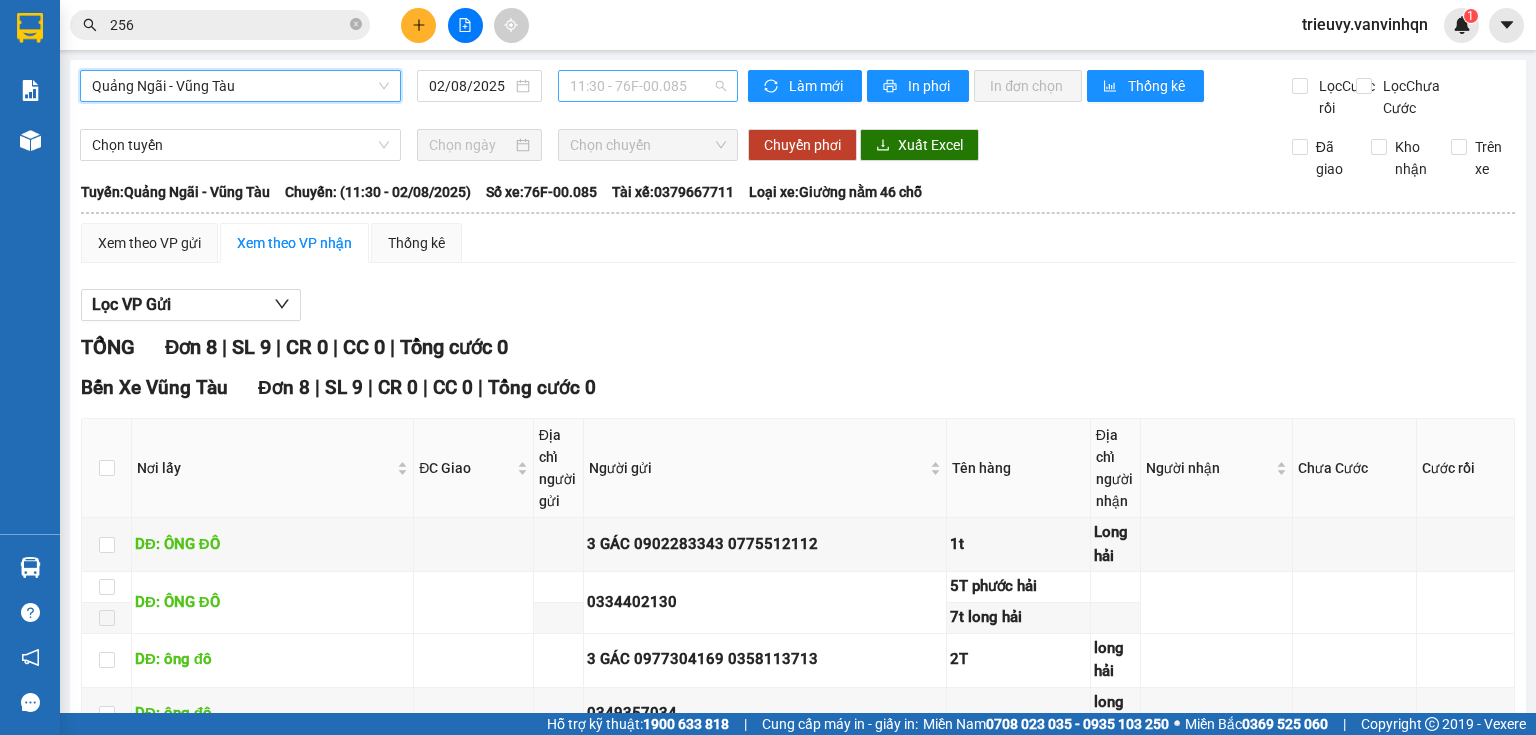 click on "11:30     - 76F-00.085" at bounding box center [648, 86] 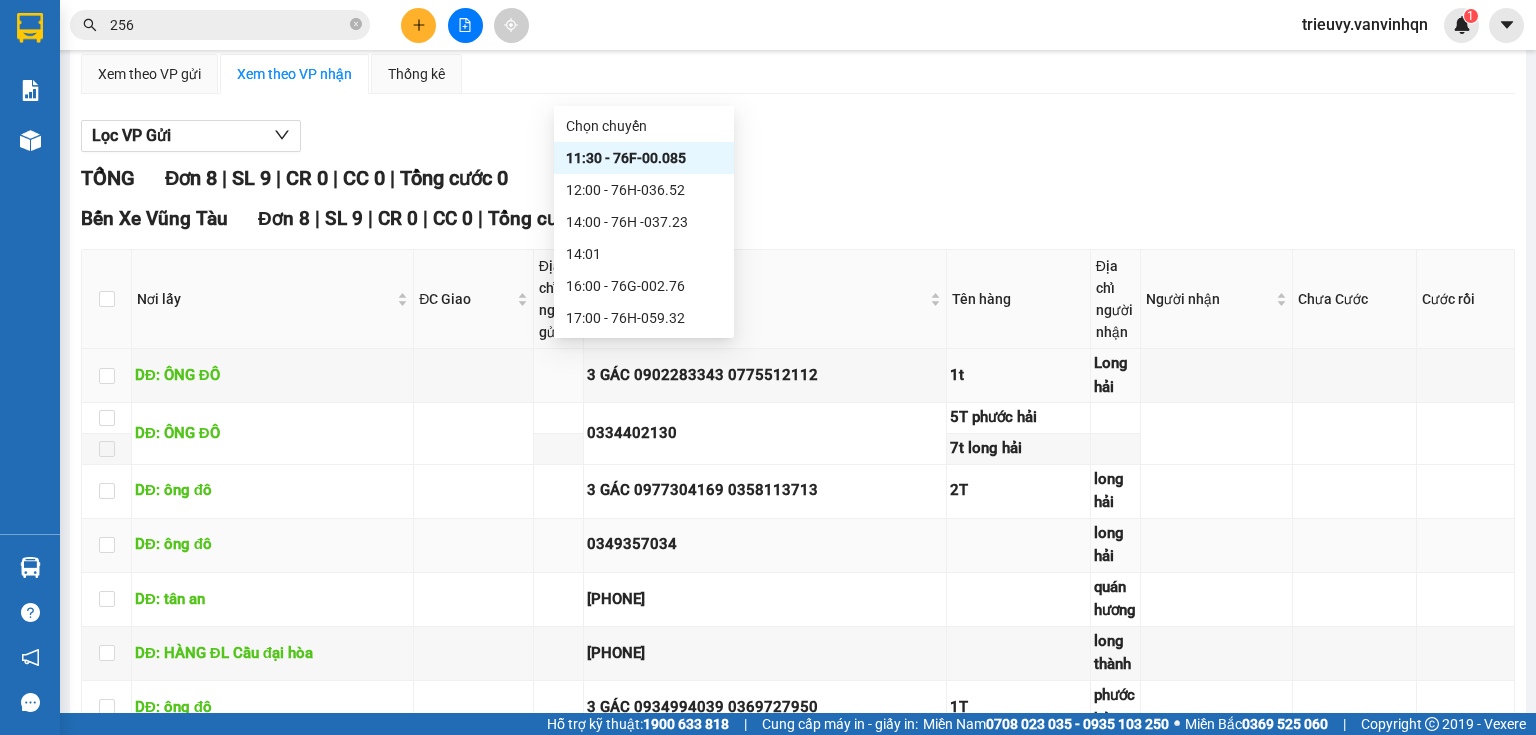 scroll, scrollTop: 366, scrollLeft: 0, axis: vertical 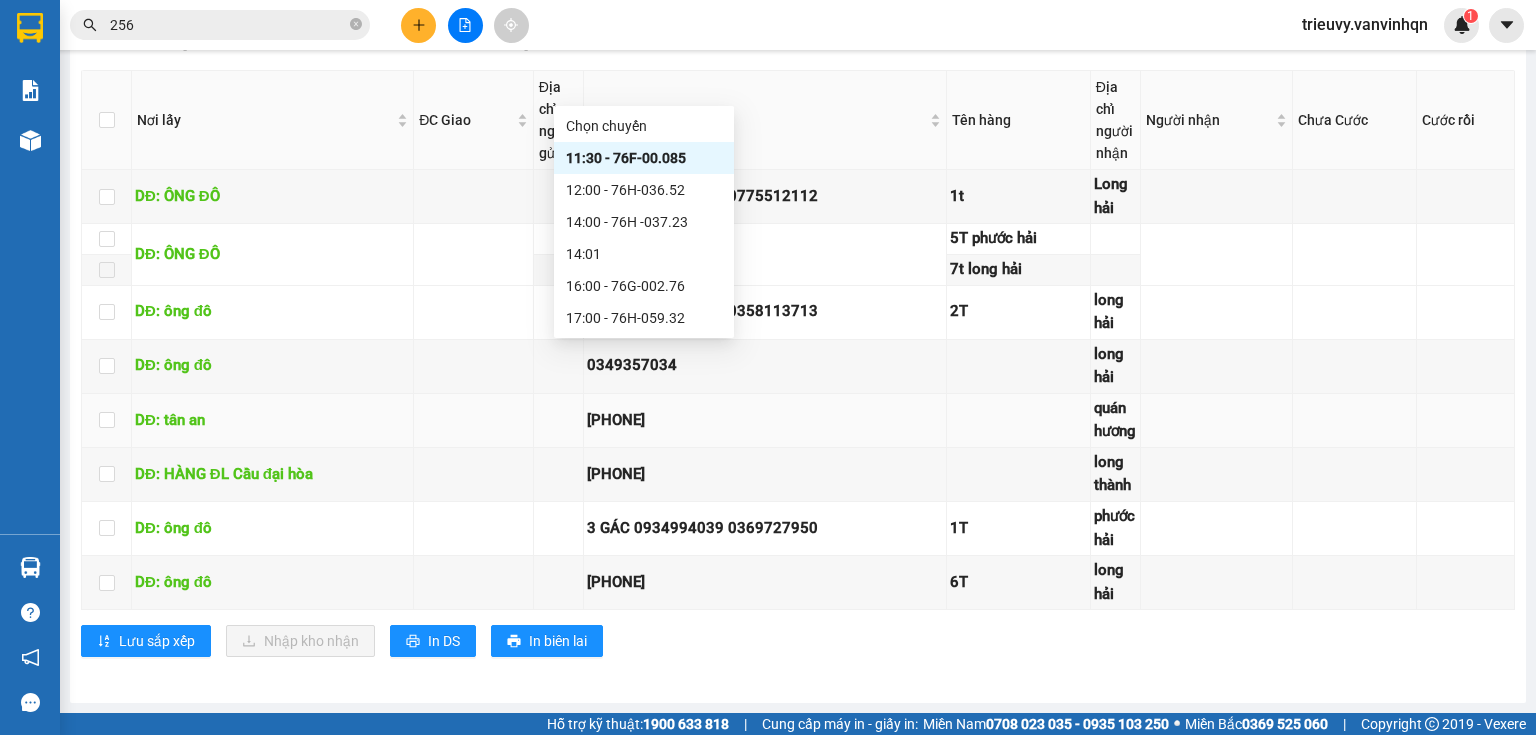 click at bounding box center [473, 421] 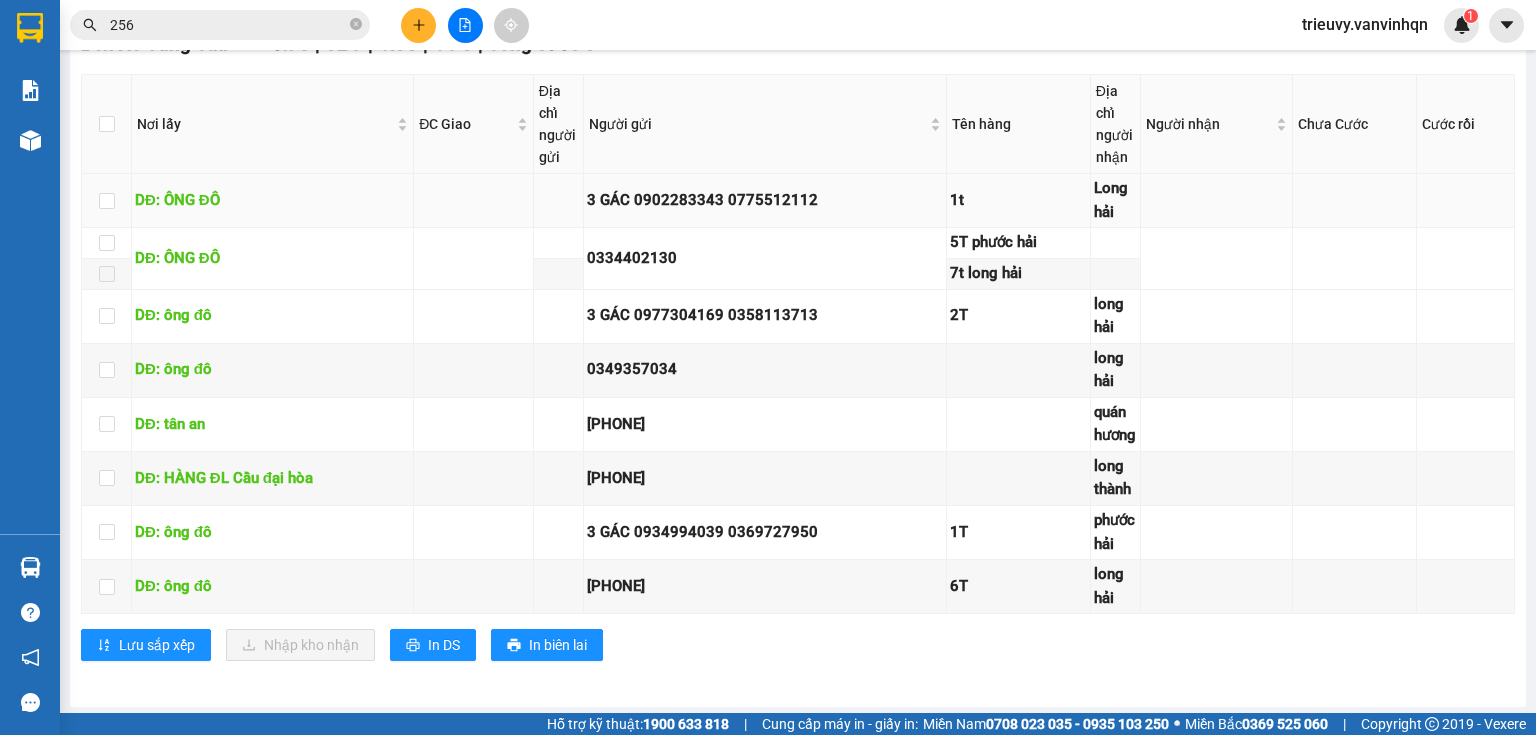 scroll, scrollTop: 366, scrollLeft: 0, axis: vertical 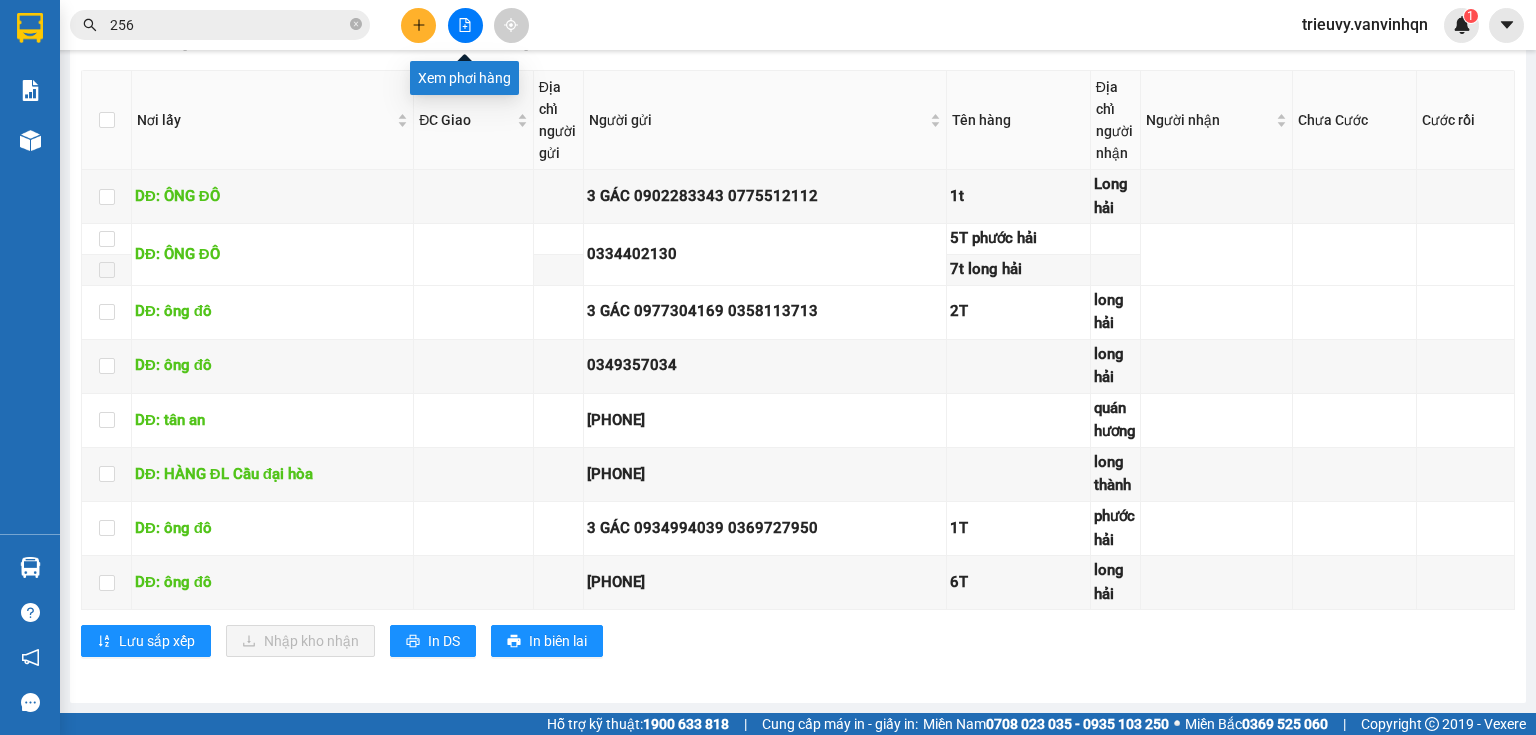 click 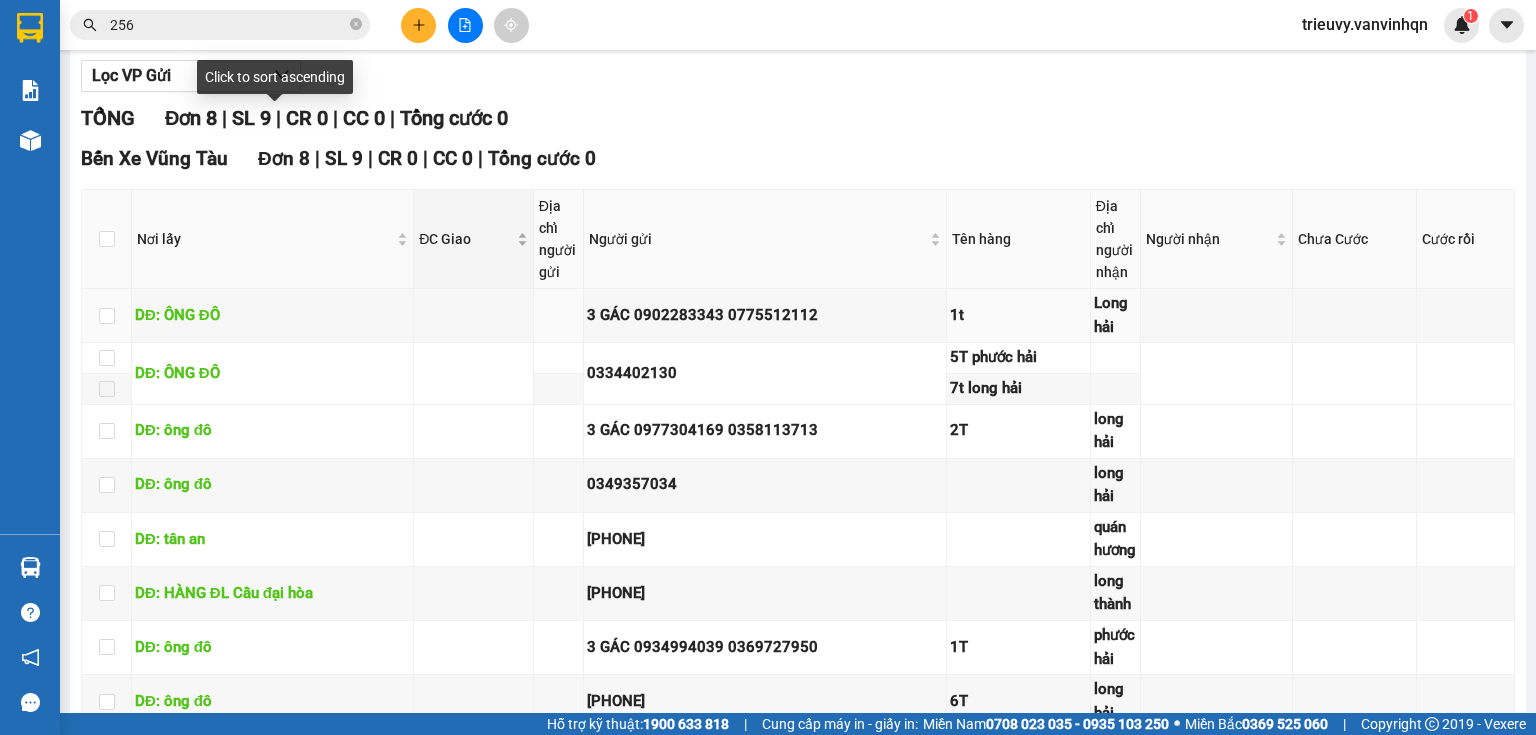 scroll, scrollTop: 0, scrollLeft: 0, axis: both 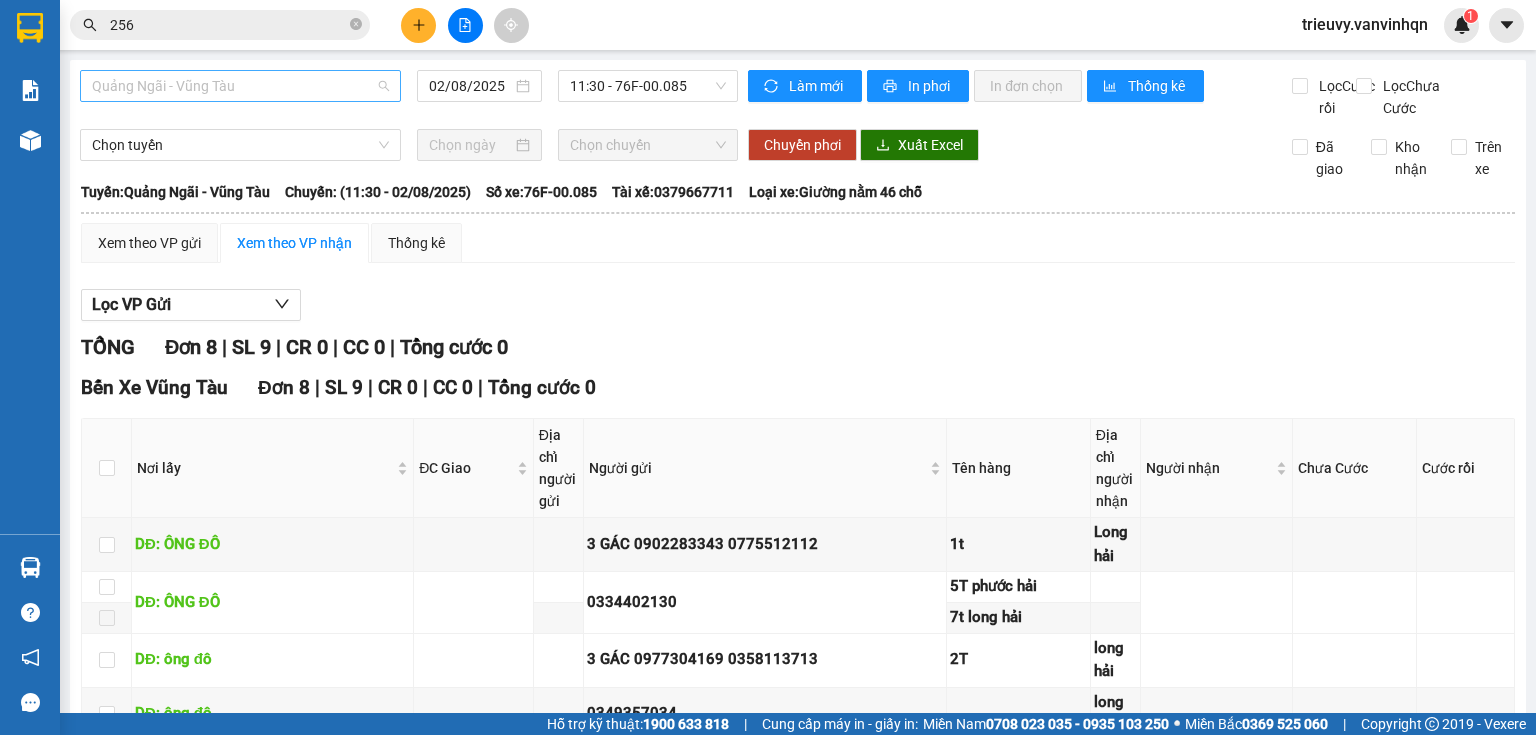 click on "Quảng Ngãi - Vũng Tàu" at bounding box center [240, 86] 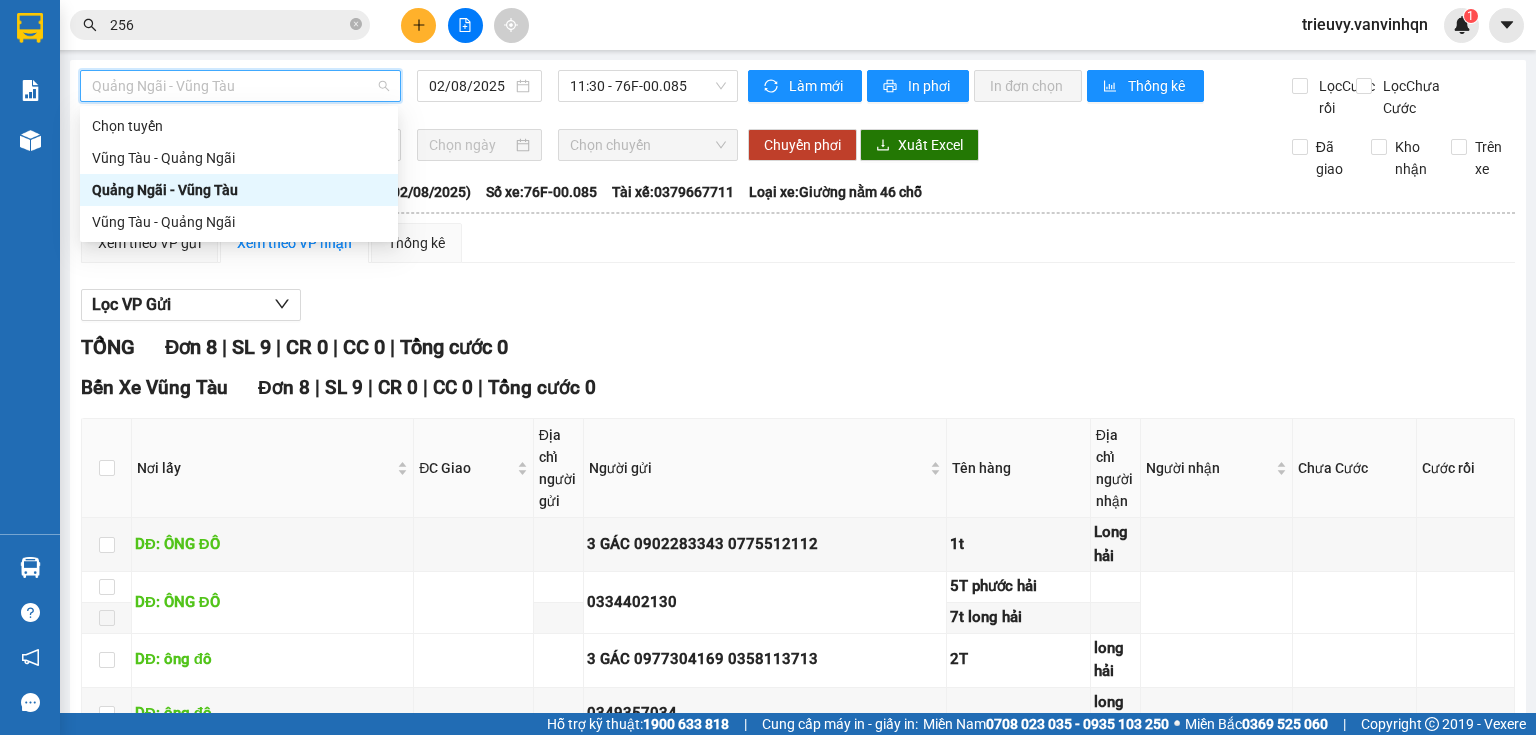 drag, startPoint x: 288, startPoint y: 186, endPoint x: 308, endPoint y: 164, distance: 29.732138 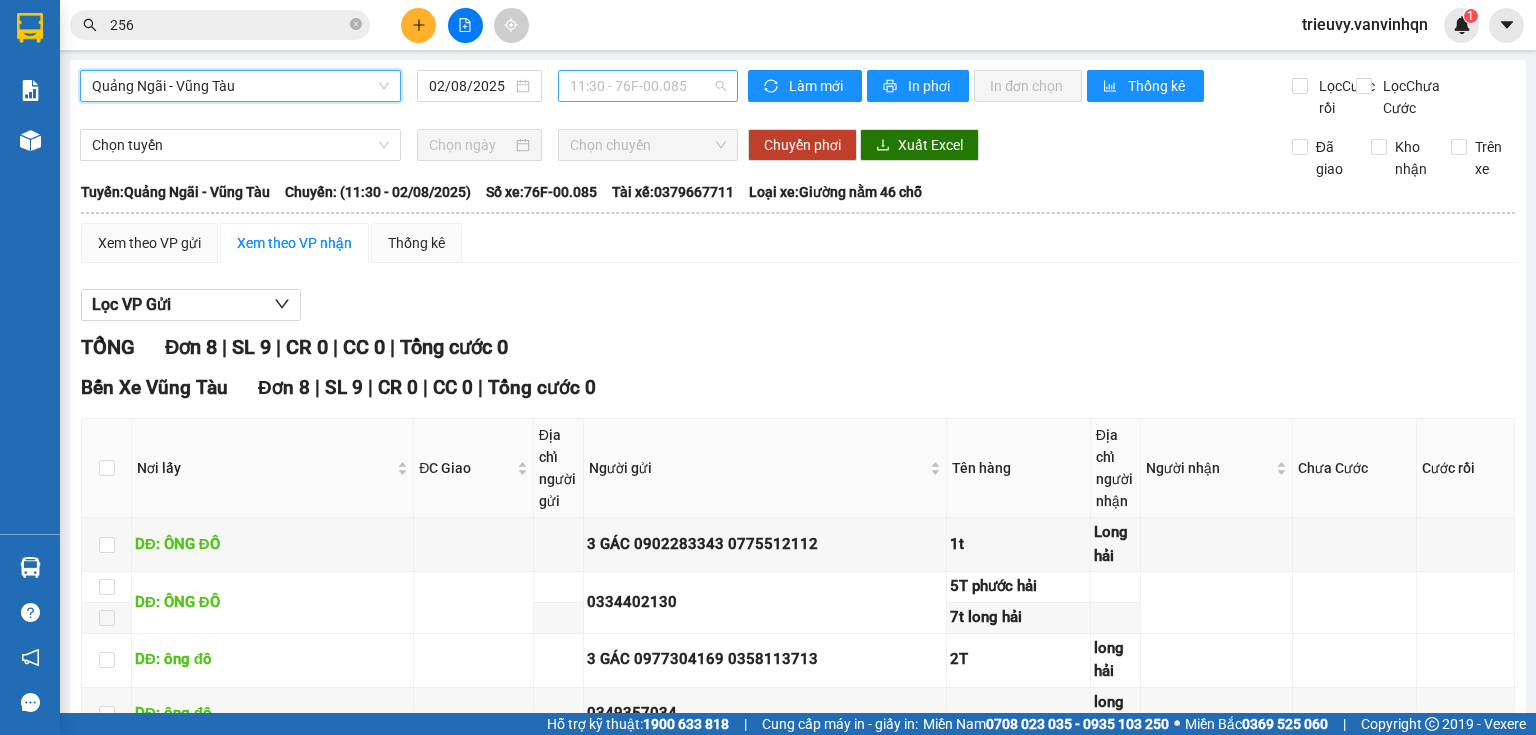 click on "11:30     - 76F-00.085" at bounding box center [648, 86] 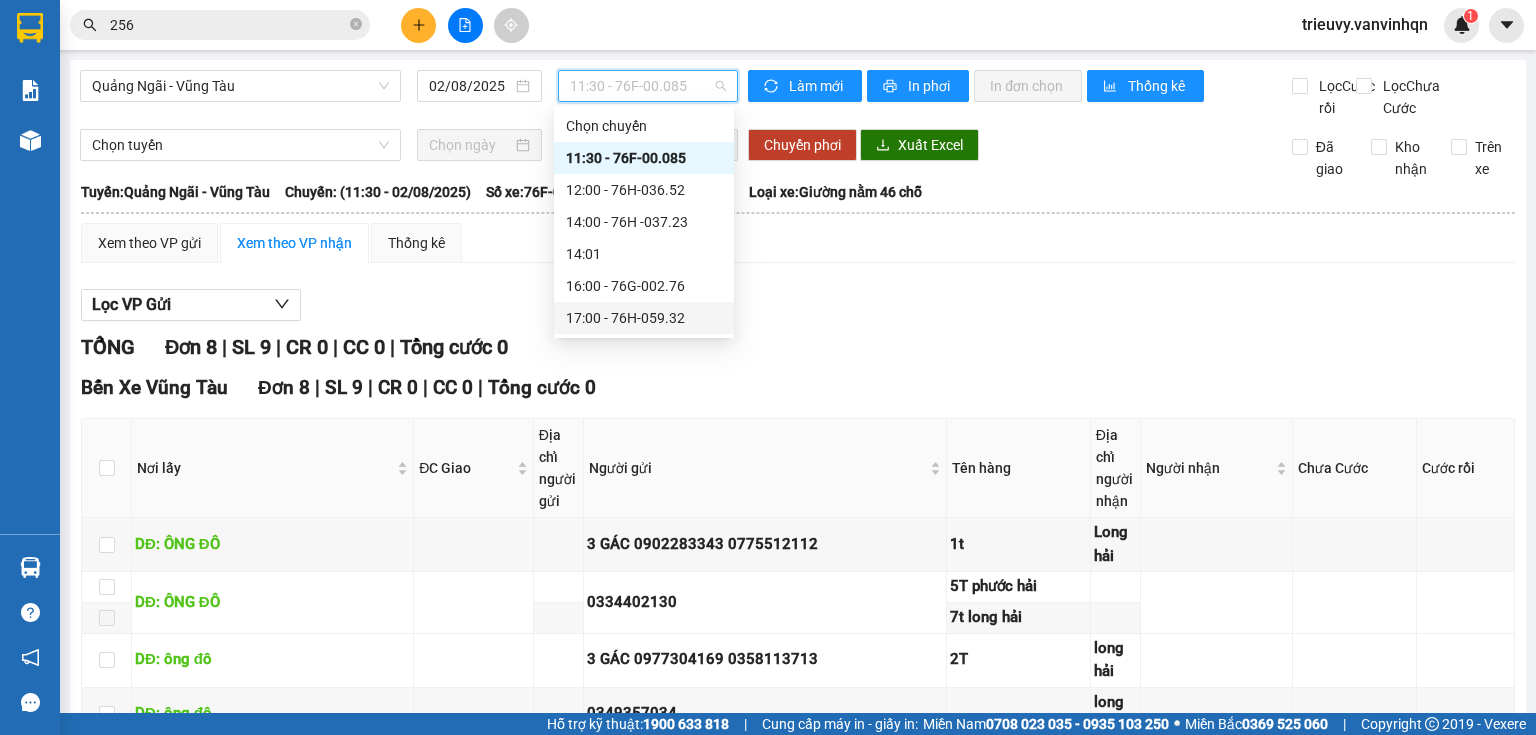 drag, startPoint x: 664, startPoint y: 216, endPoint x: 677, endPoint y: 316, distance: 100.84146 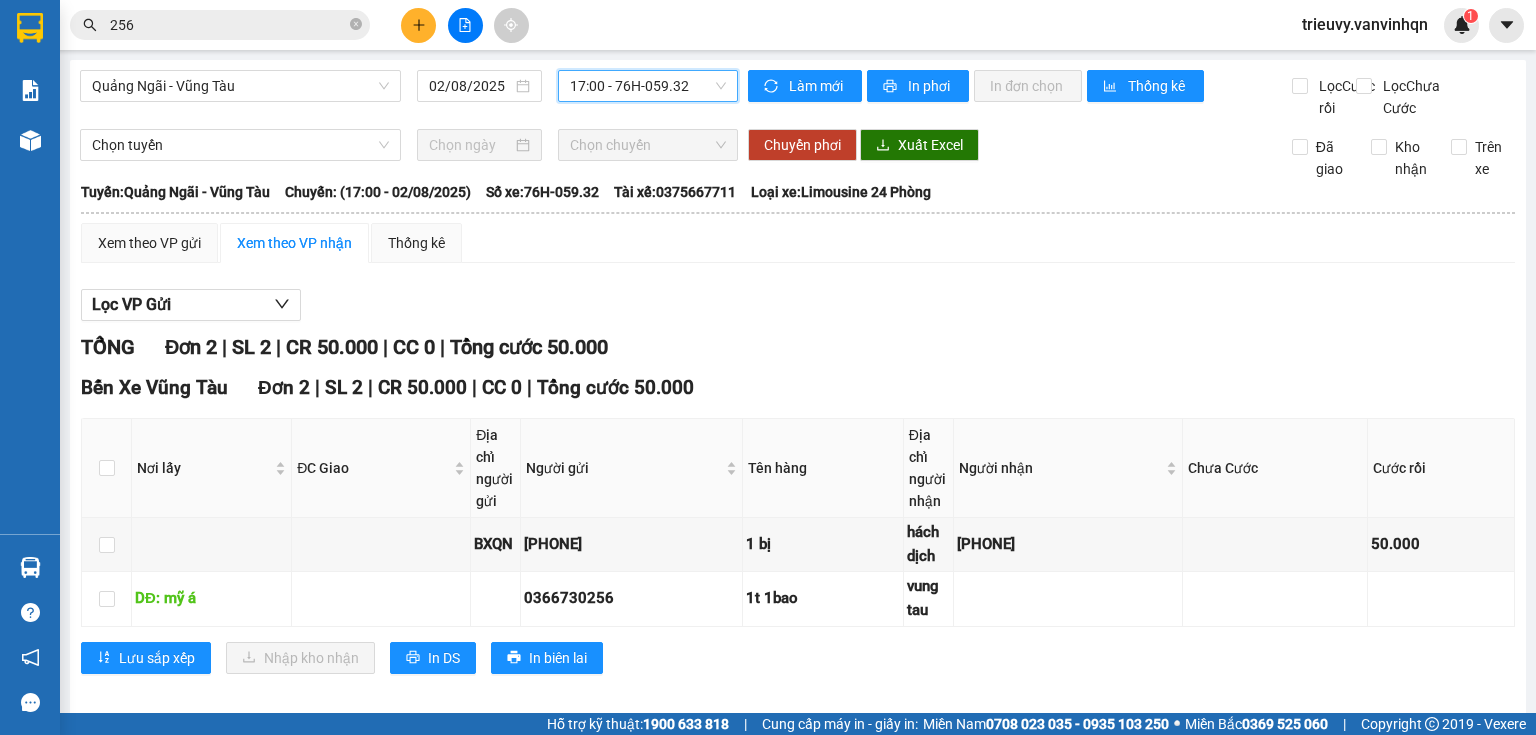 click on "17:00     - 76H-059.32" at bounding box center (648, 86) 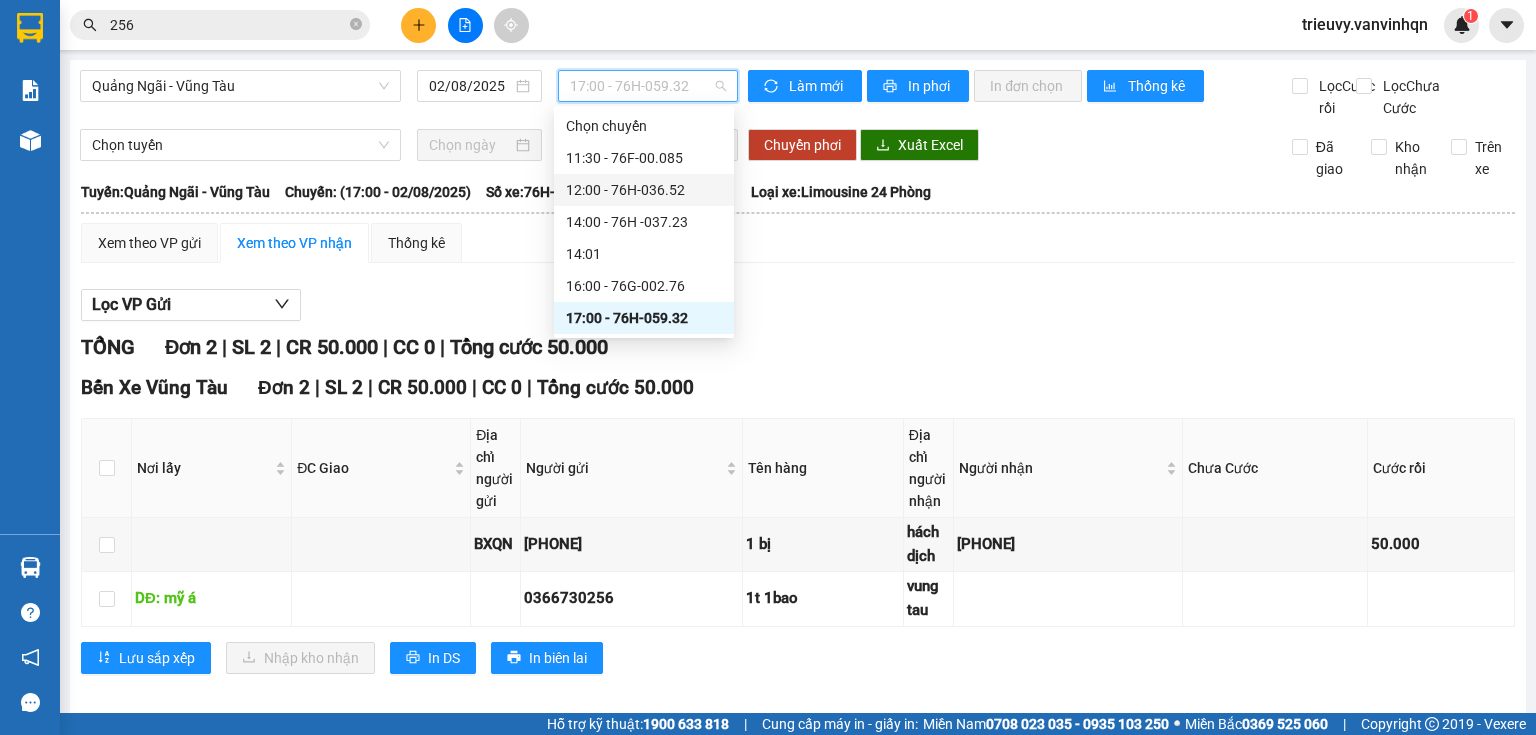 click on "12:00     - 76H-036.52" at bounding box center [644, 190] 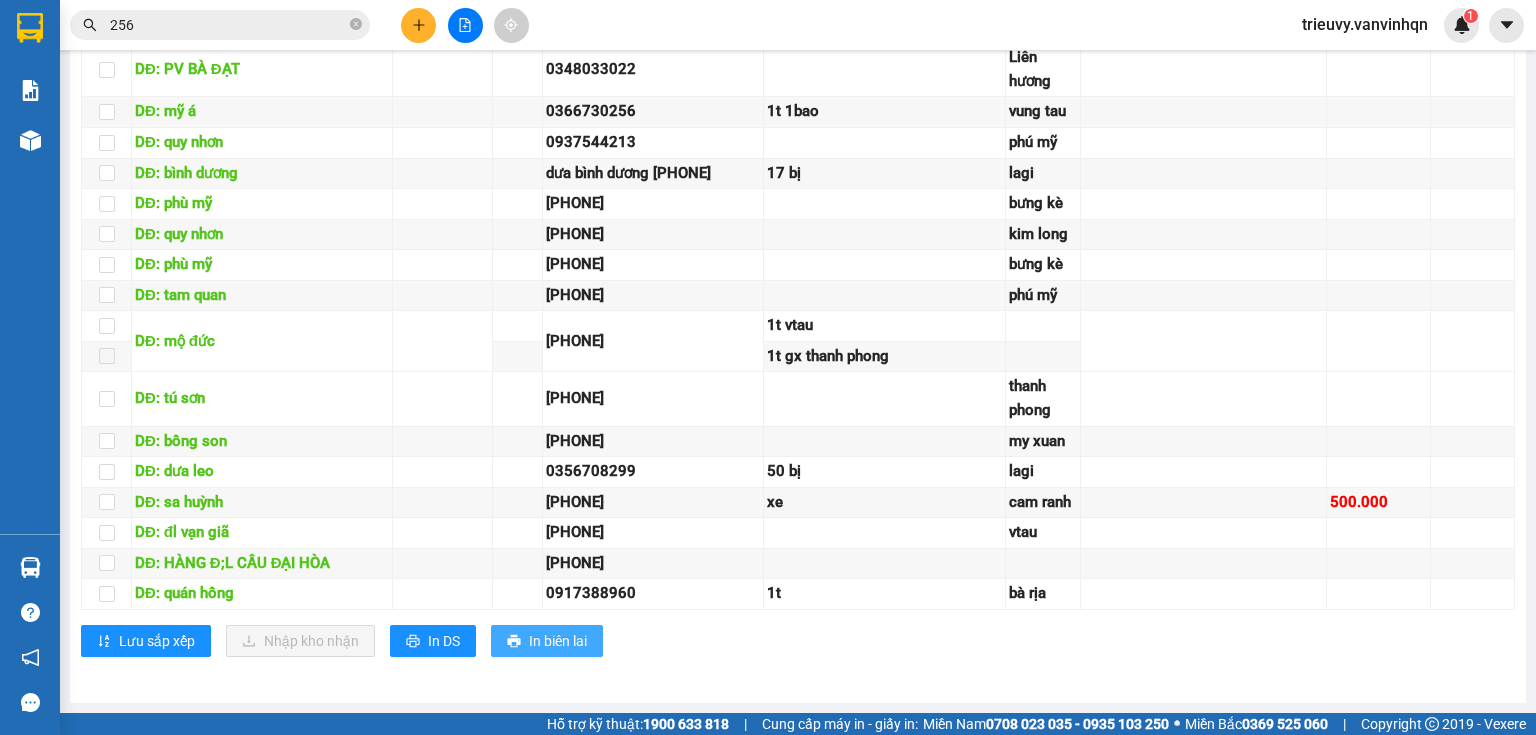 scroll, scrollTop: 1360, scrollLeft: 0, axis: vertical 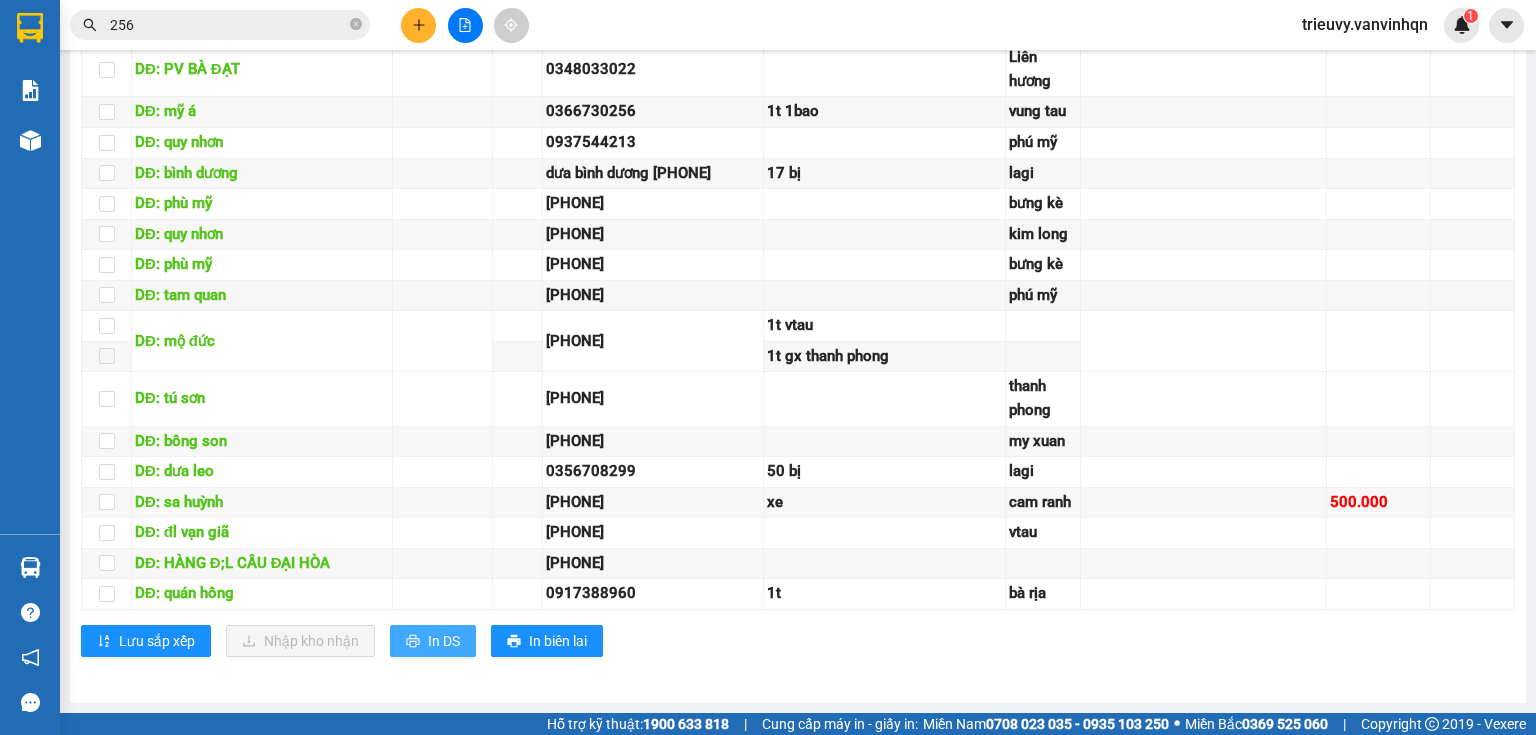 click on "In DS" at bounding box center [433, 641] 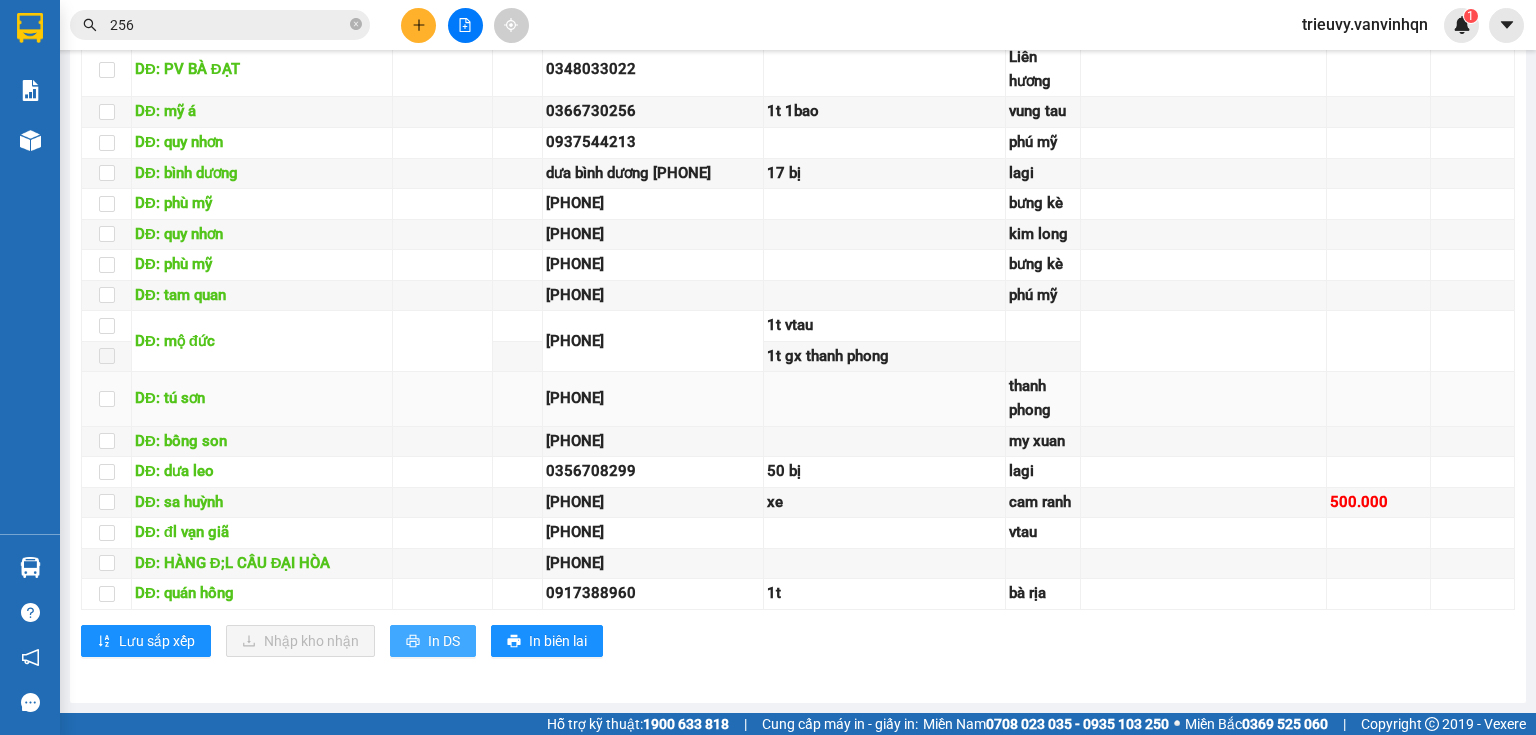 scroll, scrollTop: 0, scrollLeft: 0, axis: both 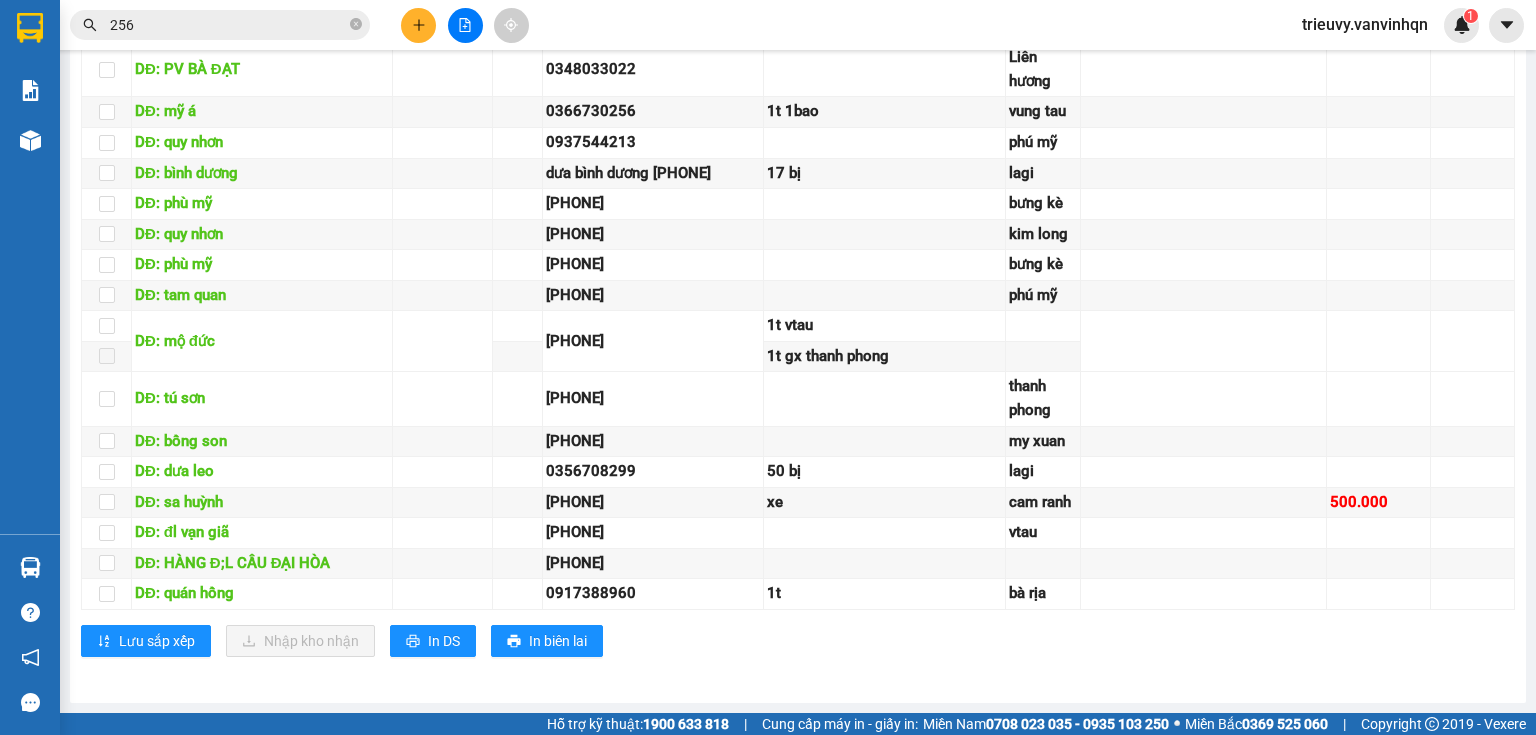 click on "Chọn chuyến" at bounding box center [648, -784] 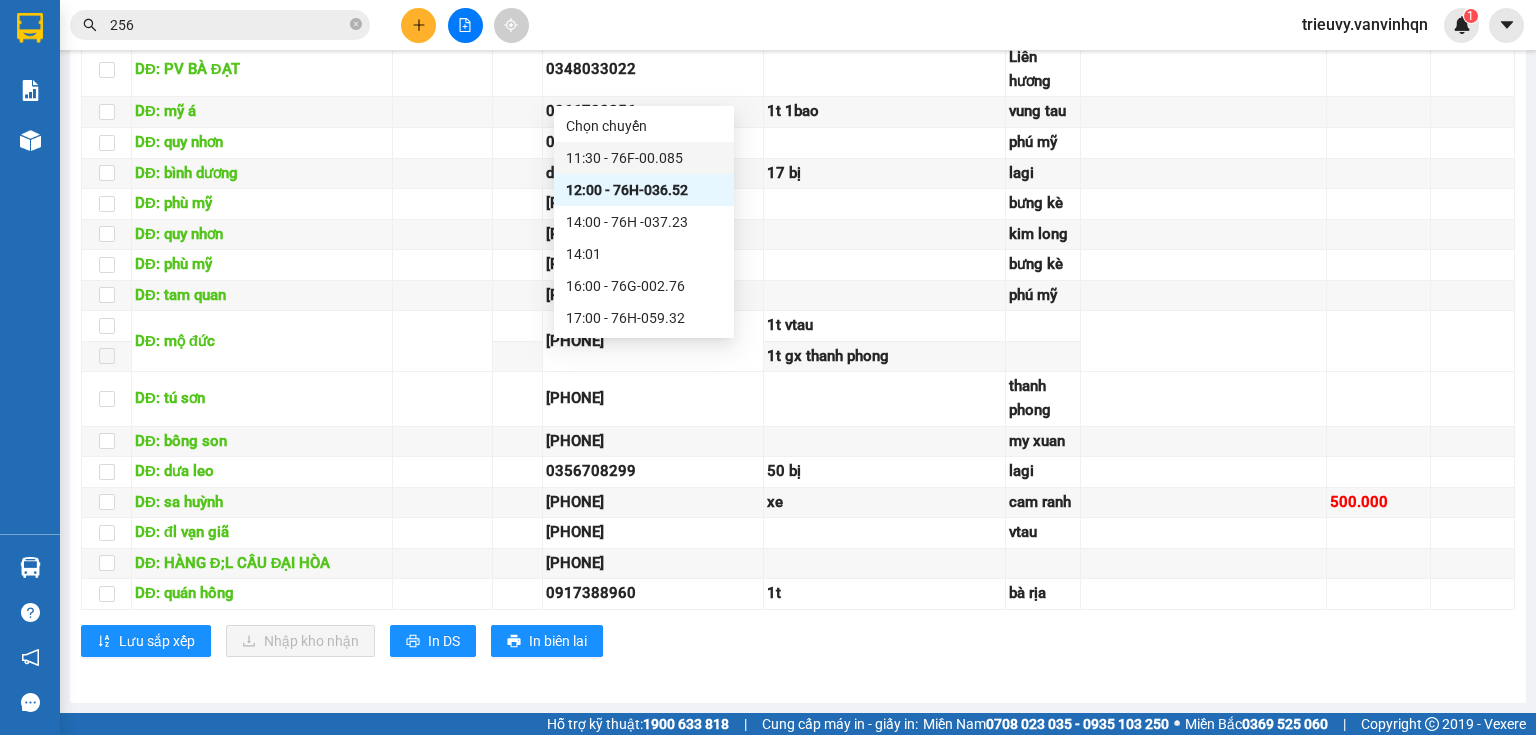 click on "11:30     - 76F-00.085" at bounding box center (644, 158) 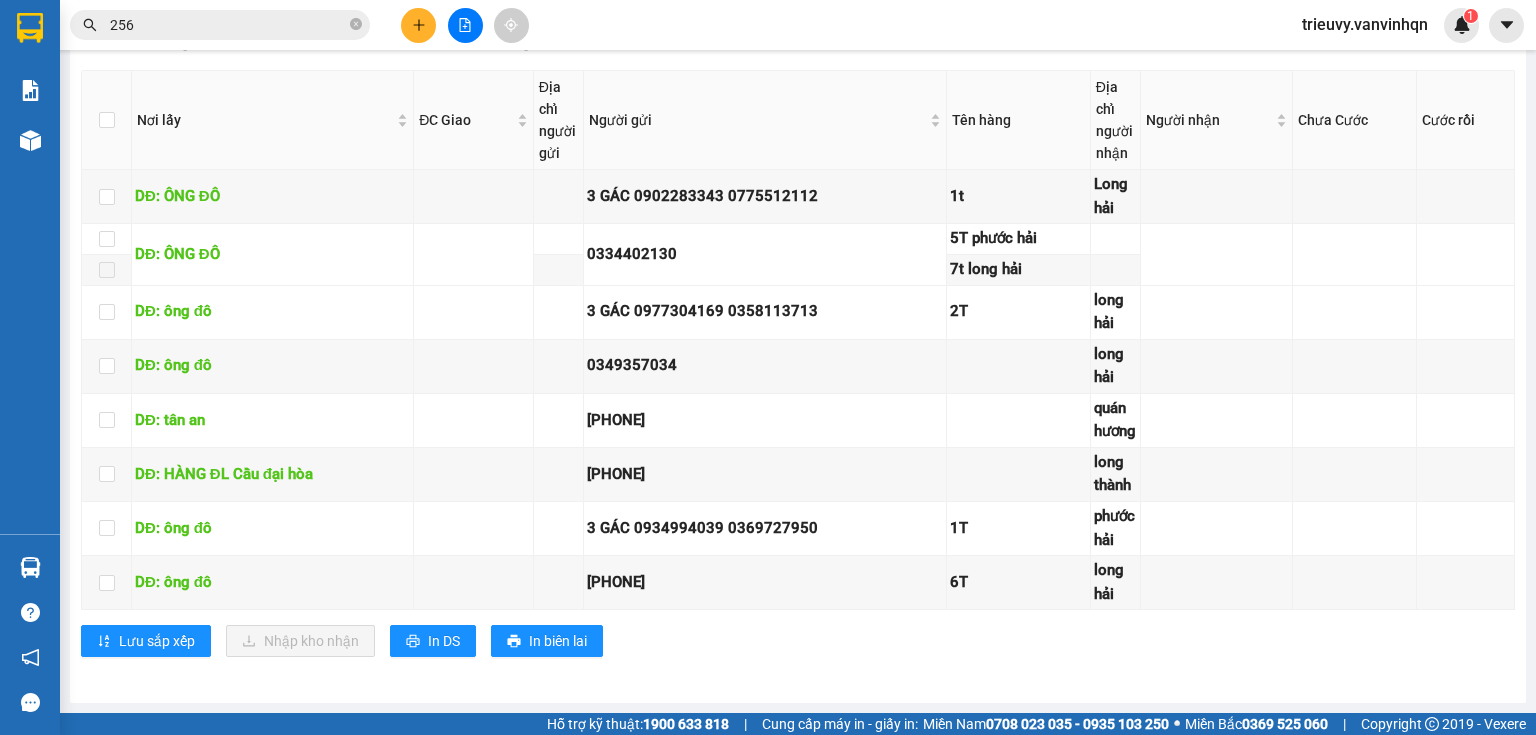 click on "11:30     - 76F-00.085" at bounding box center [648, -262] 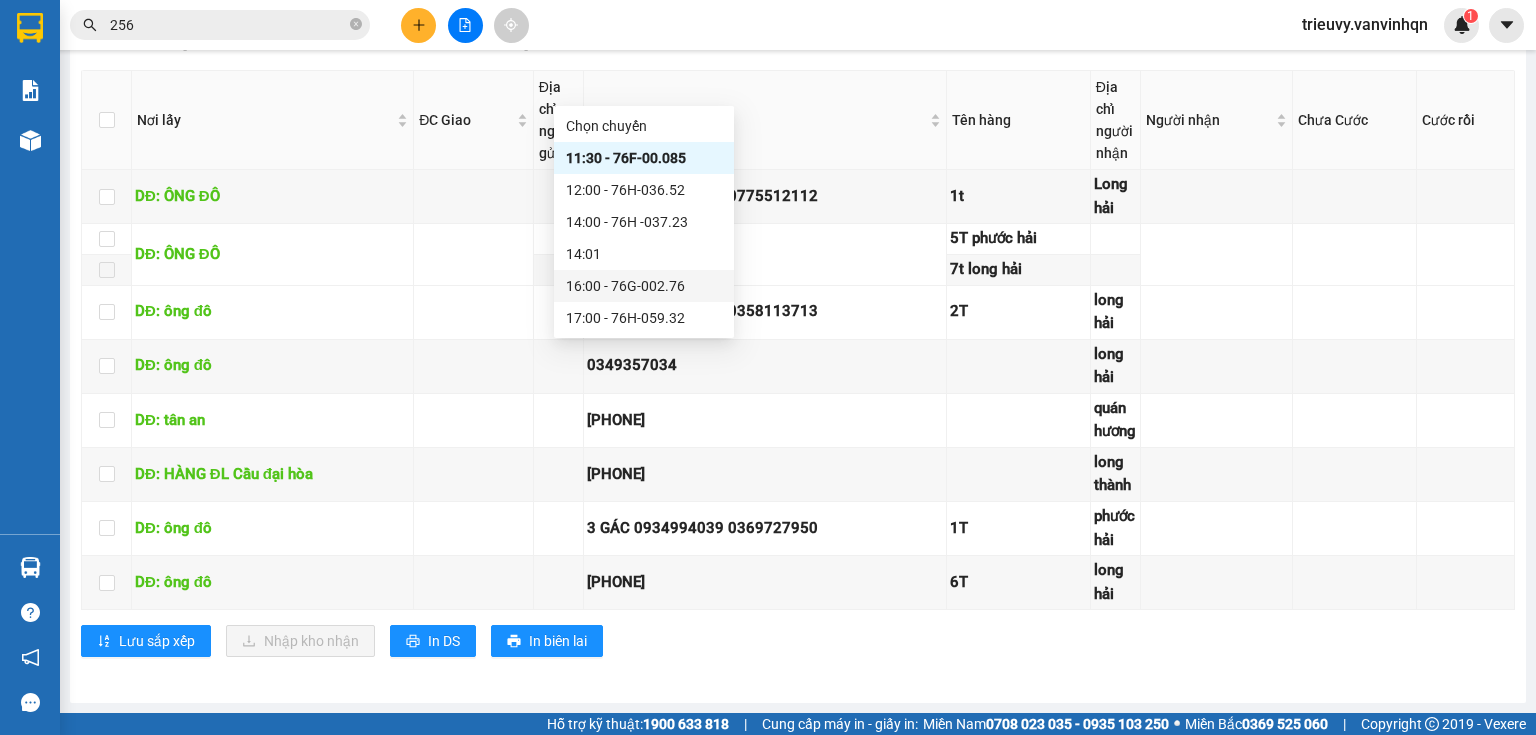 click on "16:00     - 76G-002.76" at bounding box center [644, 286] 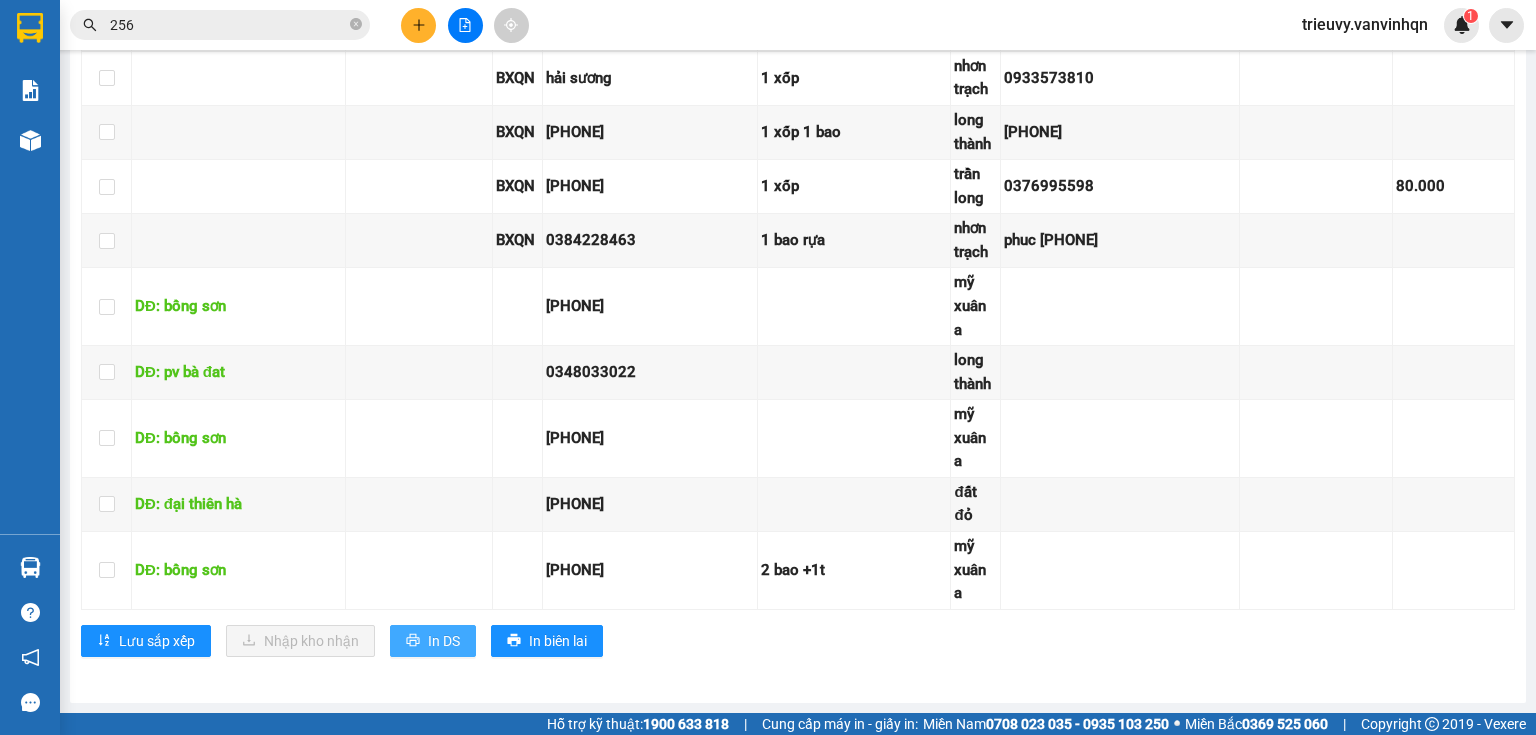 click on "In DS" at bounding box center (444, 641) 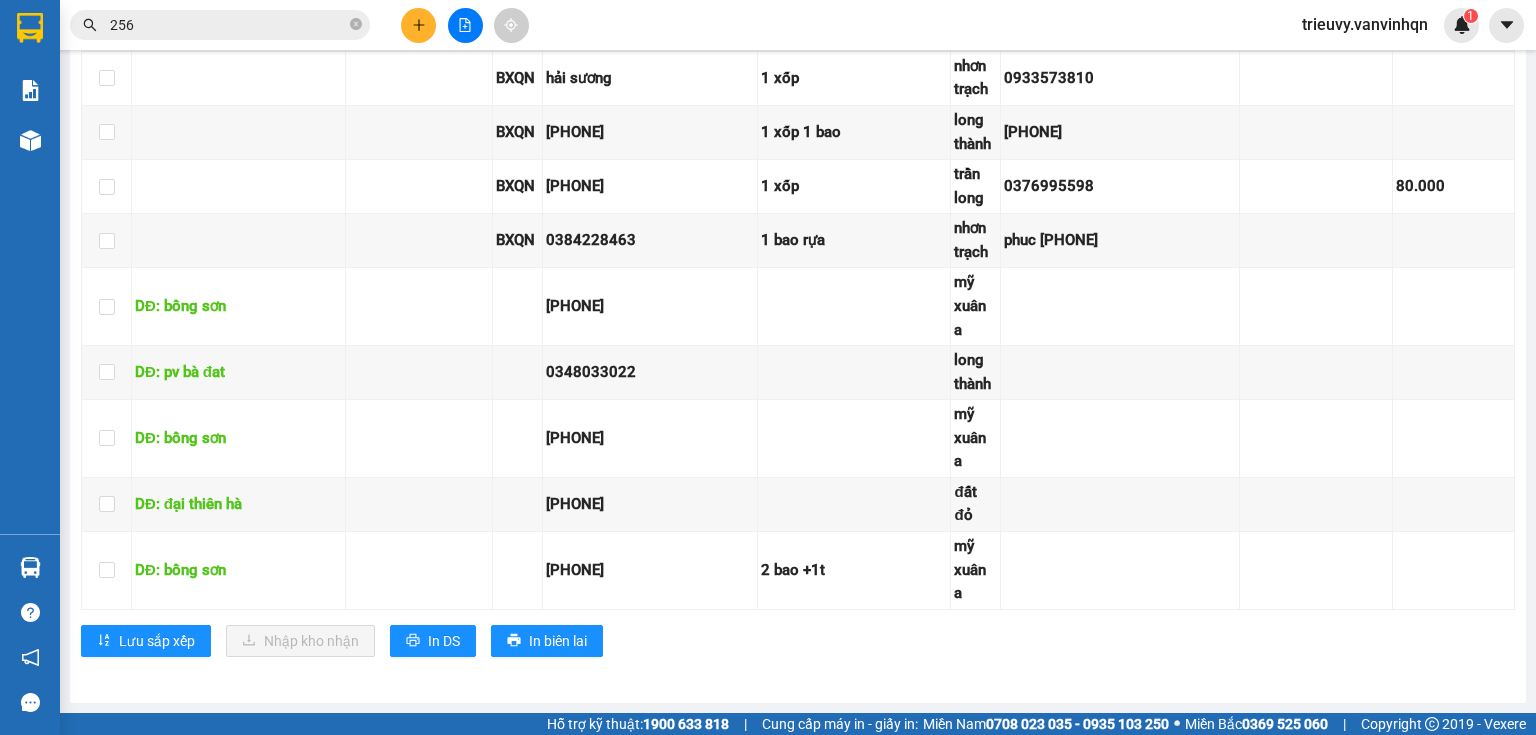 click on "16:00     - 76G-002.76" at bounding box center (648, -651) 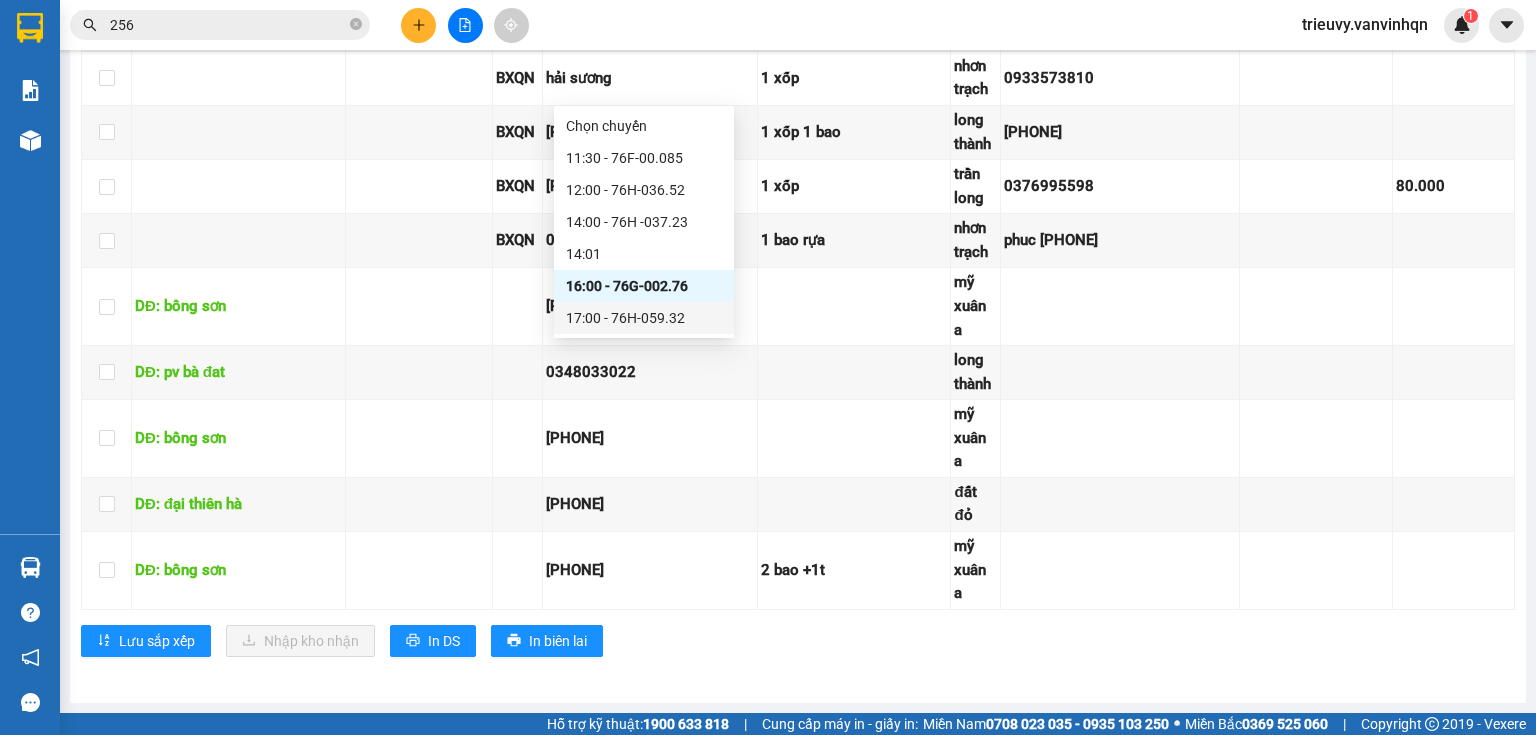 click on "17:00     - 76H-059.32" at bounding box center [644, 318] 